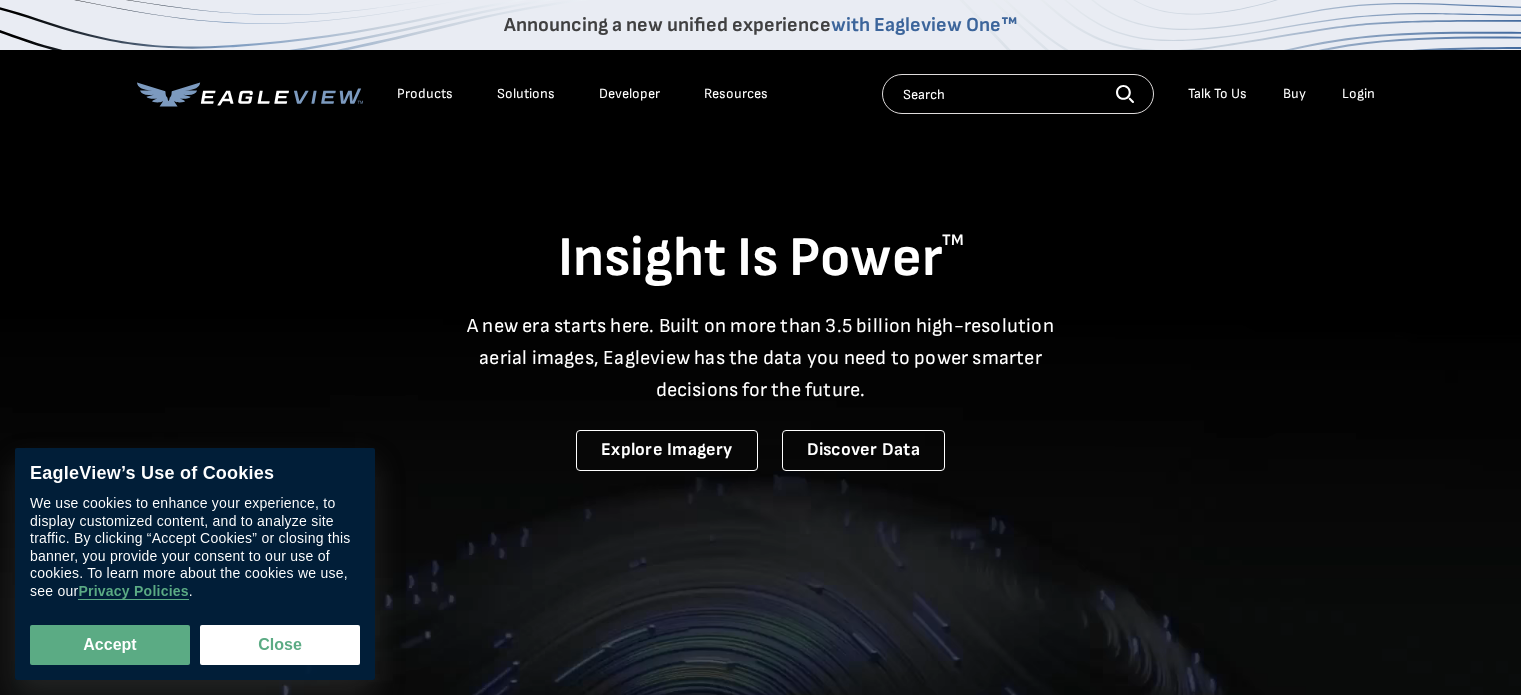 scroll, scrollTop: 0, scrollLeft: 0, axis: both 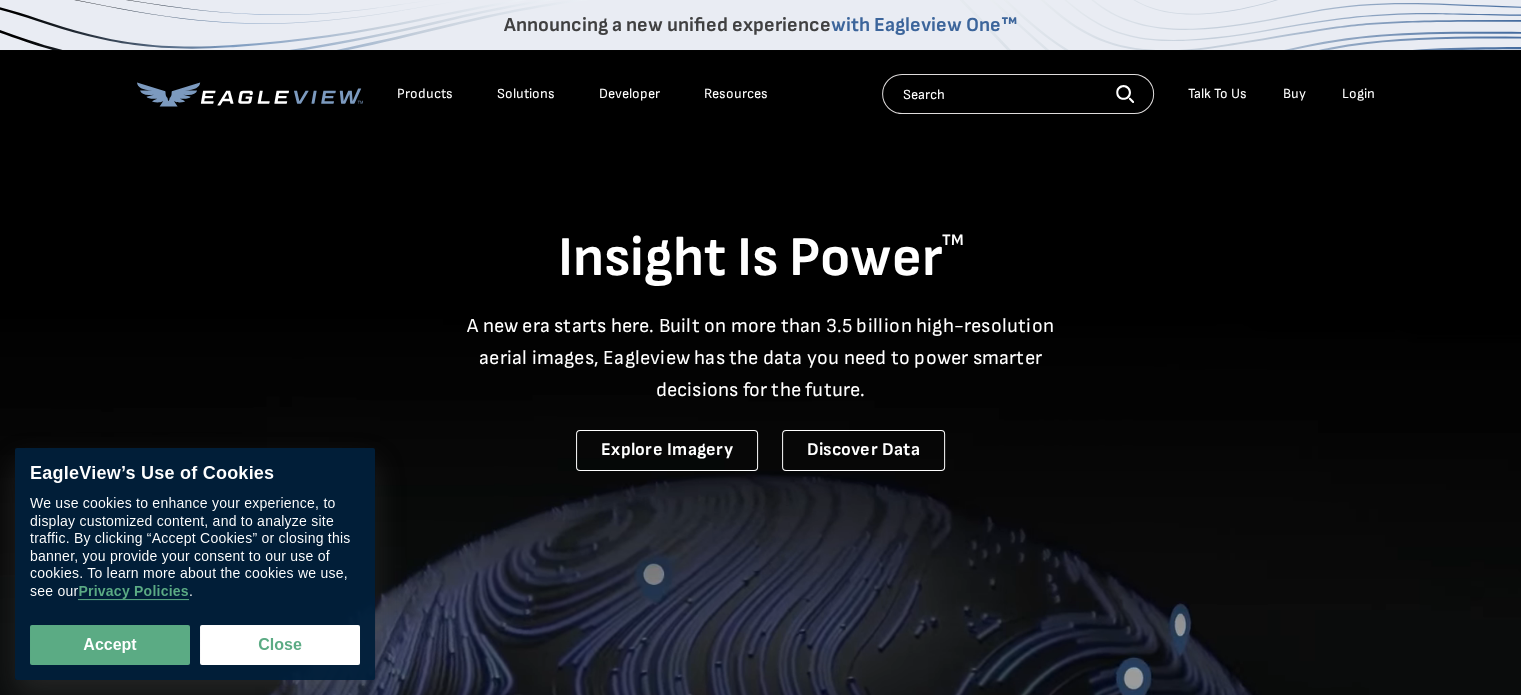 click on "Login" at bounding box center (1358, 94) 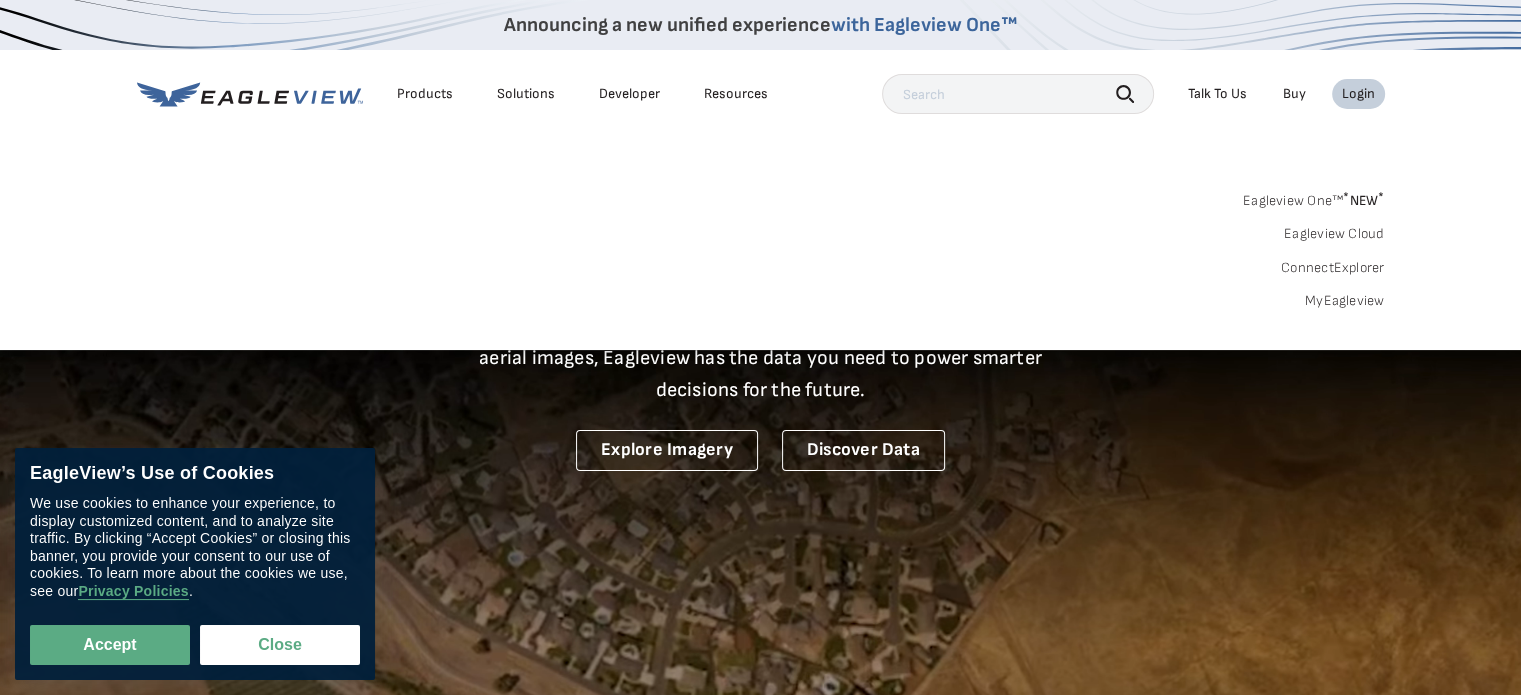 click on "Login" at bounding box center [1358, 94] 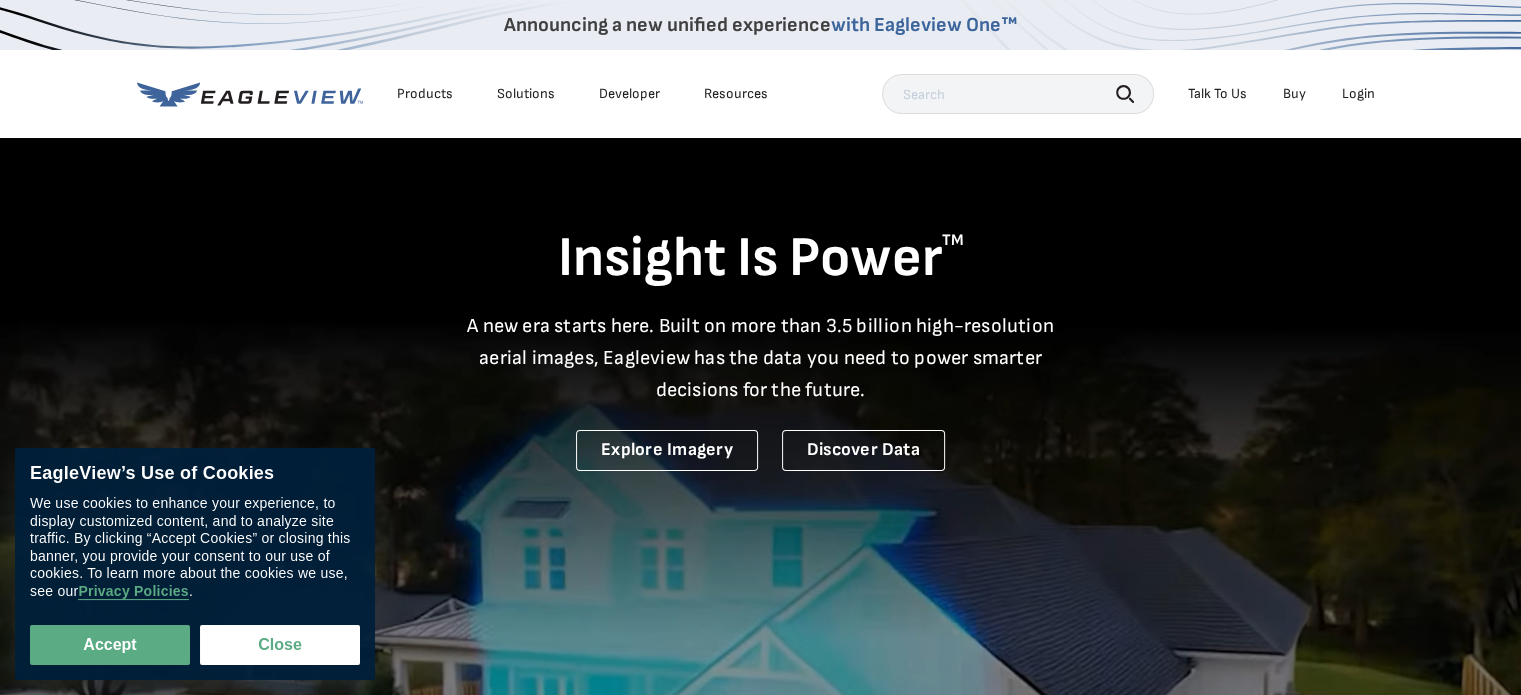 click on "Login" at bounding box center [1358, 94] 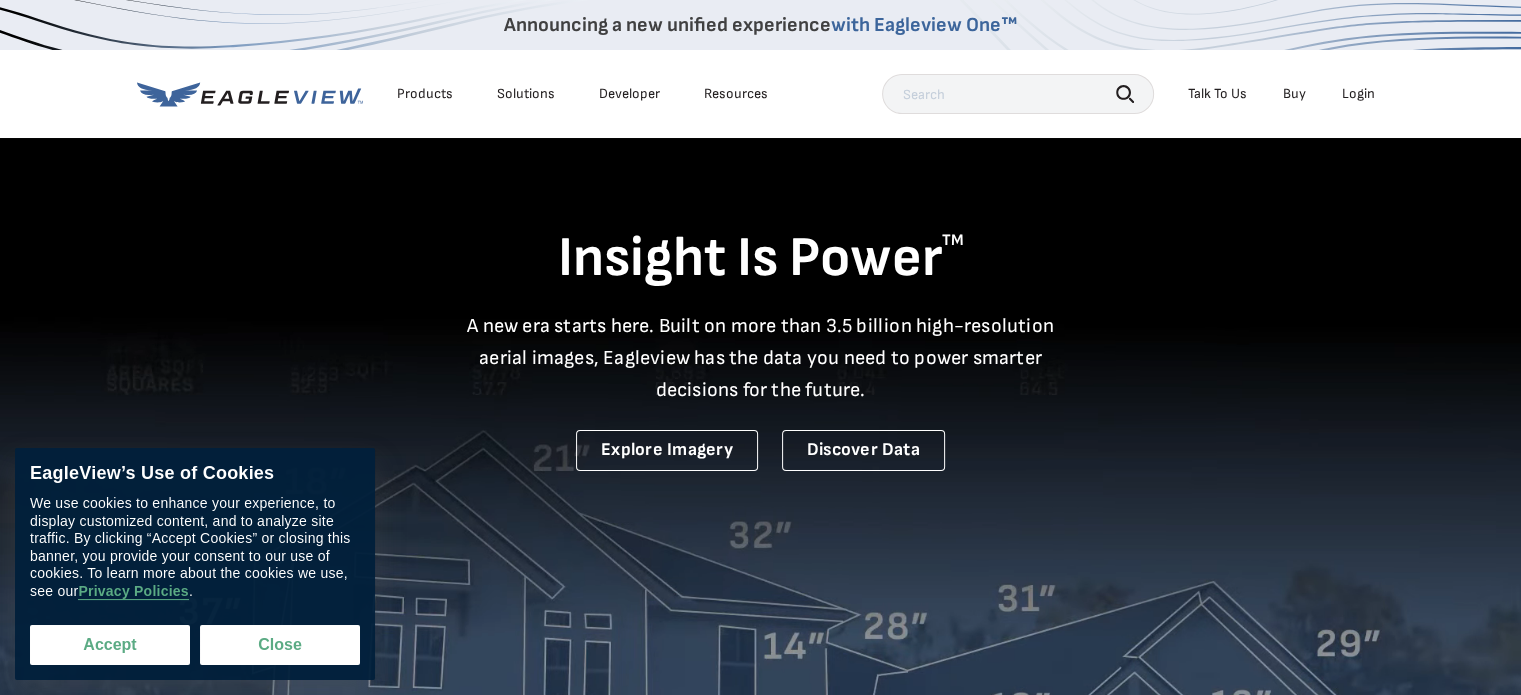 click on "Accept" at bounding box center (110, 645) 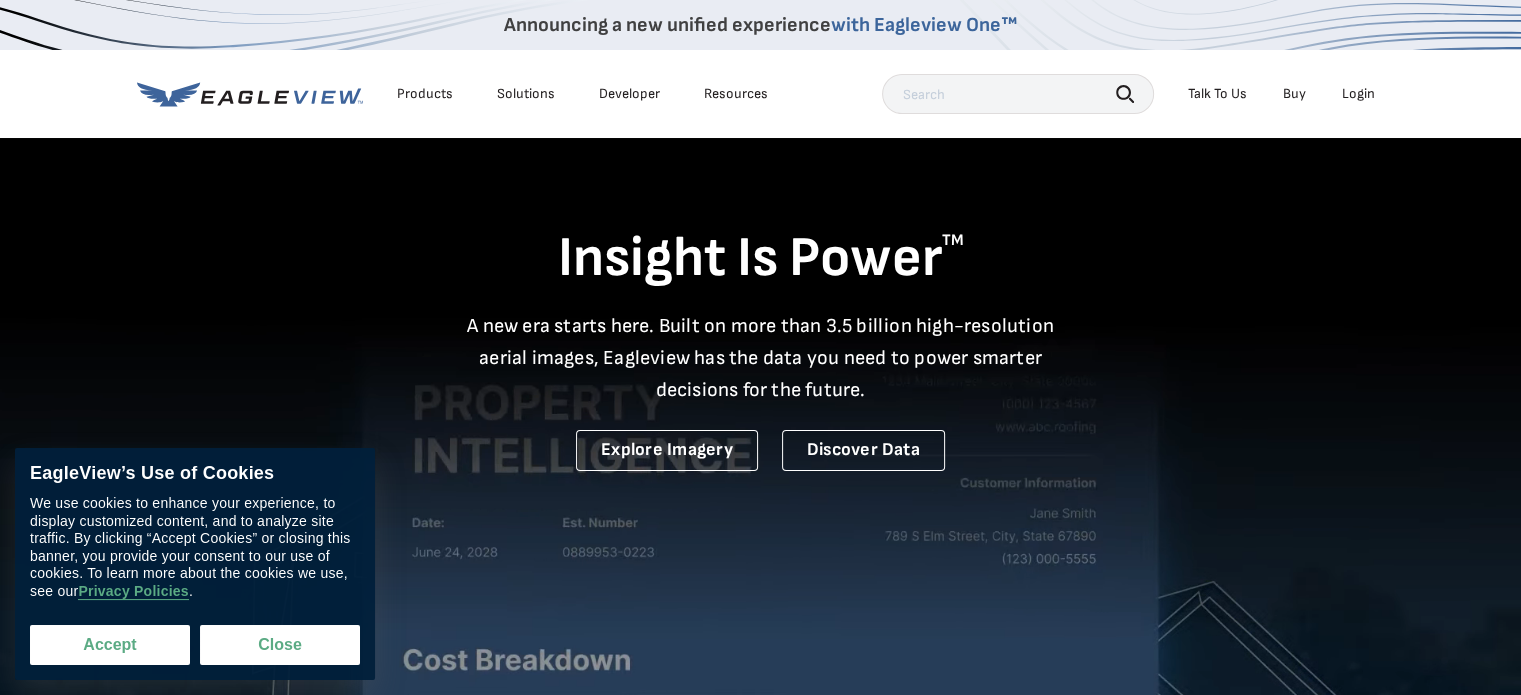 checkbox on "true" 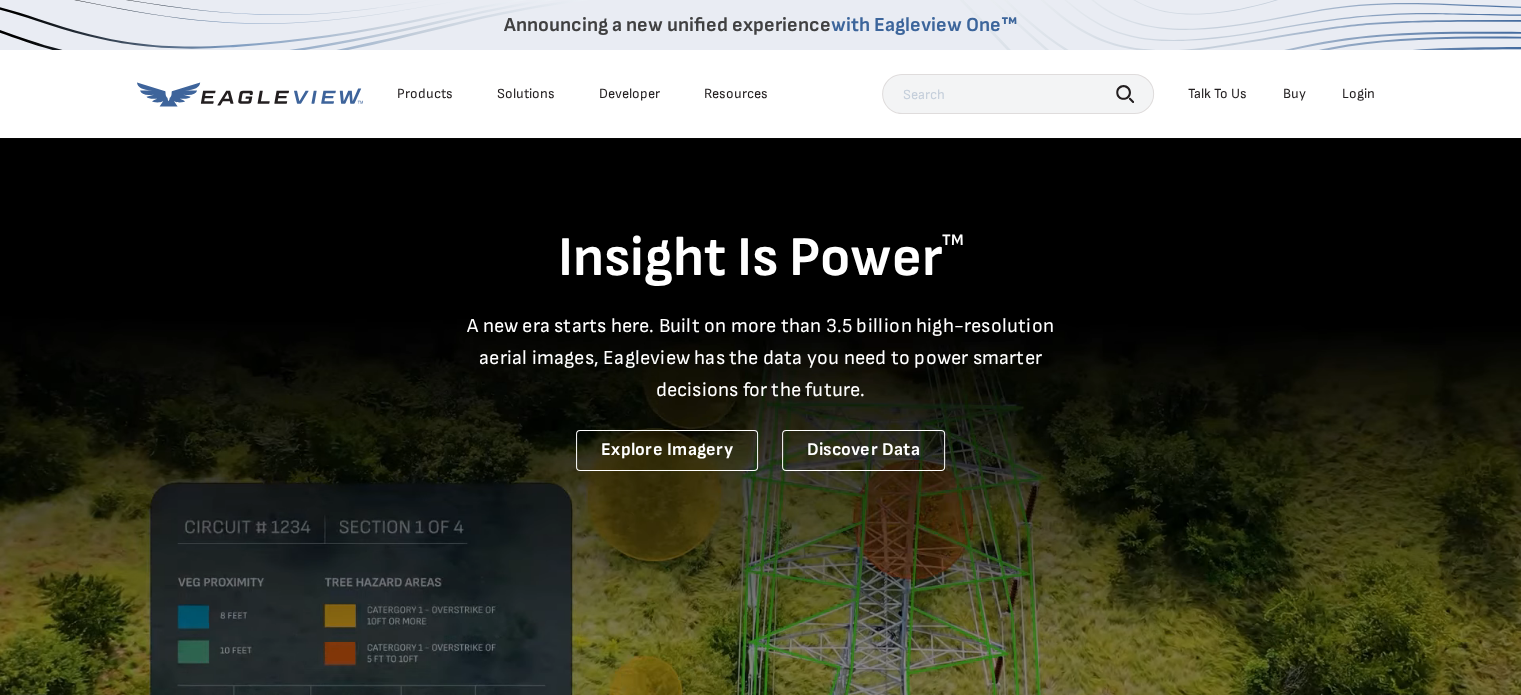 click on "Login" at bounding box center (1358, 94) 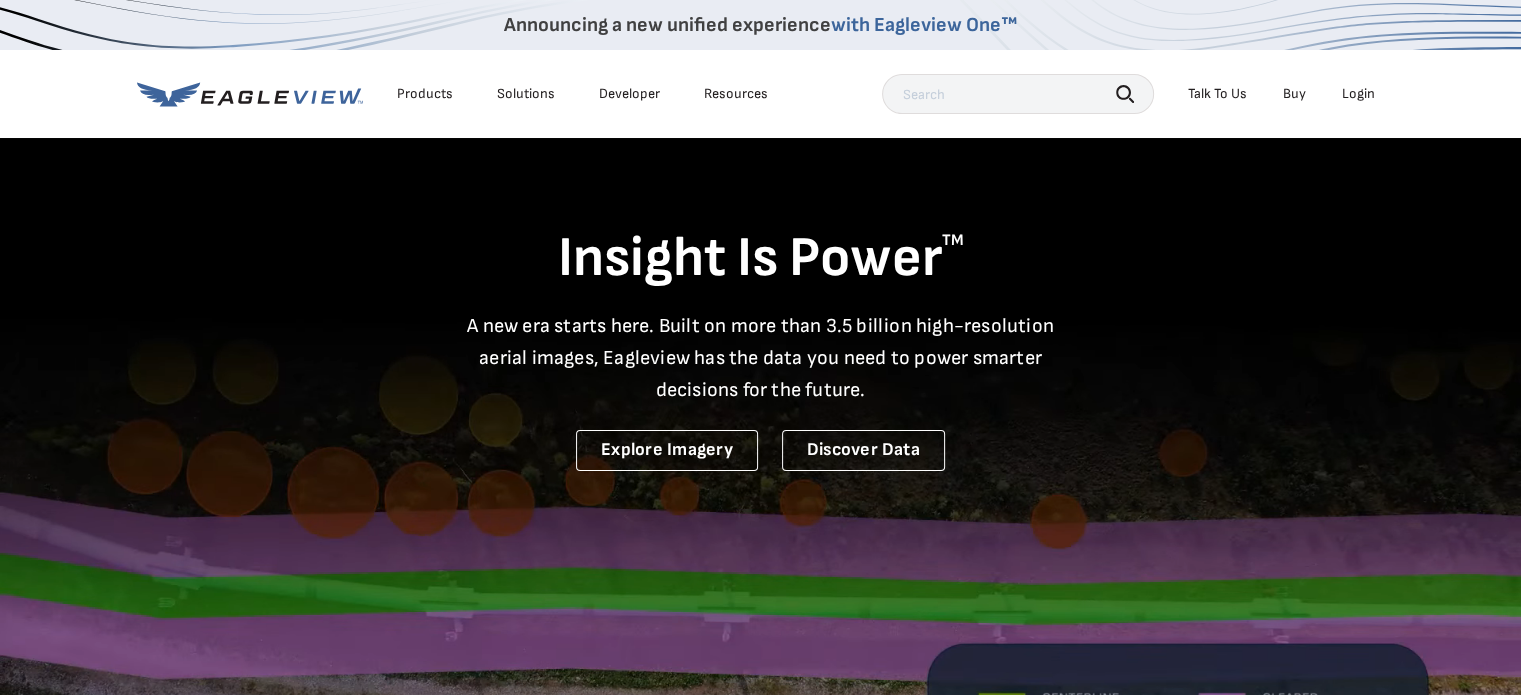 click on "Login" at bounding box center (1358, 94) 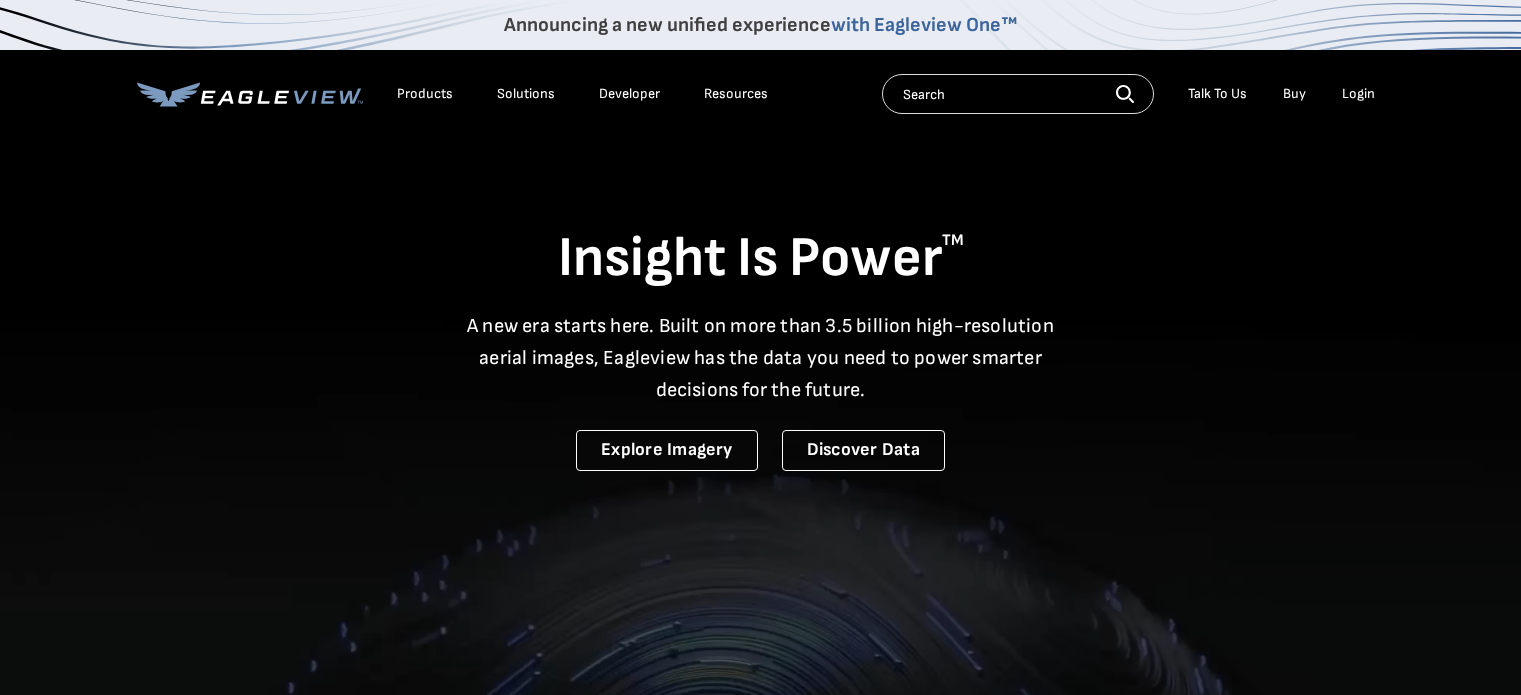scroll, scrollTop: 0, scrollLeft: 0, axis: both 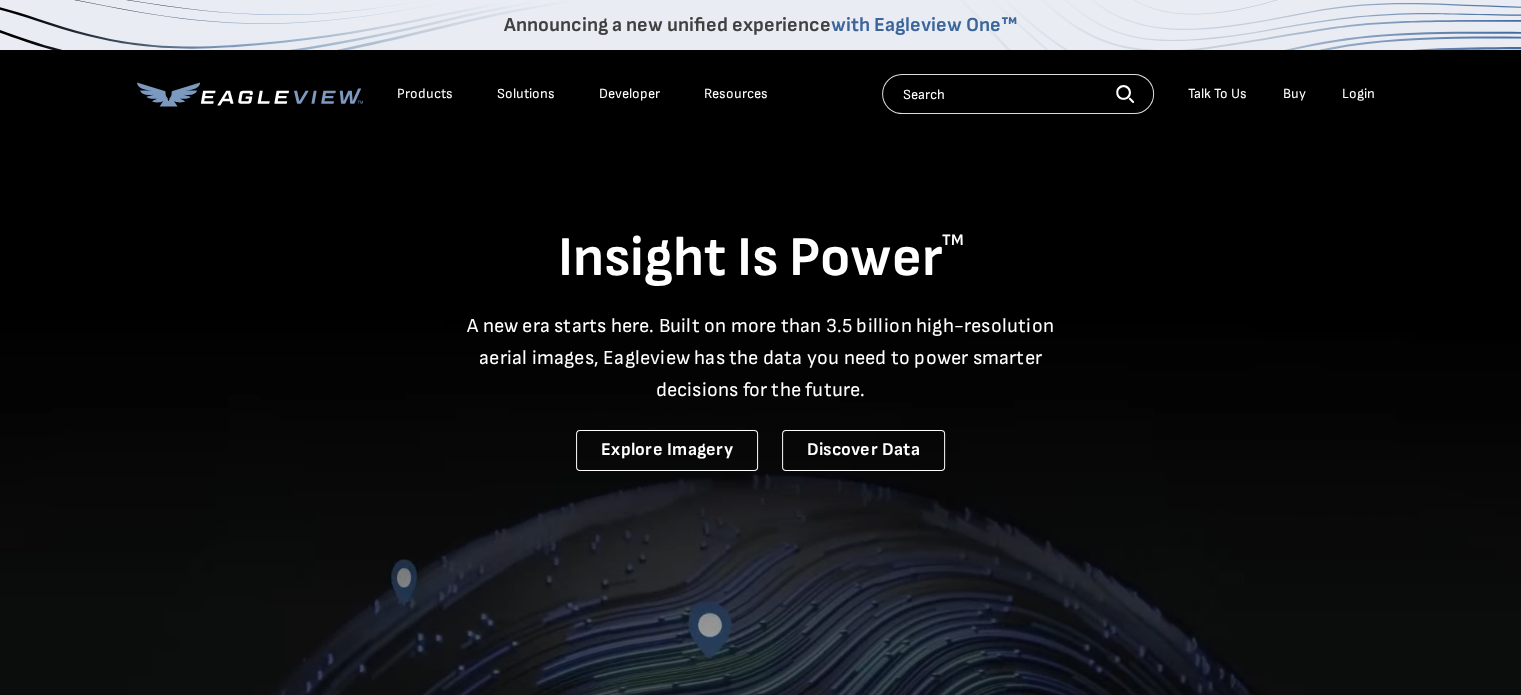 click on "Login" at bounding box center (1358, 94) 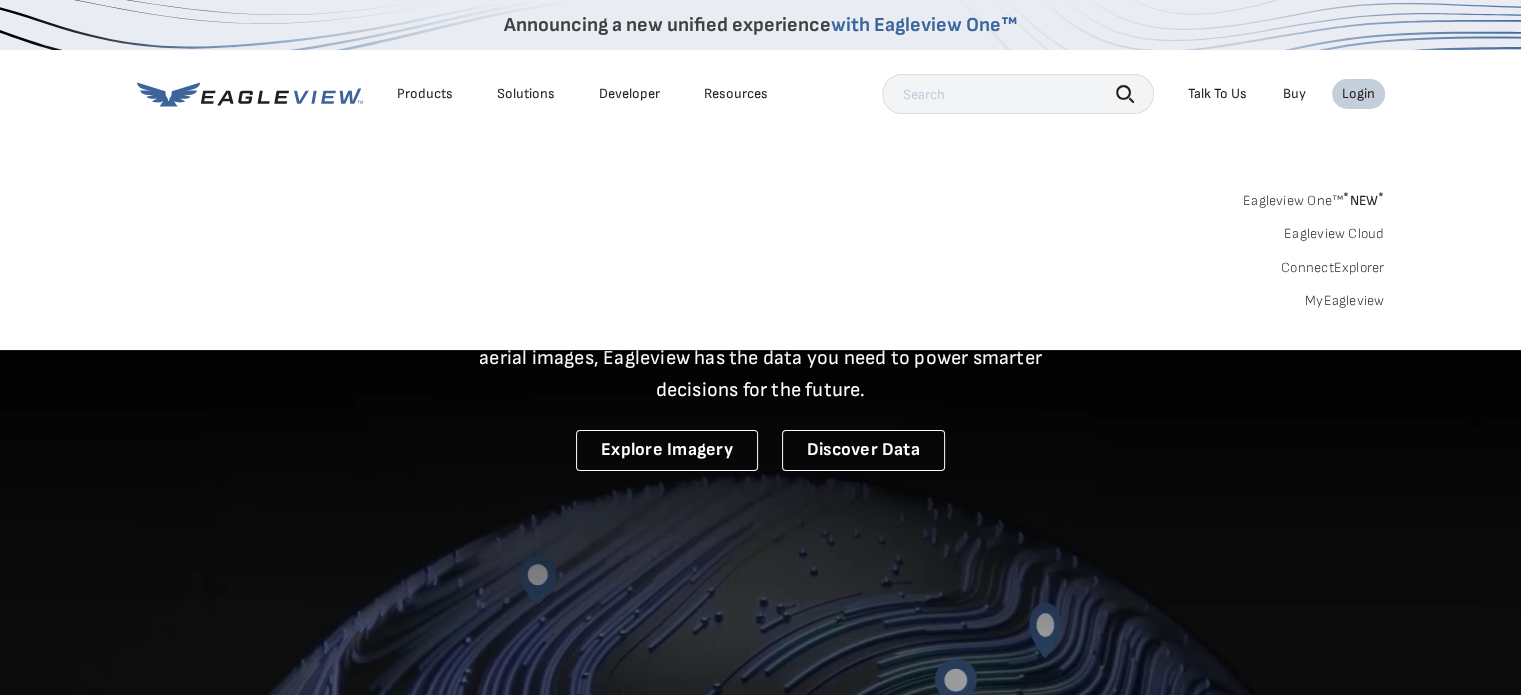 click on "MyEagleview" at bounding box center [1345, 301] 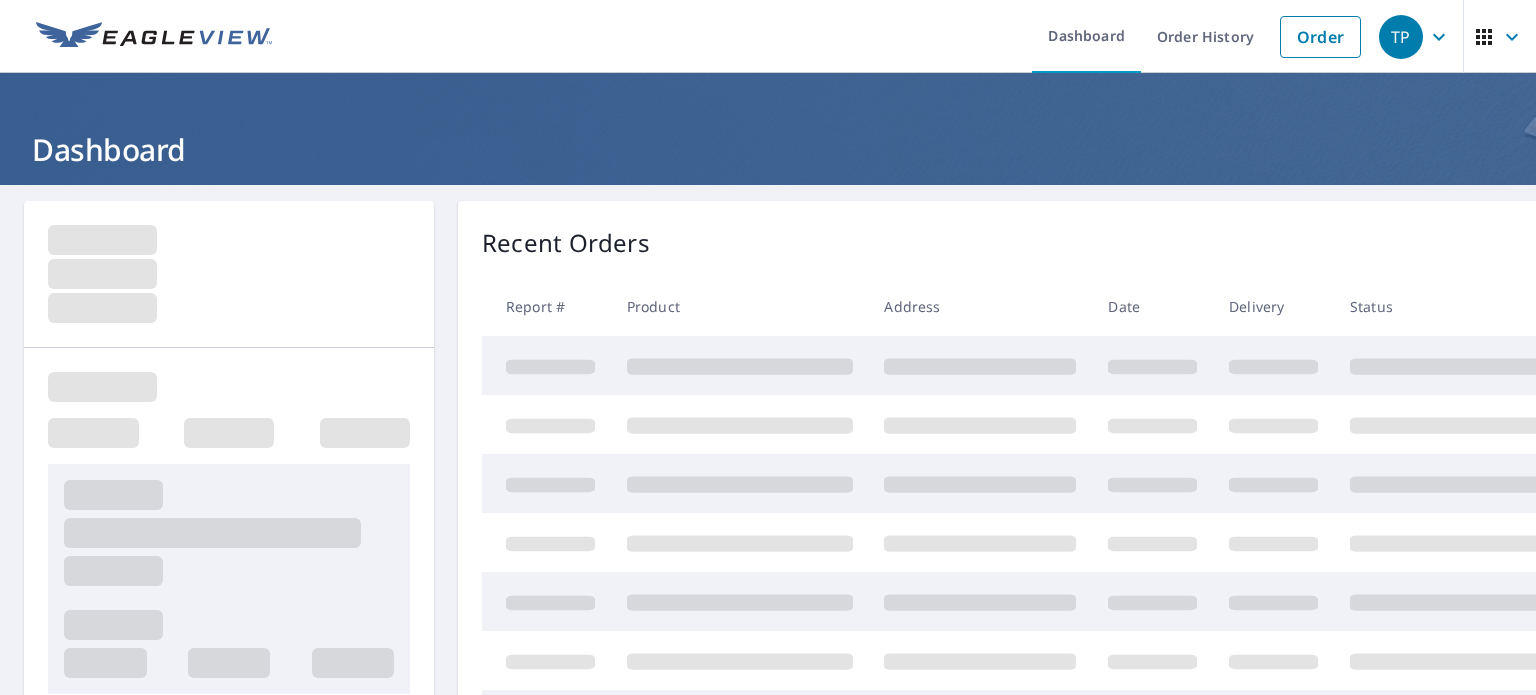 scroll, scrollTop: 0, scrollLeft: 0, axis: both 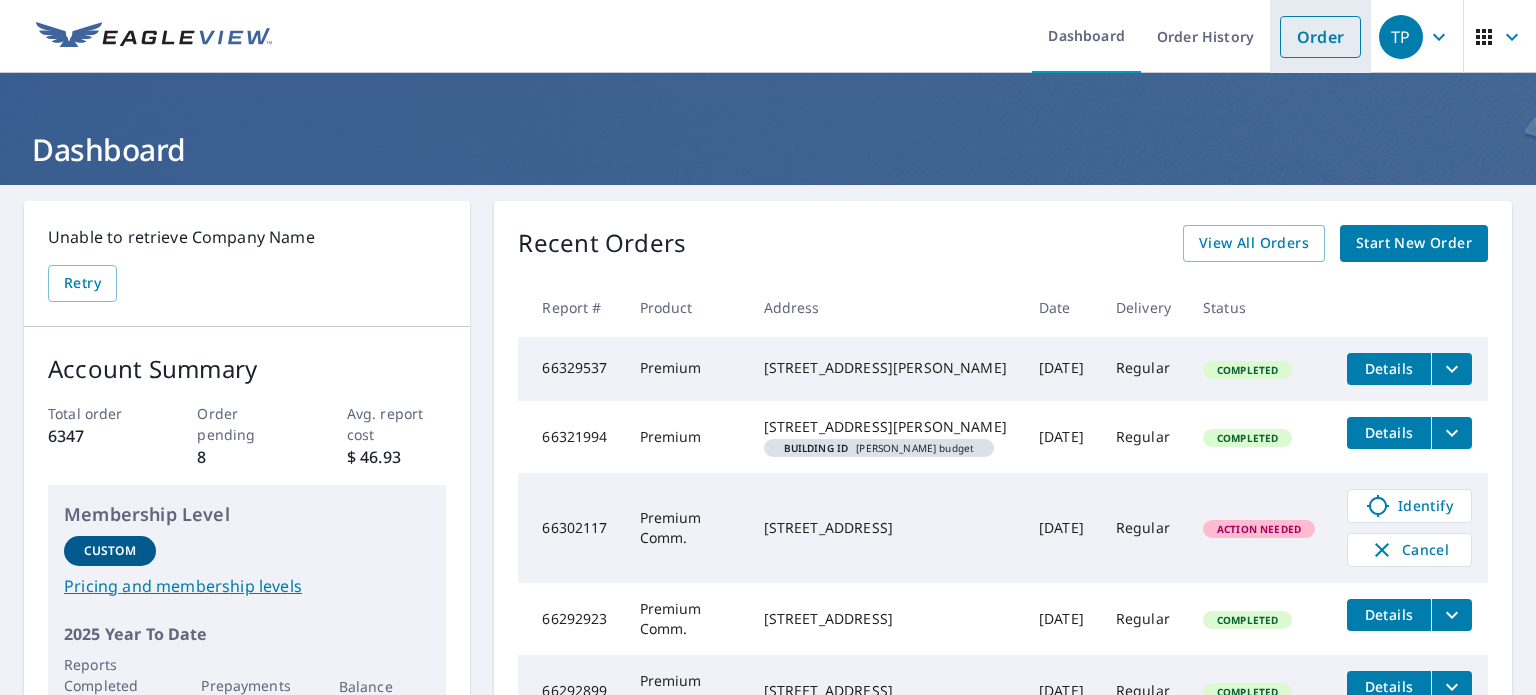 click on "Order" at bounding box center [1320, 37] 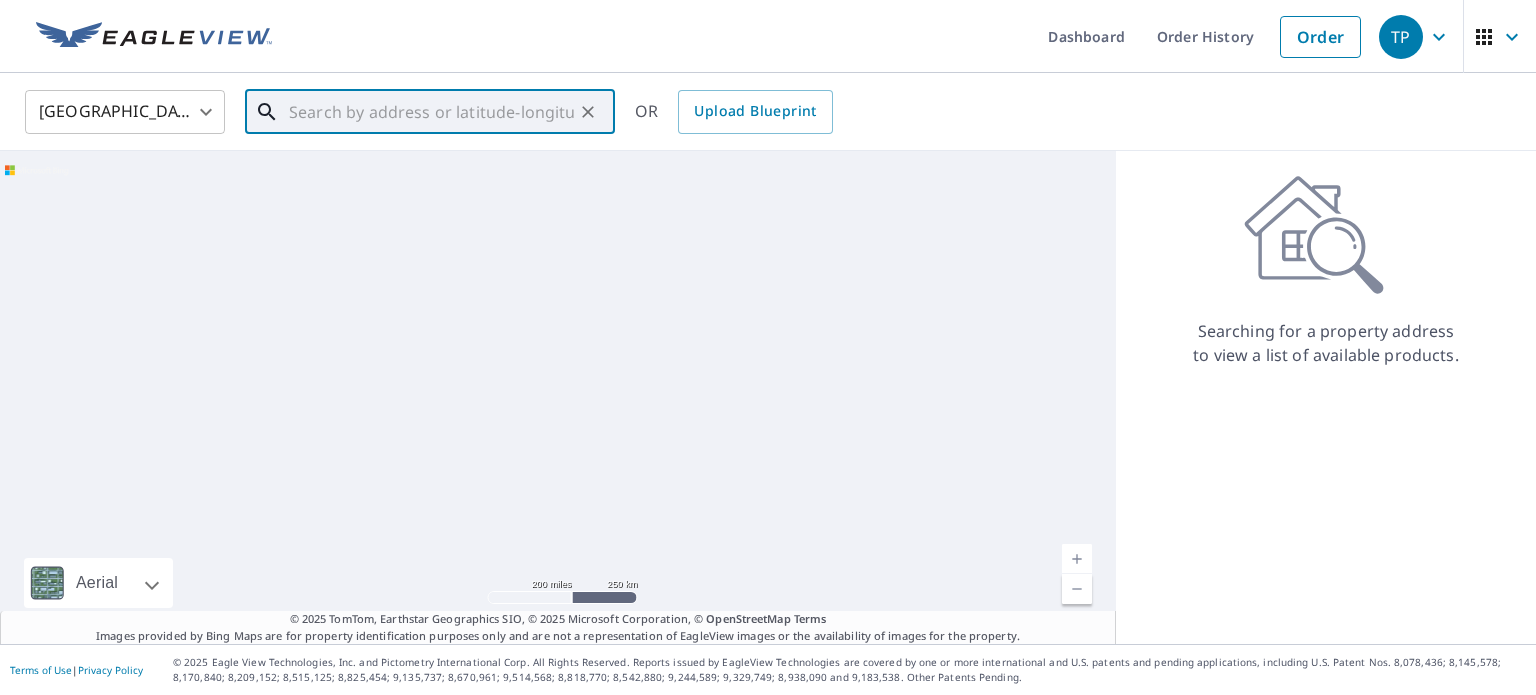 click at bounding box center (431, 112) 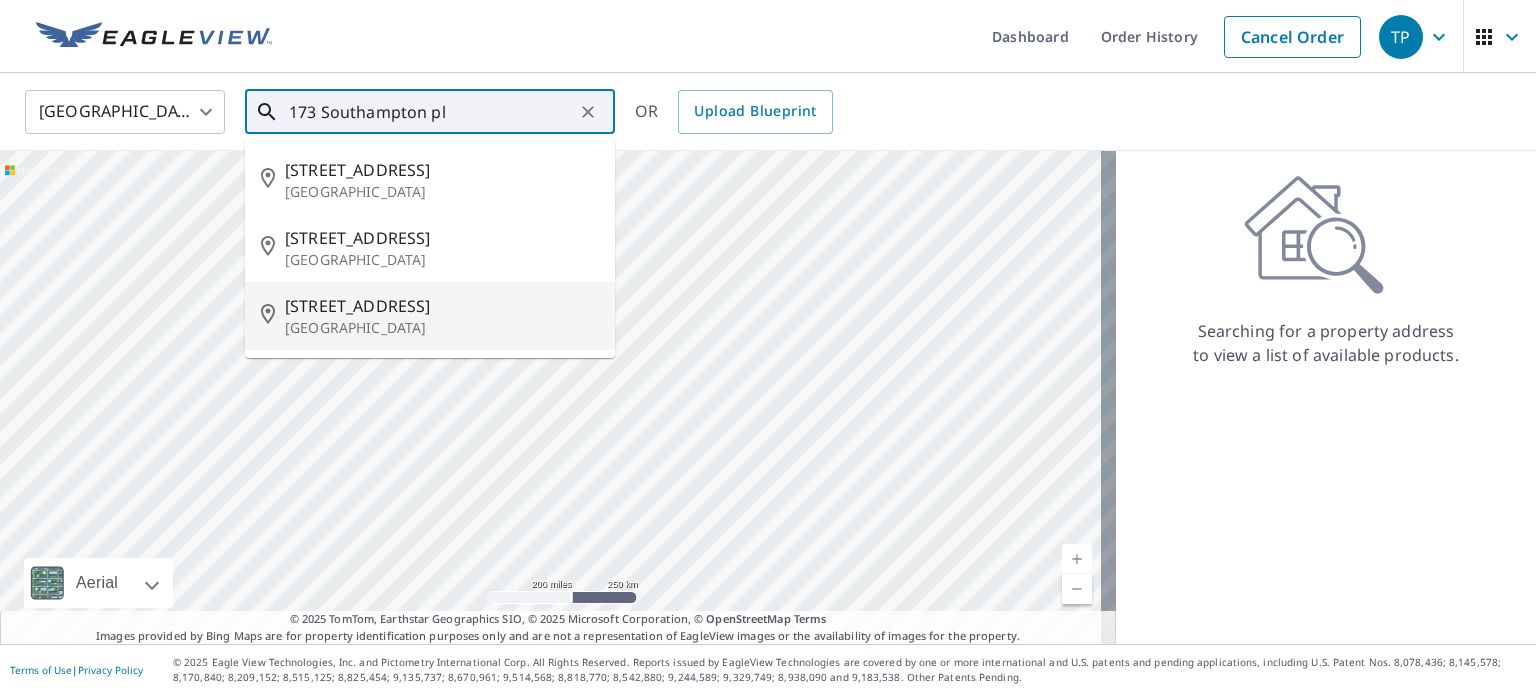 click on "173 Southampton Pl S" at bounding box center (442, 306) 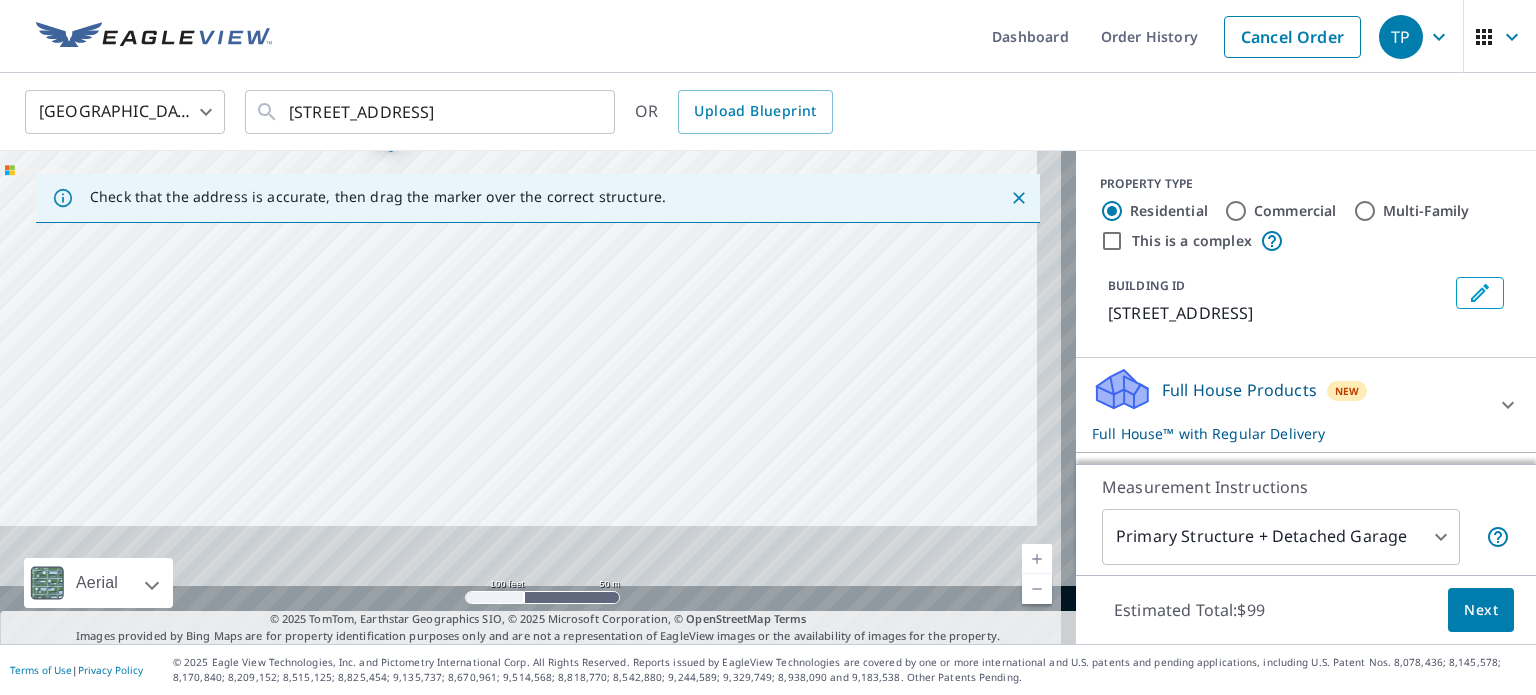 drag, startPoint x: 589, startPoint y: 405, endPoint x: 551, endPoint y: 208, distance: 200.6315 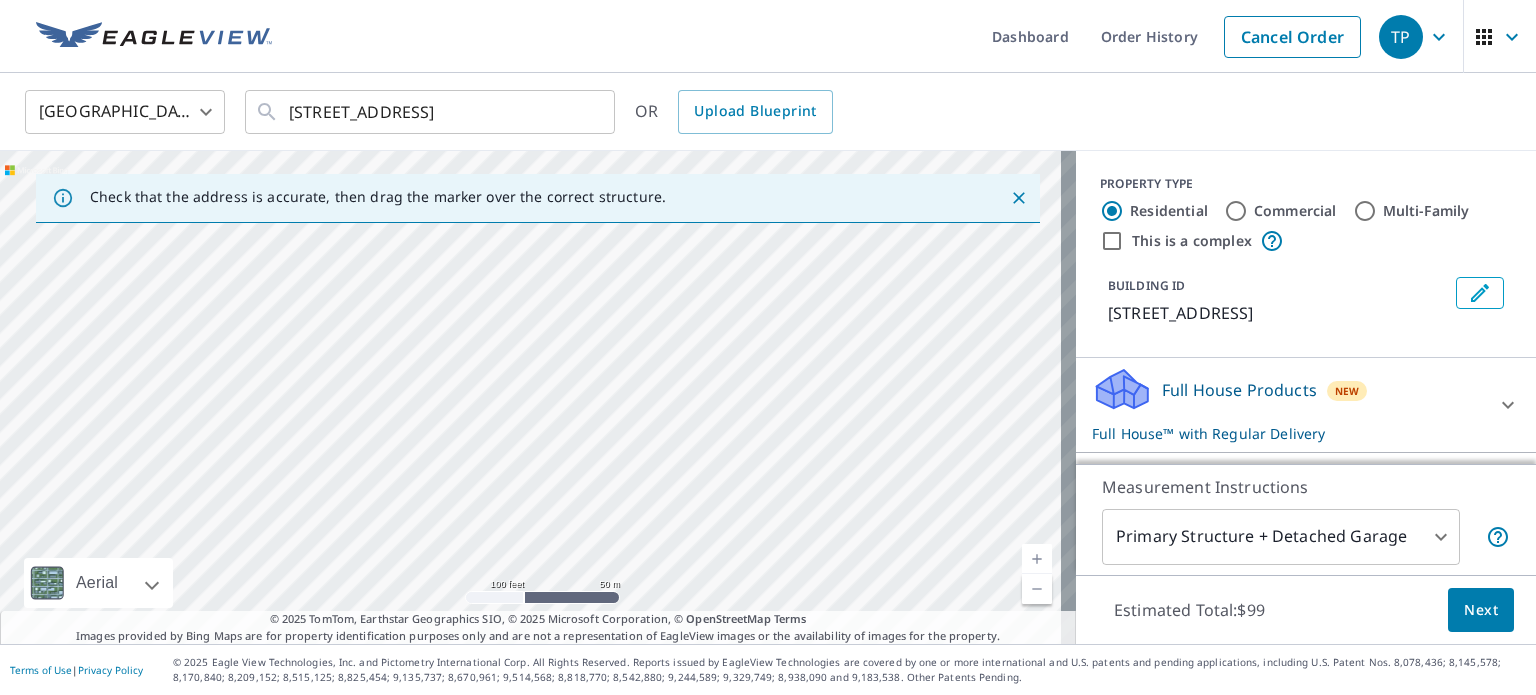 click on "173 Southampton Pl S Venice, FL 34293" at bounding box center (538, 397) 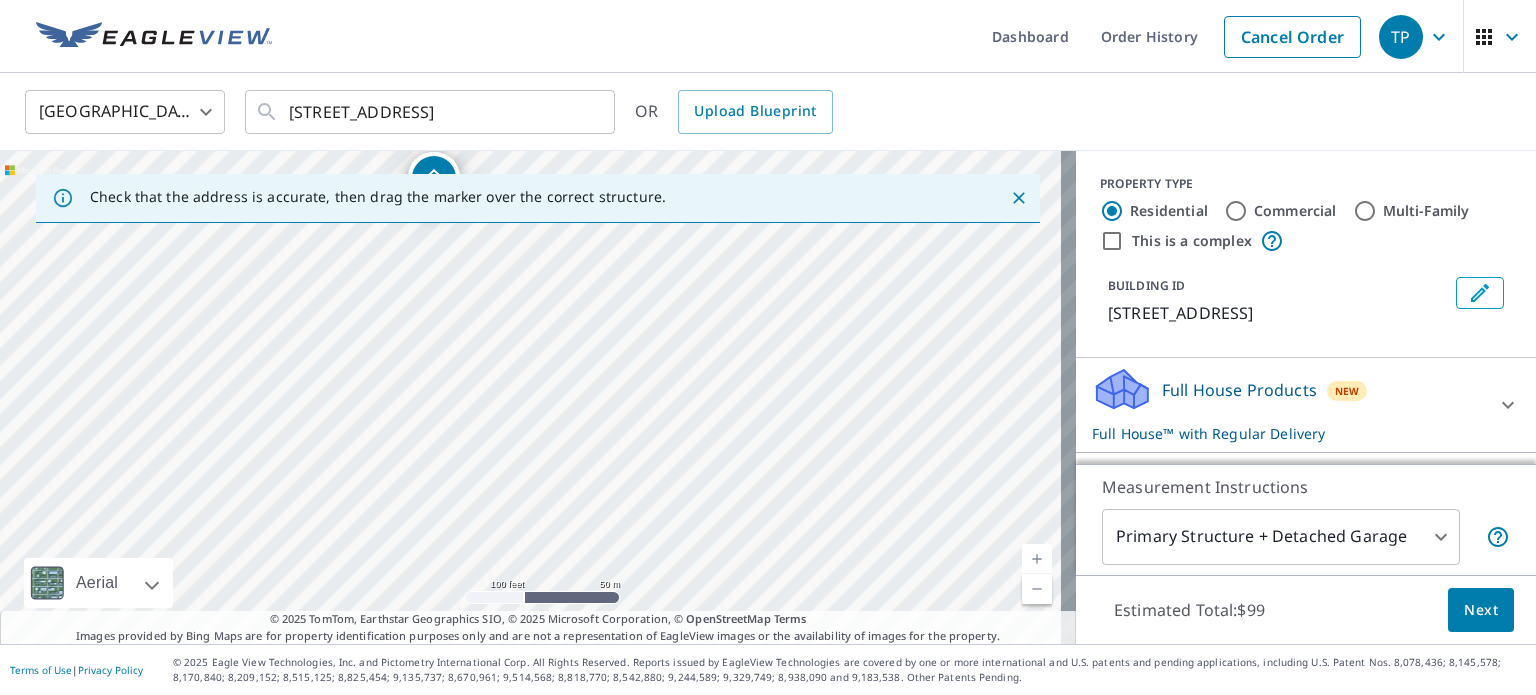 drag, startPoint x: 644, startPoint y: 448, endPoint x: 656, endPoint y: 733, distance: 285.25253 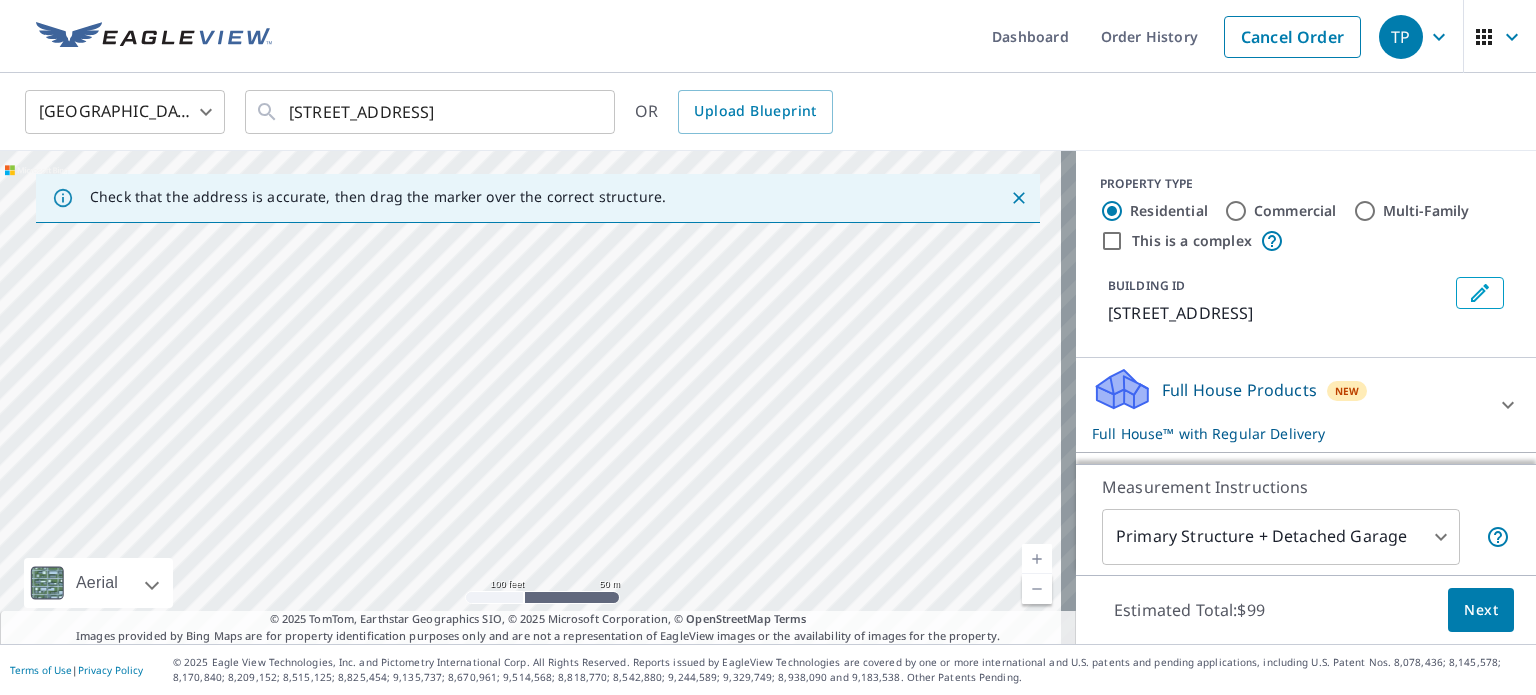 click on "173 Southampton Pl S Venice, FL 34293" at bounding box center [538, 397] 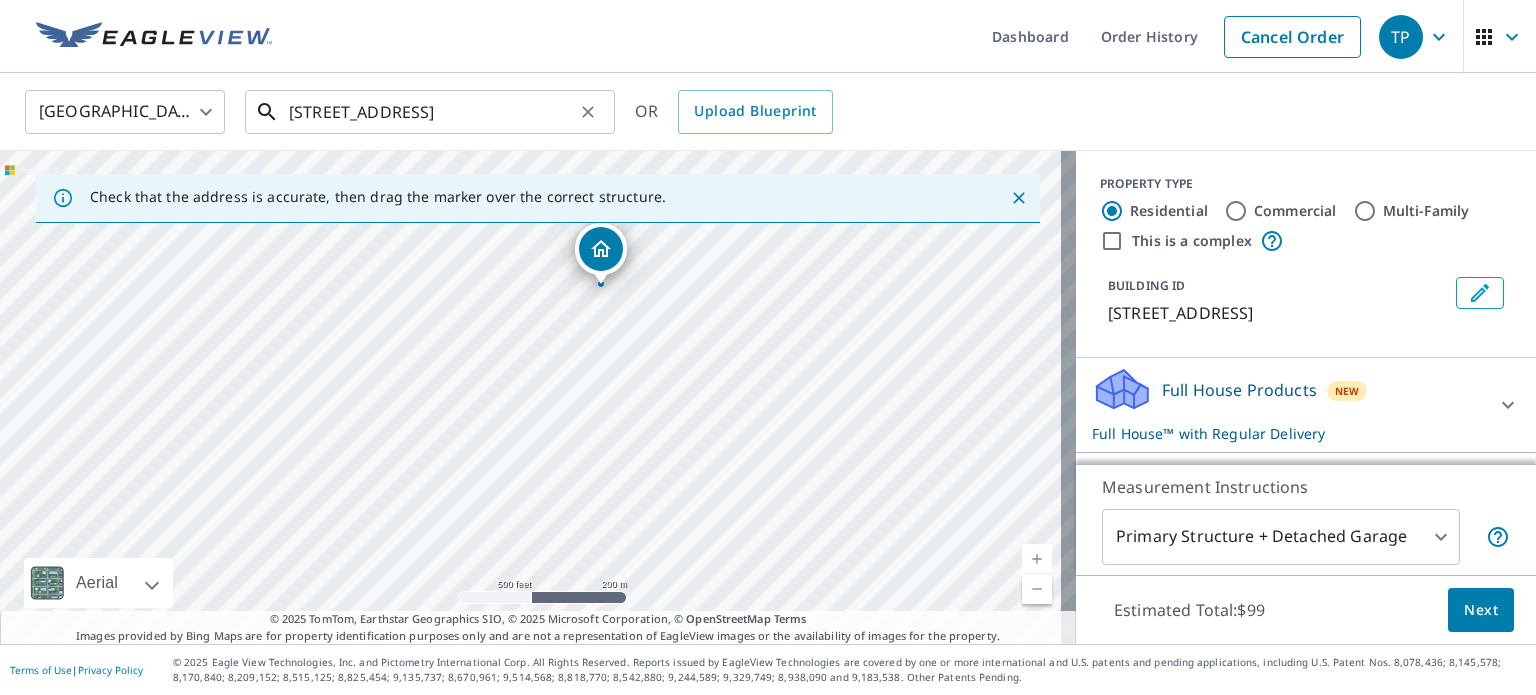 click on "173 Southampton Pl S Venice, FL 34293" at bounding box center (431, 112) 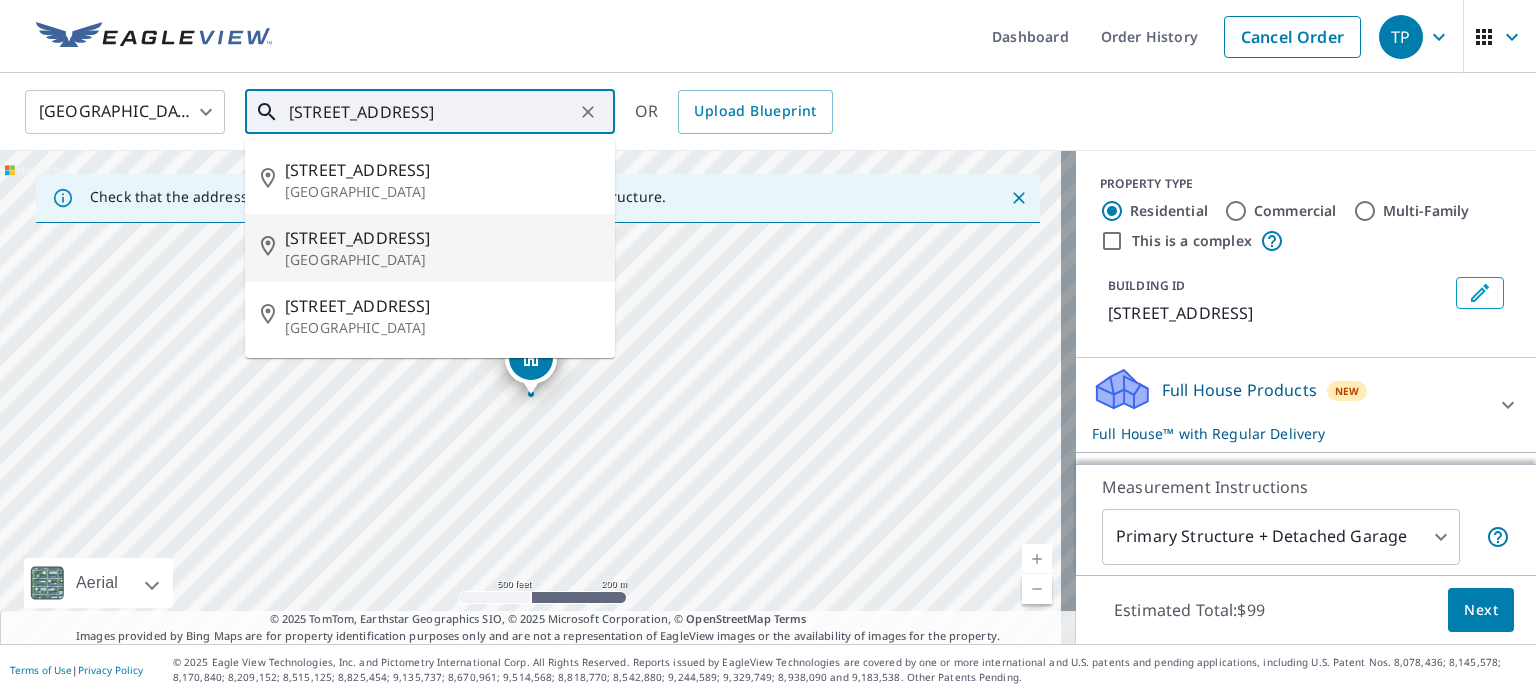 click on "173 Southampton Pl N" at bounding box center (442, 238) 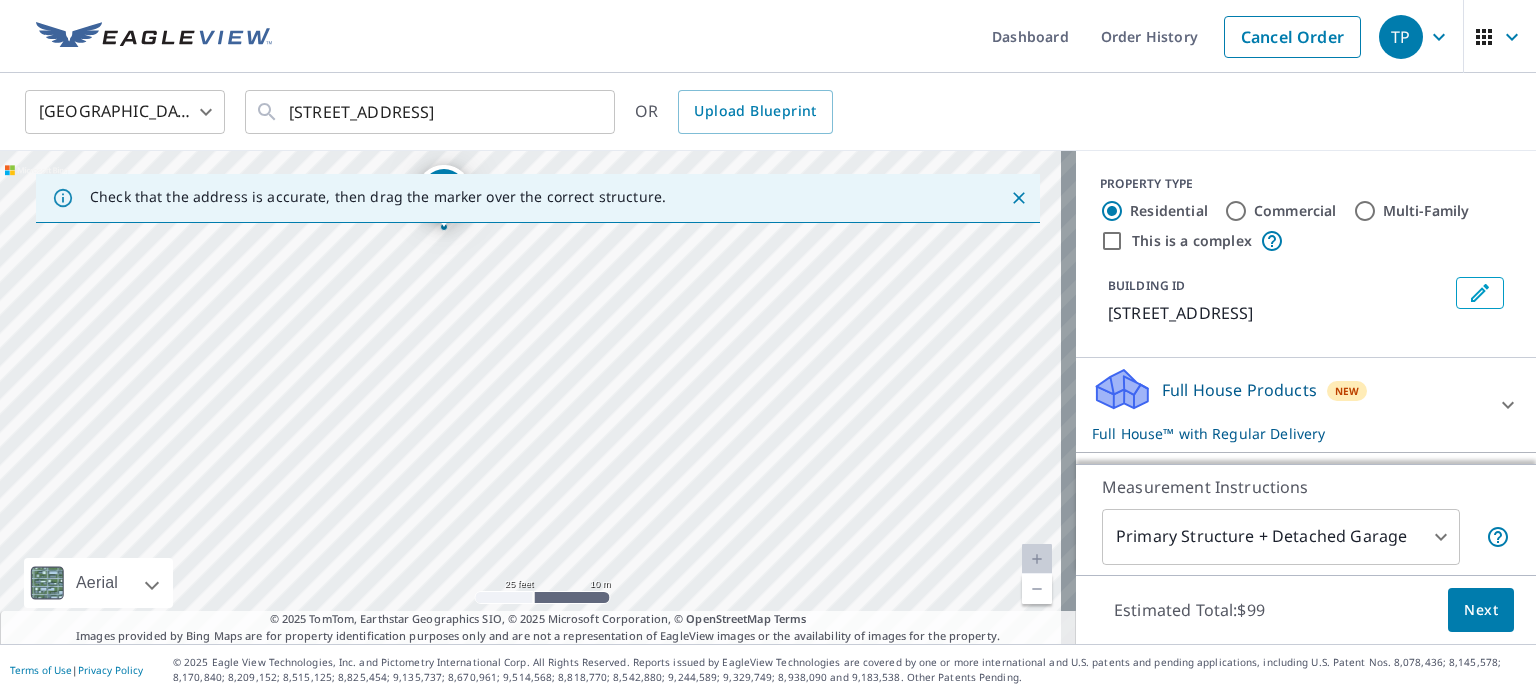 drag, startPoint x: 490, startPoint y: 355, endPoint x: 525, endPoint y: 220, distance: 139.46326 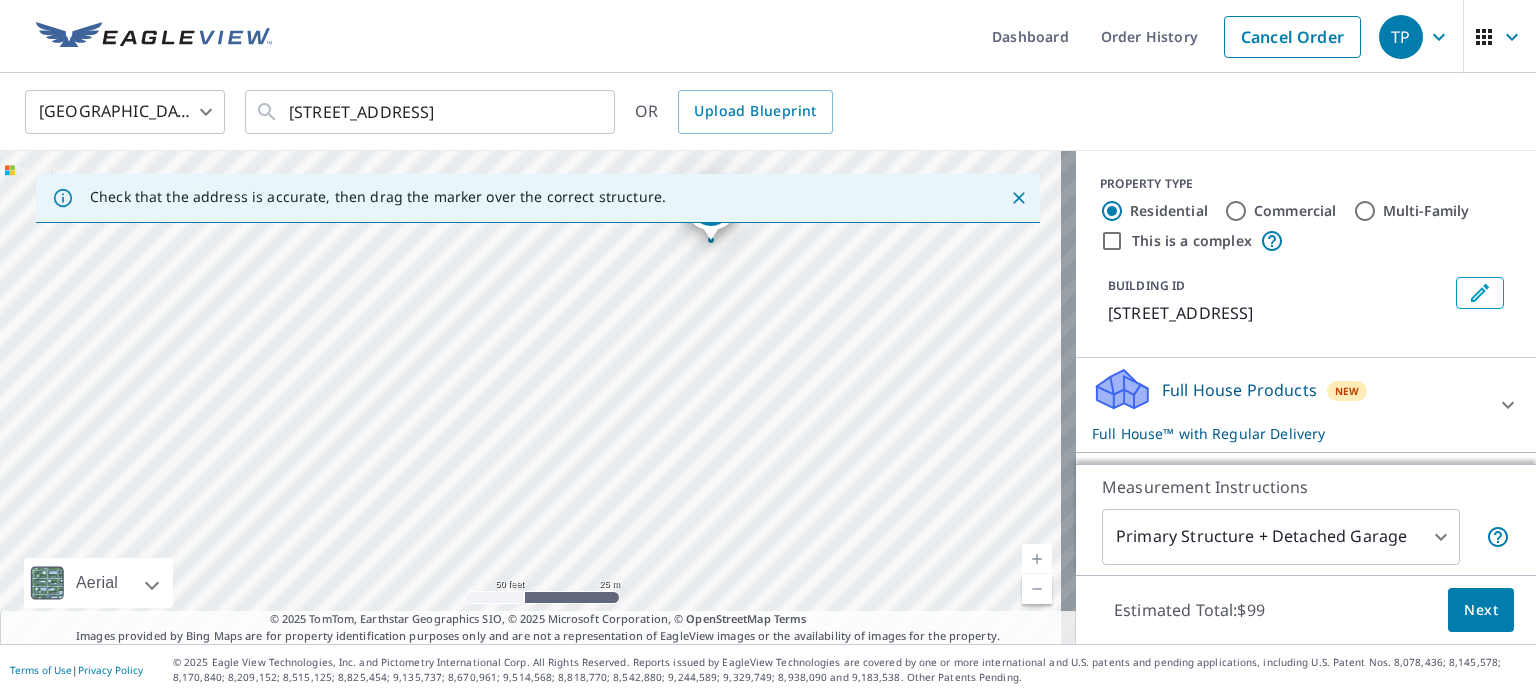 drag, startPoint x: 733, startPoint y: 464, endPoint x: 648, endPoint y: 266, distance: 215.47389 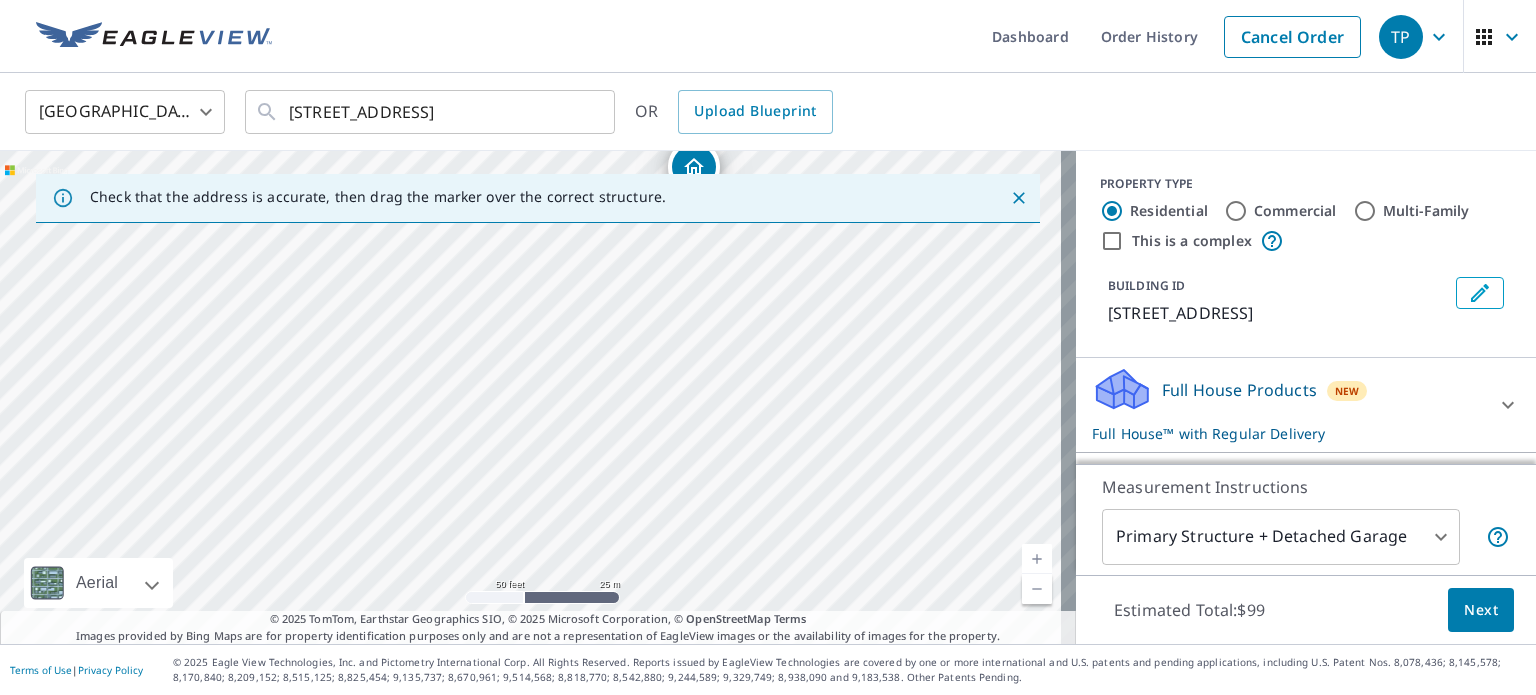 drag, startPoint x: 702, startPoint y: 310, endPoint x: 702, endPoint y: 298, distance: 12 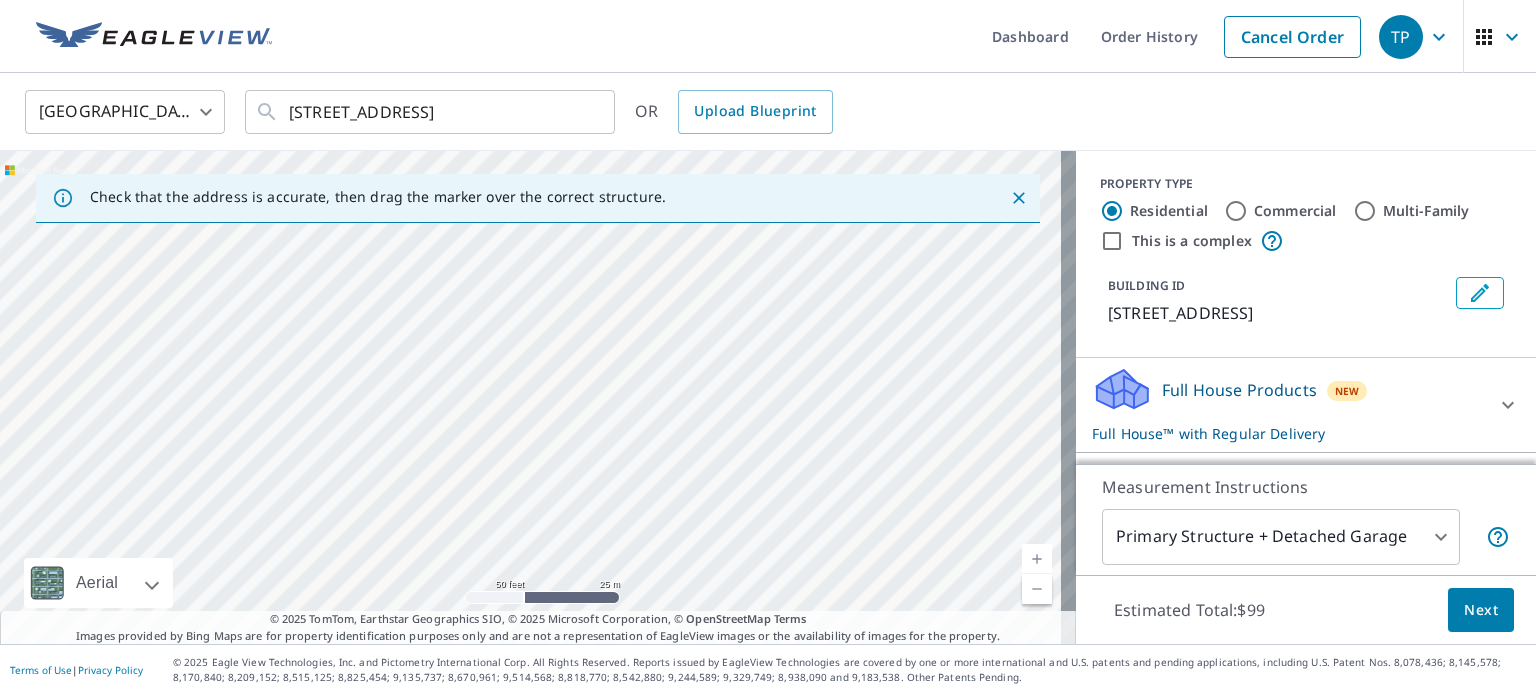 drag, startPoint x: 751, startPoint y: 404, endPoint x: 722, endPoint y: 286, distance: 121.511314 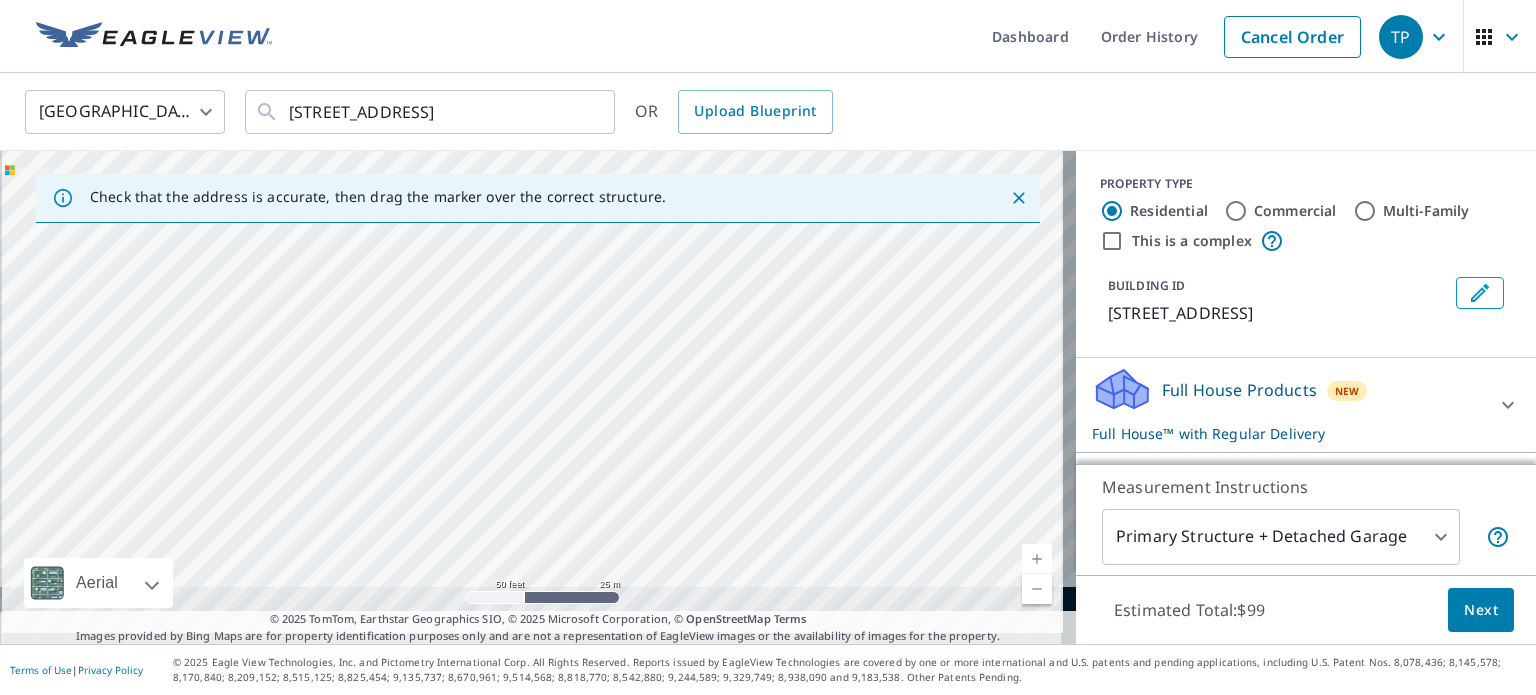 drag, startPoint x: 696, startPoint y: 303, endPoint x: 696, endPoint y: 276, distance: 27 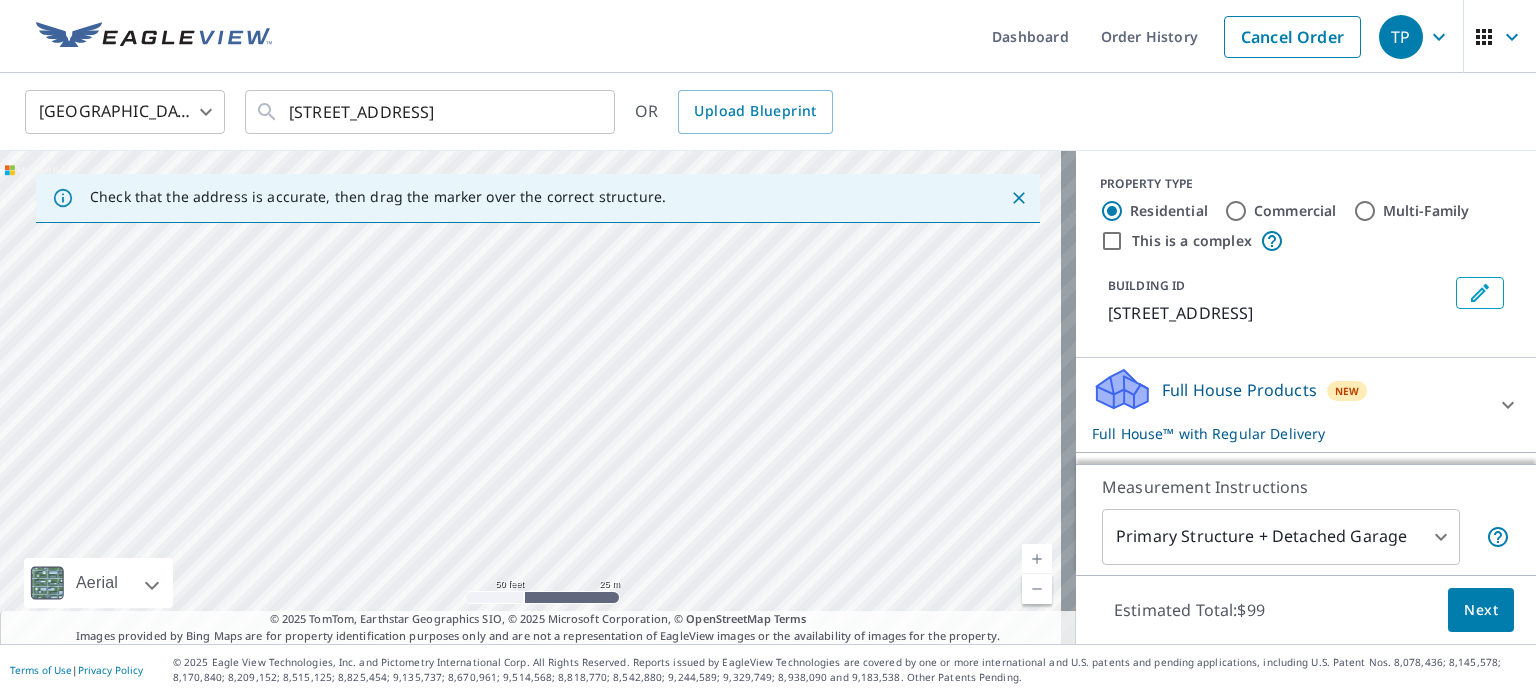 drag, startPoint x: 632, startPoint y: 349, endPoint x: 665, endPoint y: 241, distance: 112.929184 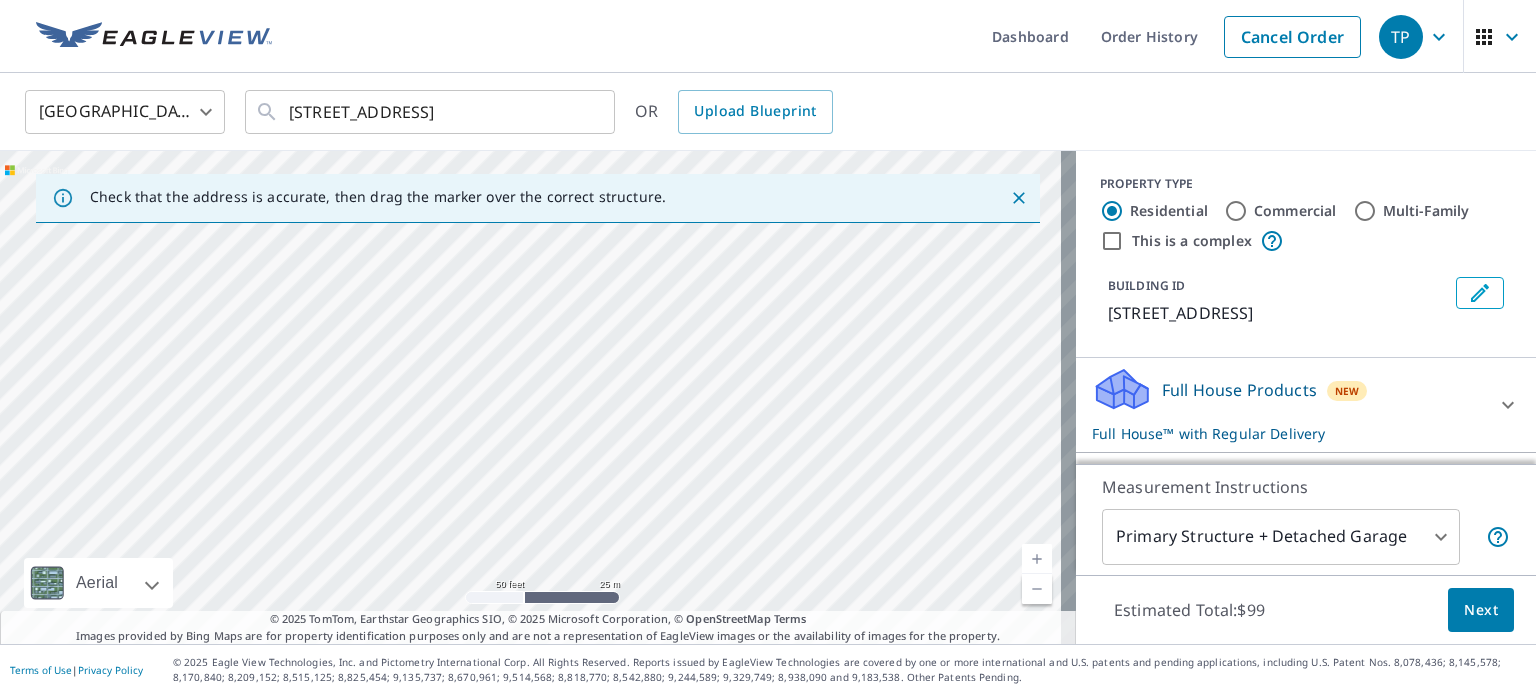 drag, startPoint x: 452, startPoint y: 379, endPoint x: 599, endPoint y: 328, distance: 155.59563 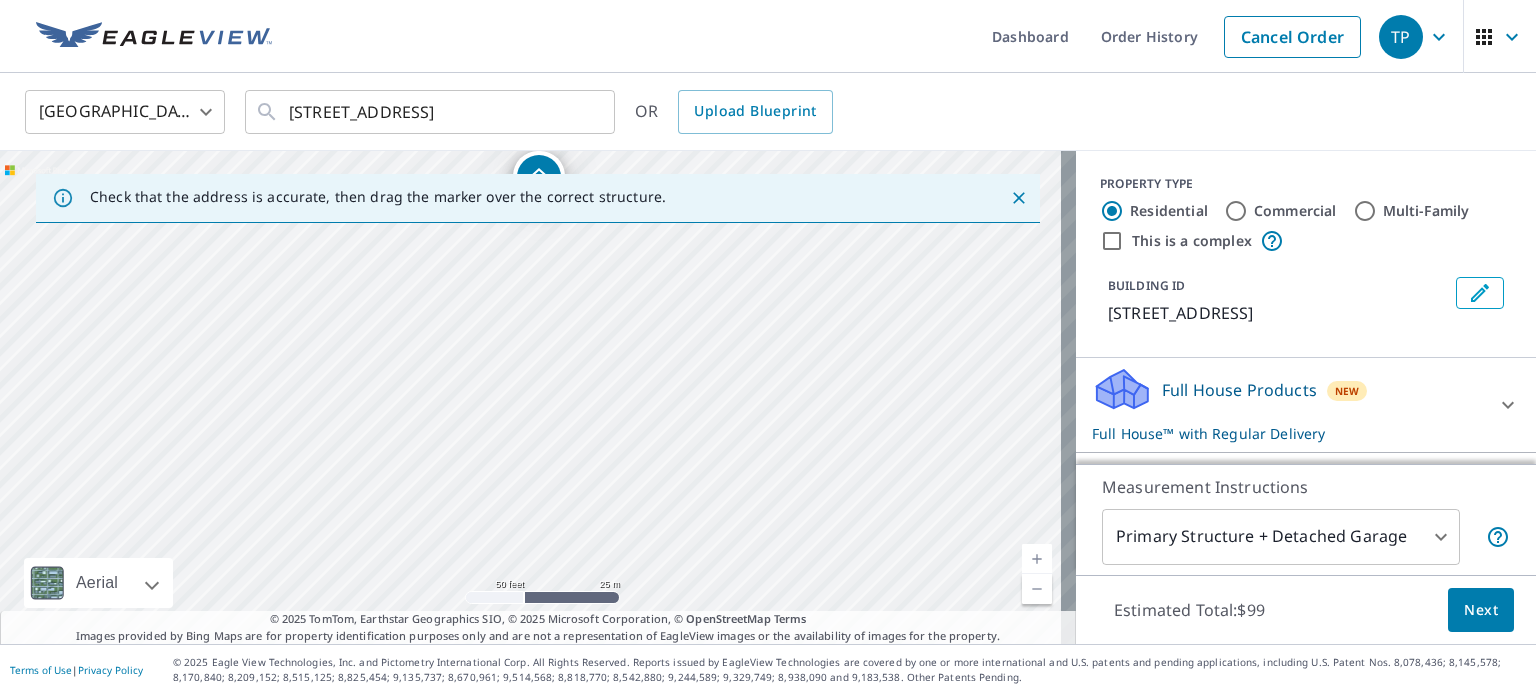 drag, startPoint x: 654, startPoint y: 455, endPoint x: 653, endPoint y: 271, distance: 184.00272 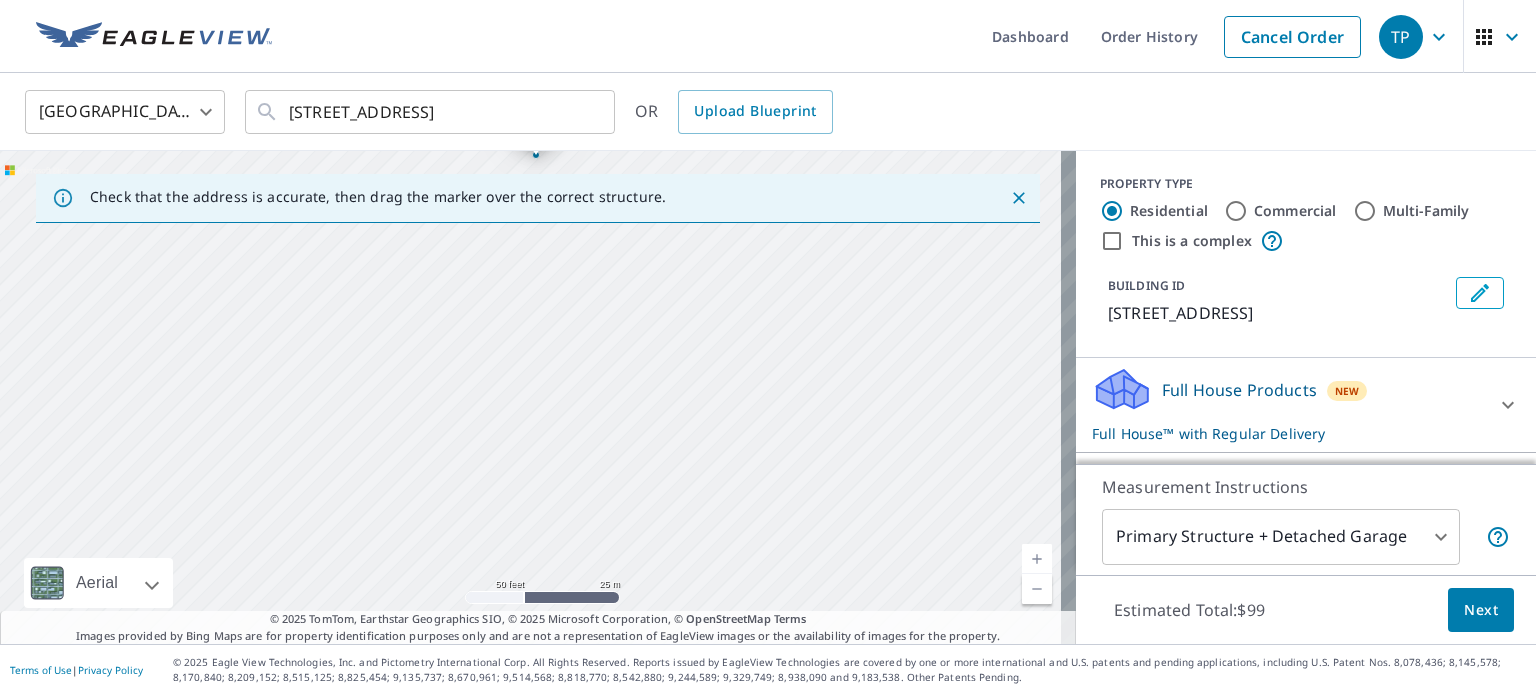 drag, startPoint x: 664, startPoint y: 345, endPoint x: 646, endPoint y: 235, distance: 111.463 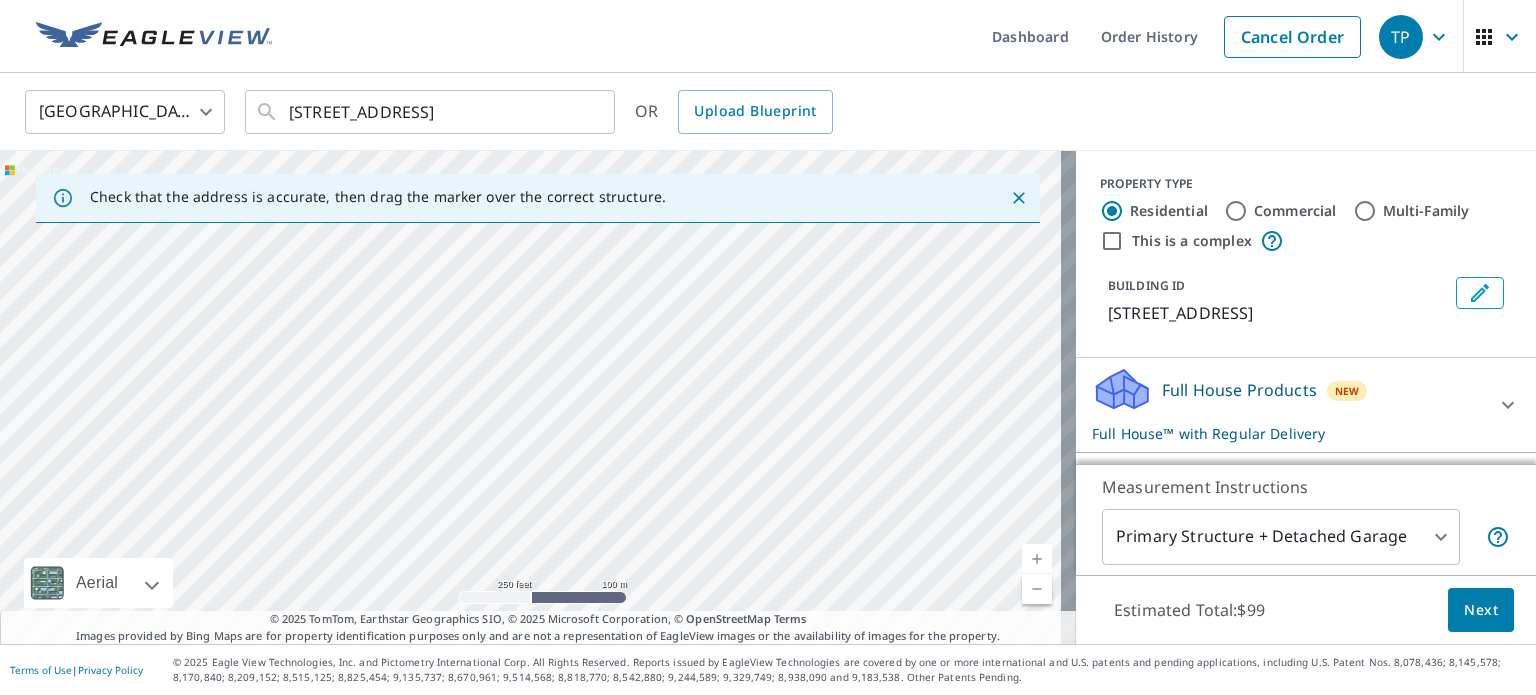 drag, startPoint x: 636, startPoint y: 475, endPoint x: 630, endPoint y: 319, distance: 156.11534 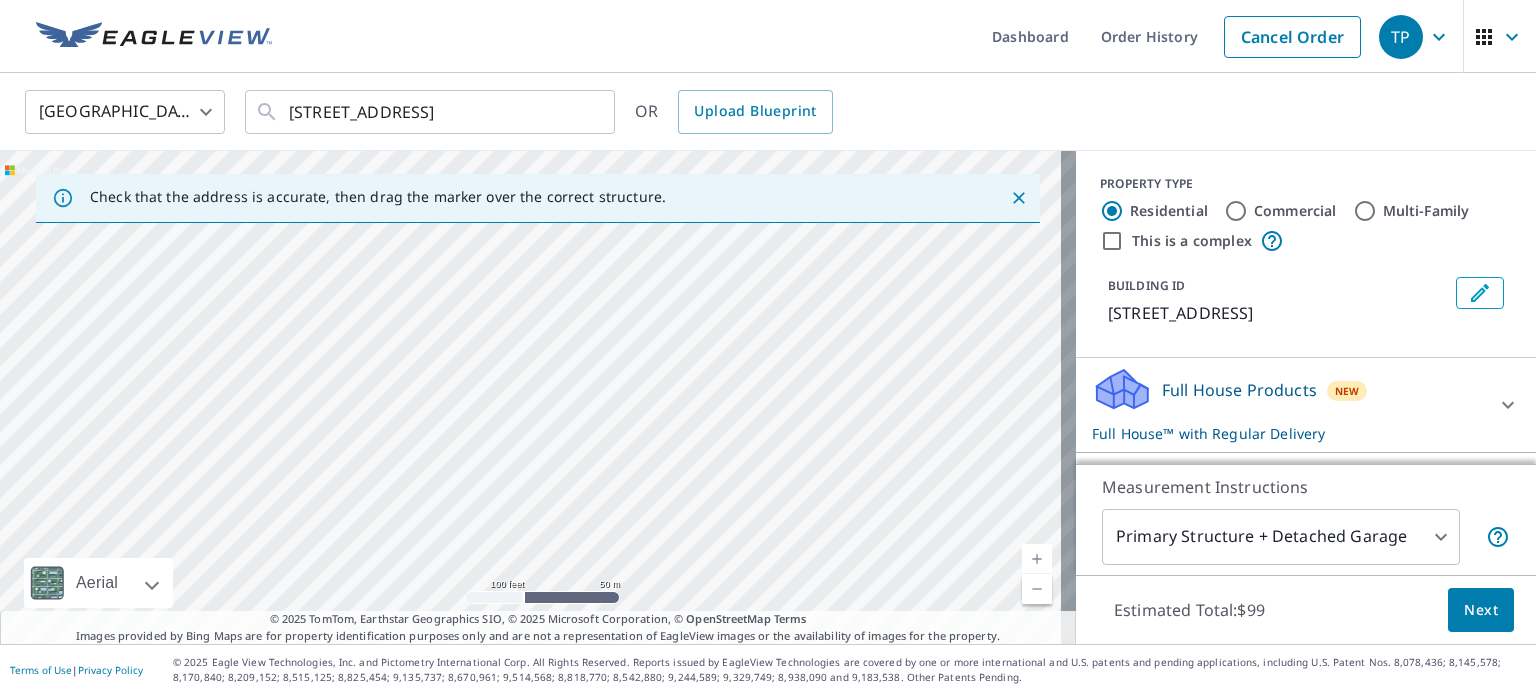 click on "173 Southampton Pl N Venice, FL 34293" at bounding box center (538, 397) 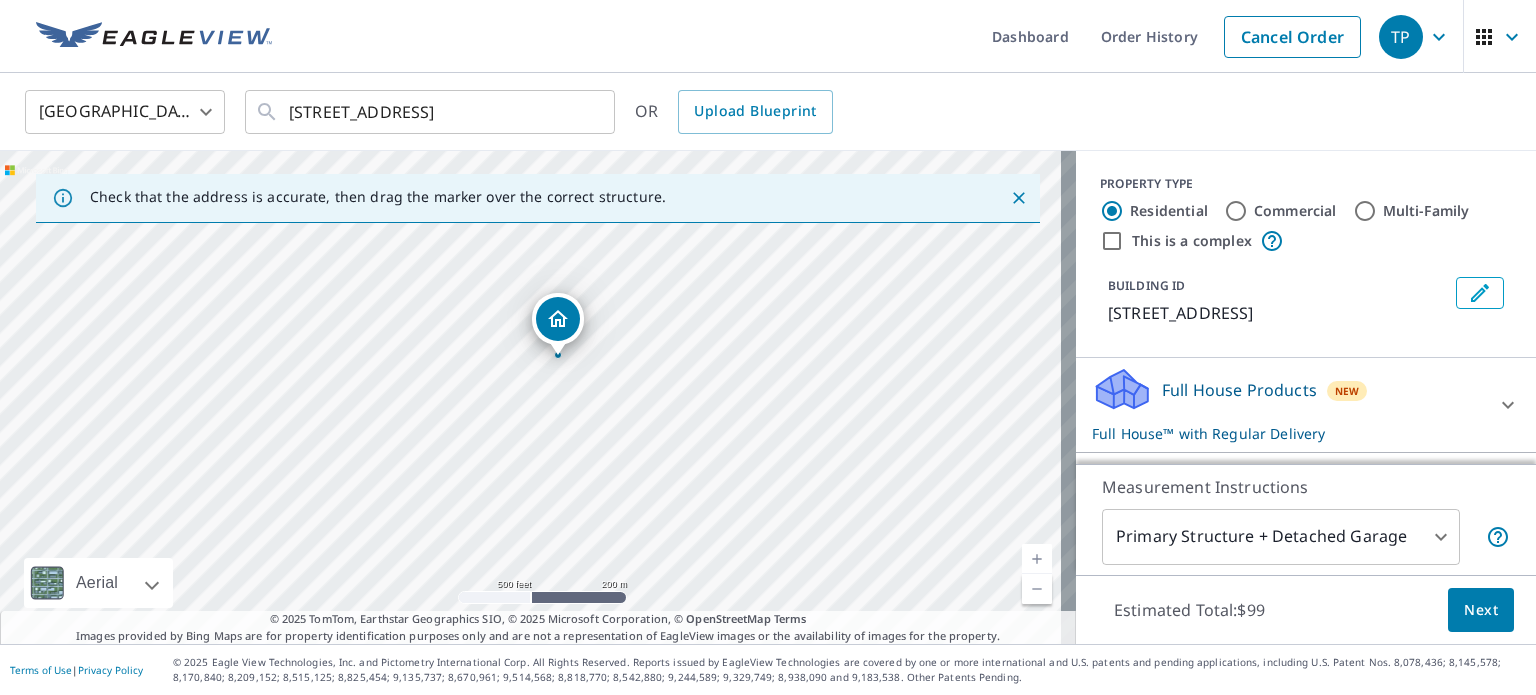 drag, startPoint x: 589, startPoint y: 414, endPoint x: 587, endPoint y: 377, distance: 37.054016 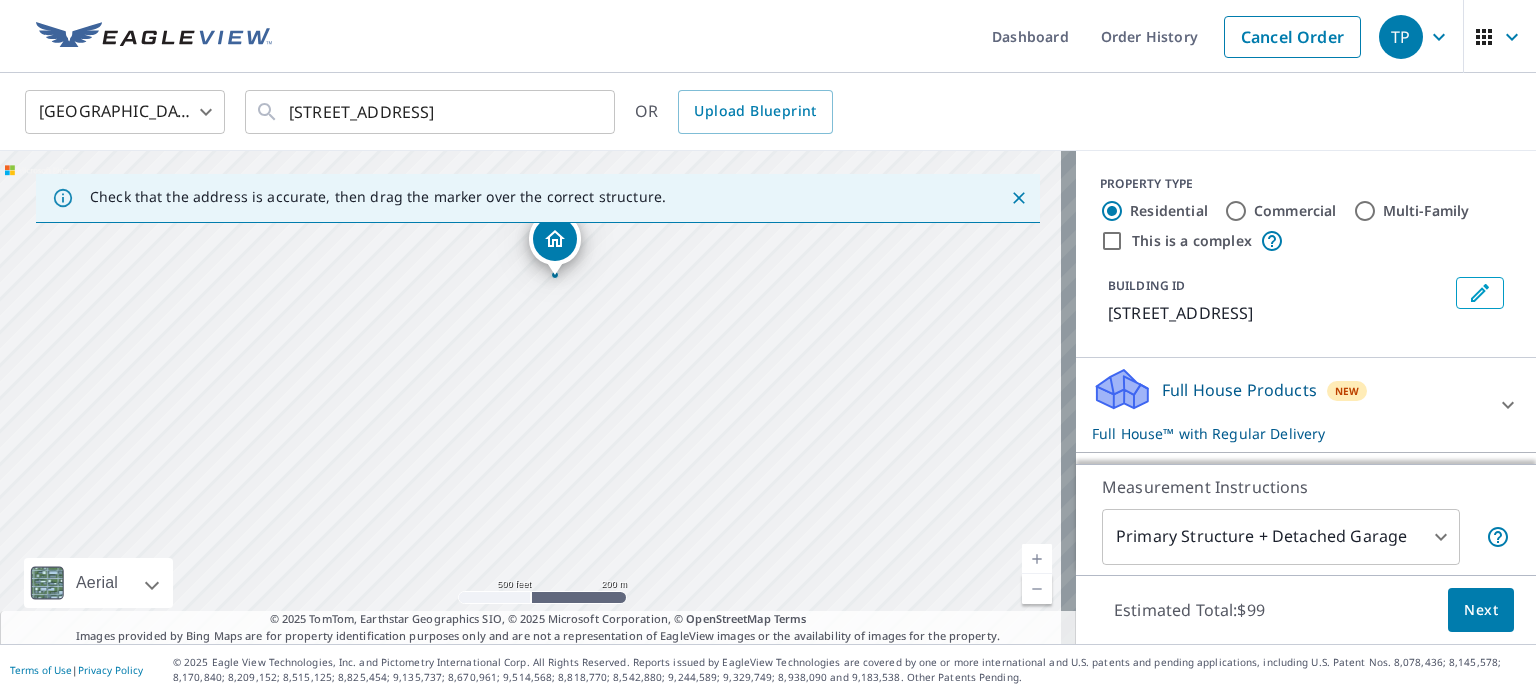 click on "173 Southampton Pl N Venice, FL 34293" at bounding box center [538, 397] 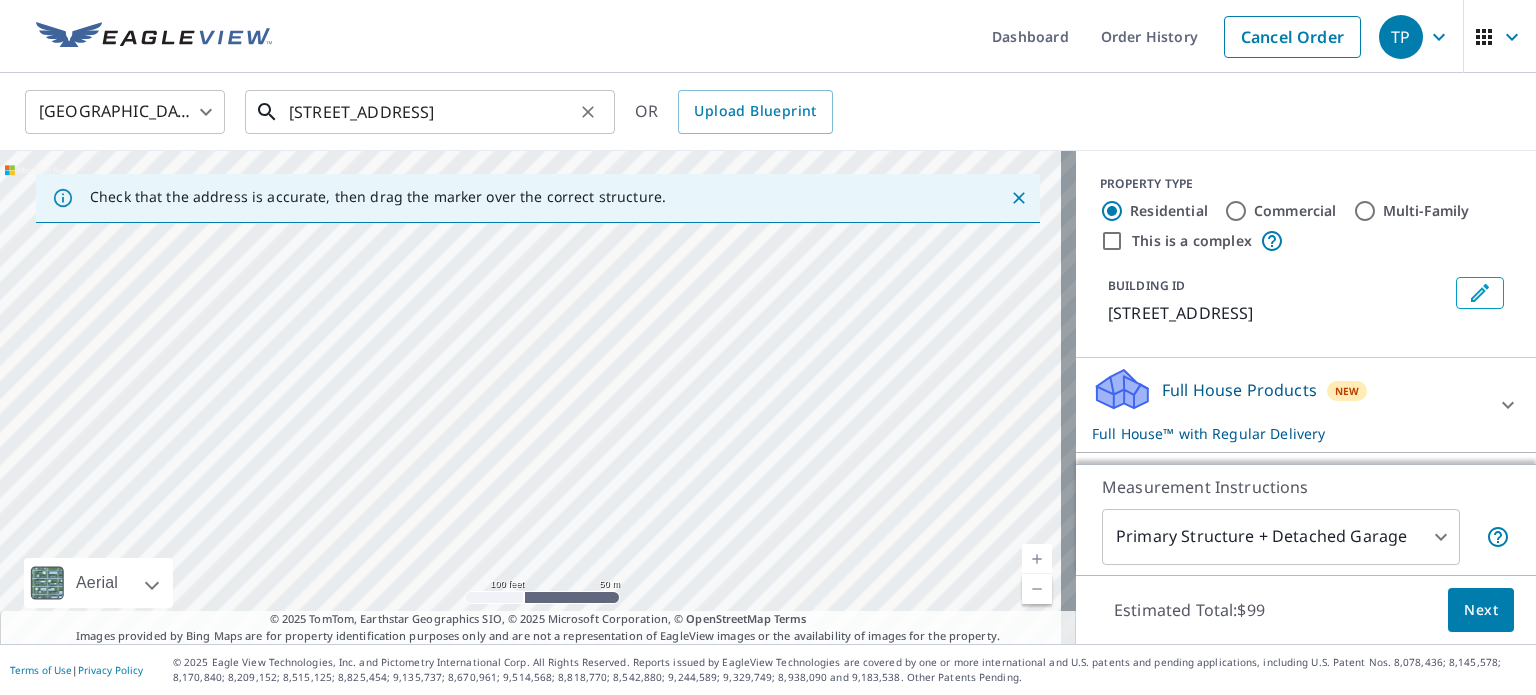 click on "173 Southampton Pl N Venice, FL 34293" at bounding box center [431, 112] 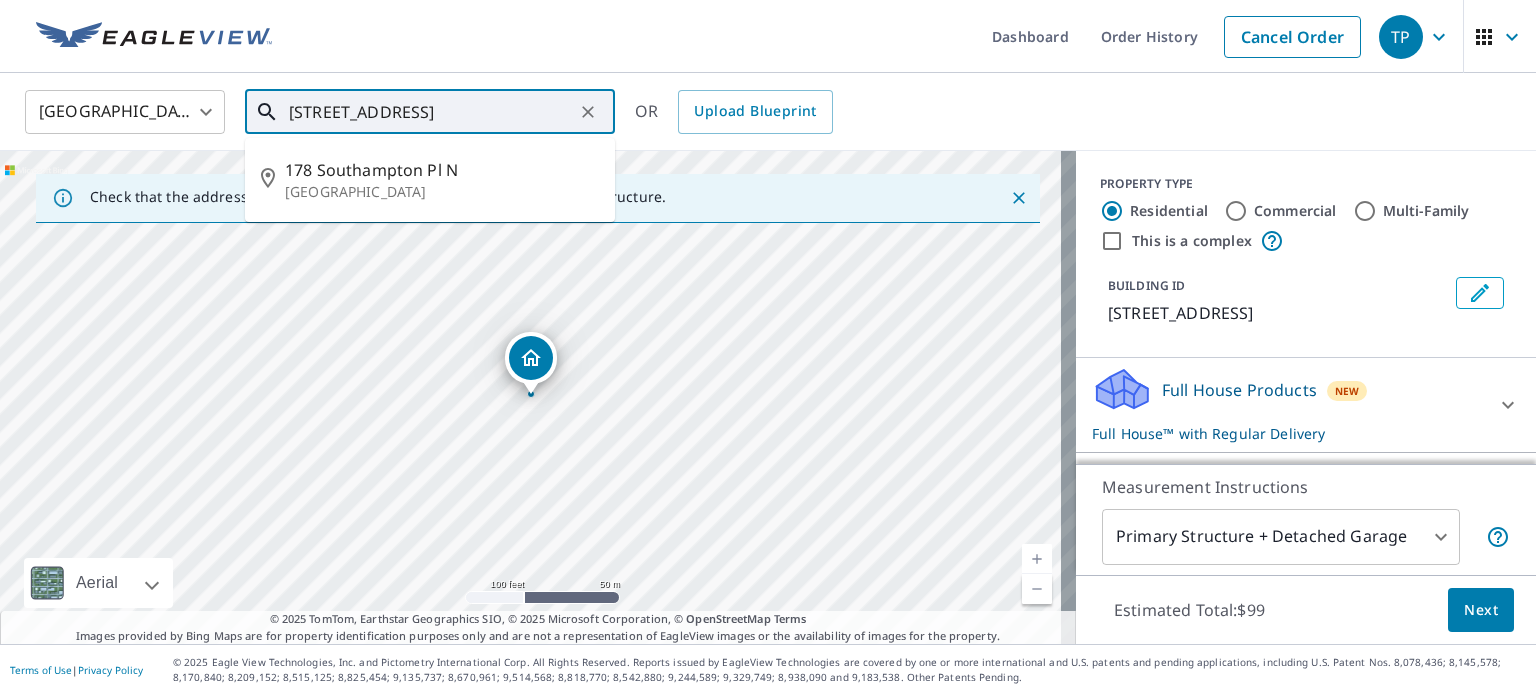 type on "178-180  Southampton Pl N Venice, FL 34293" 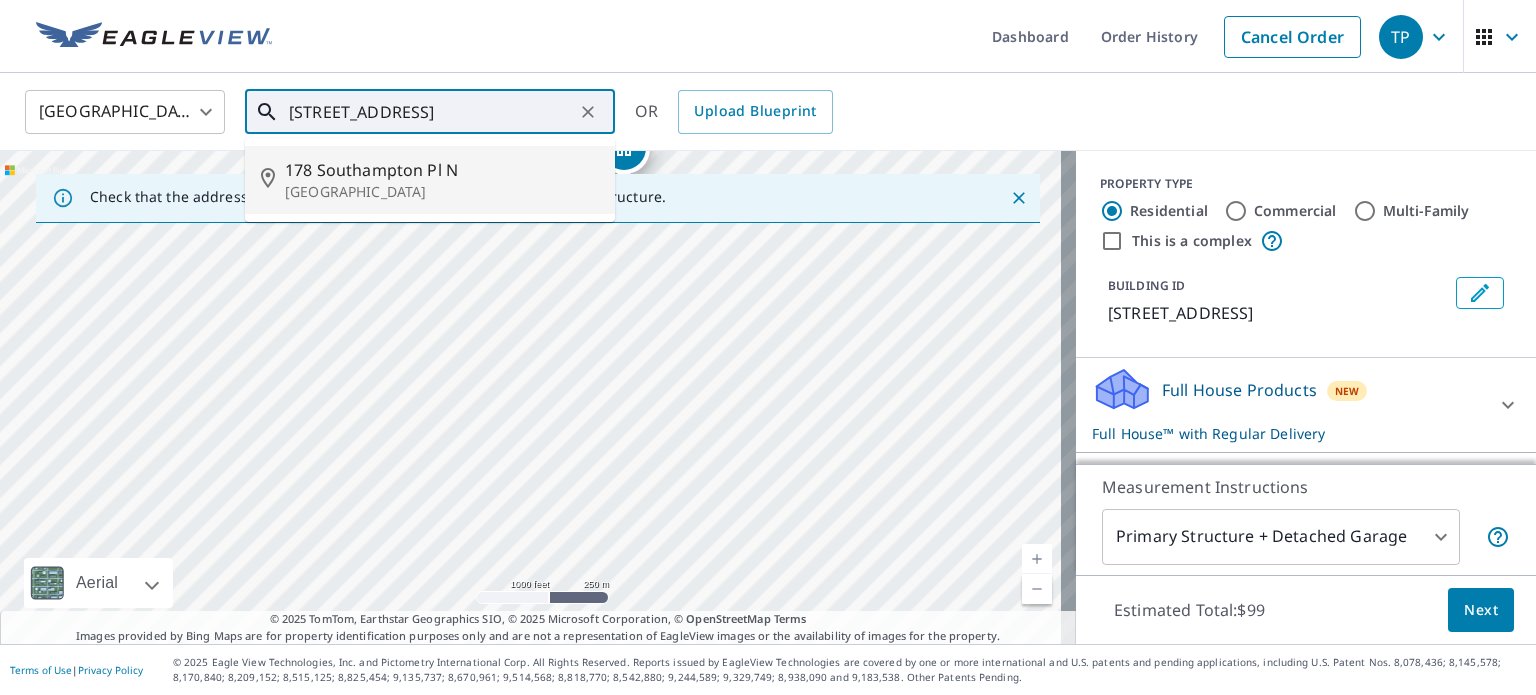 click 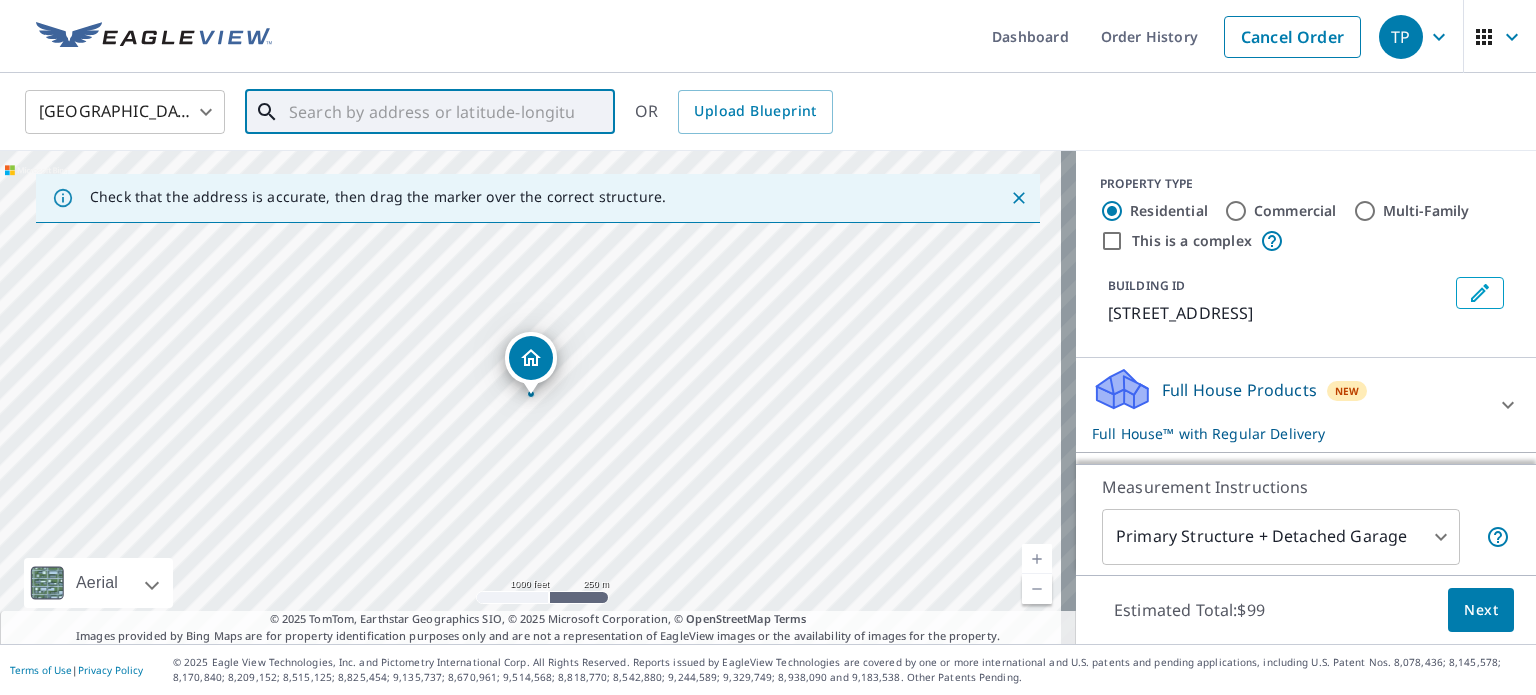 click at bounding box center [431, 112] 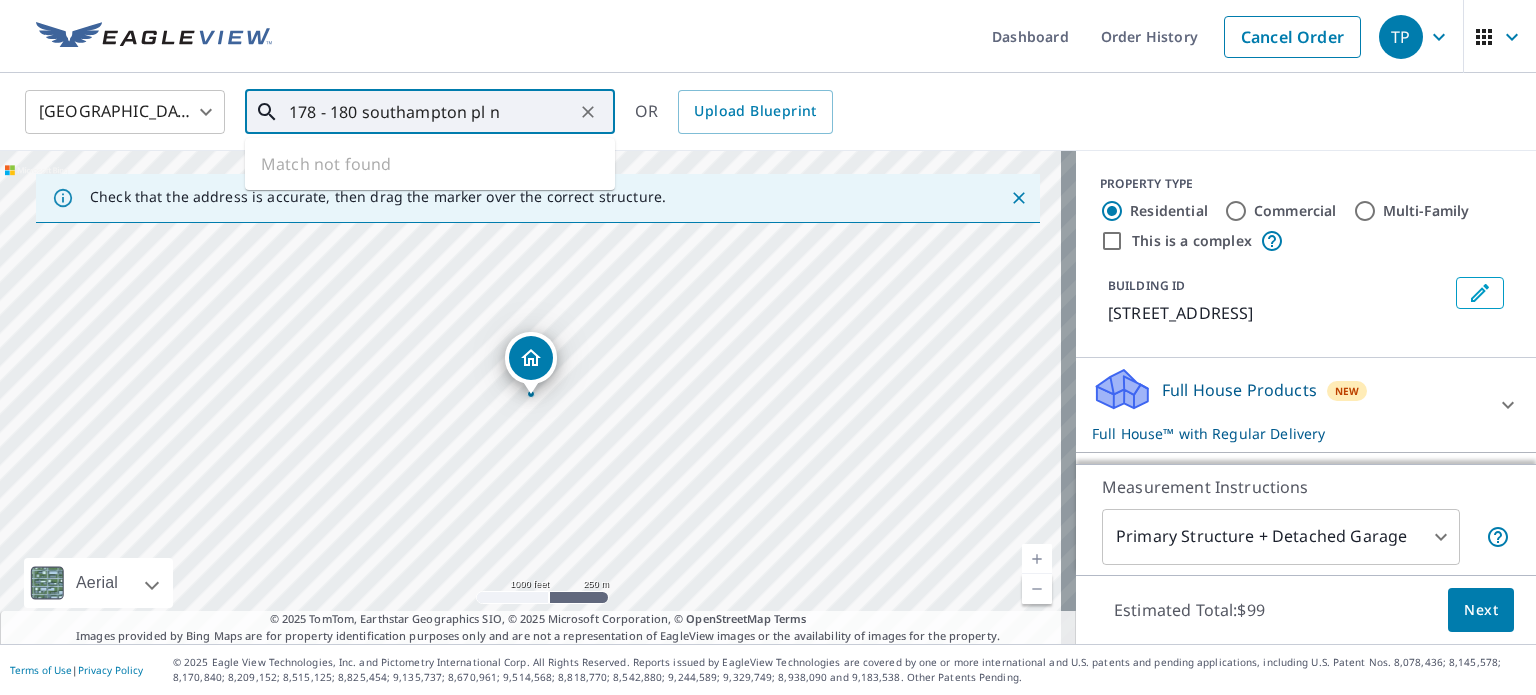 click on "178 - 180 southampton pl n" at bounding box center (431, 112) 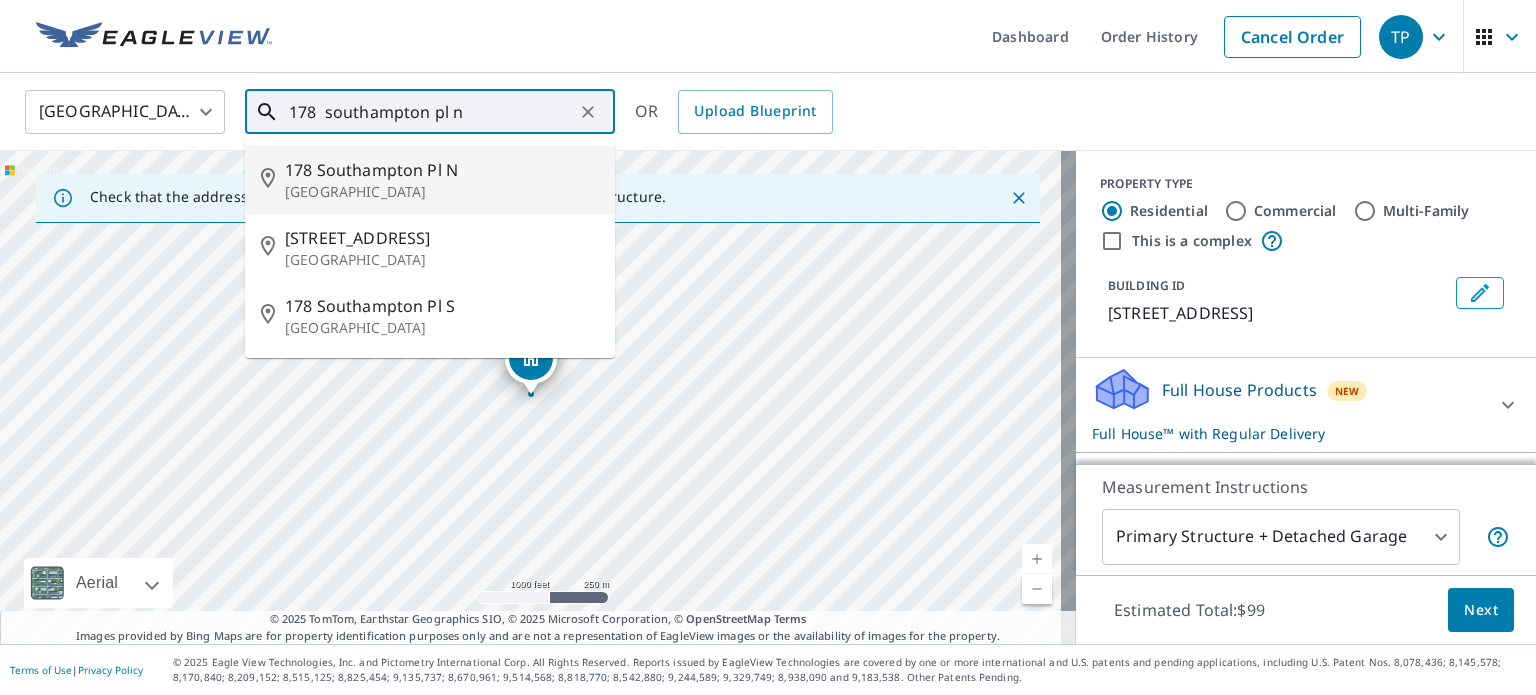 click on "178 Southampton Pl N" at bounding box center (442, 170) 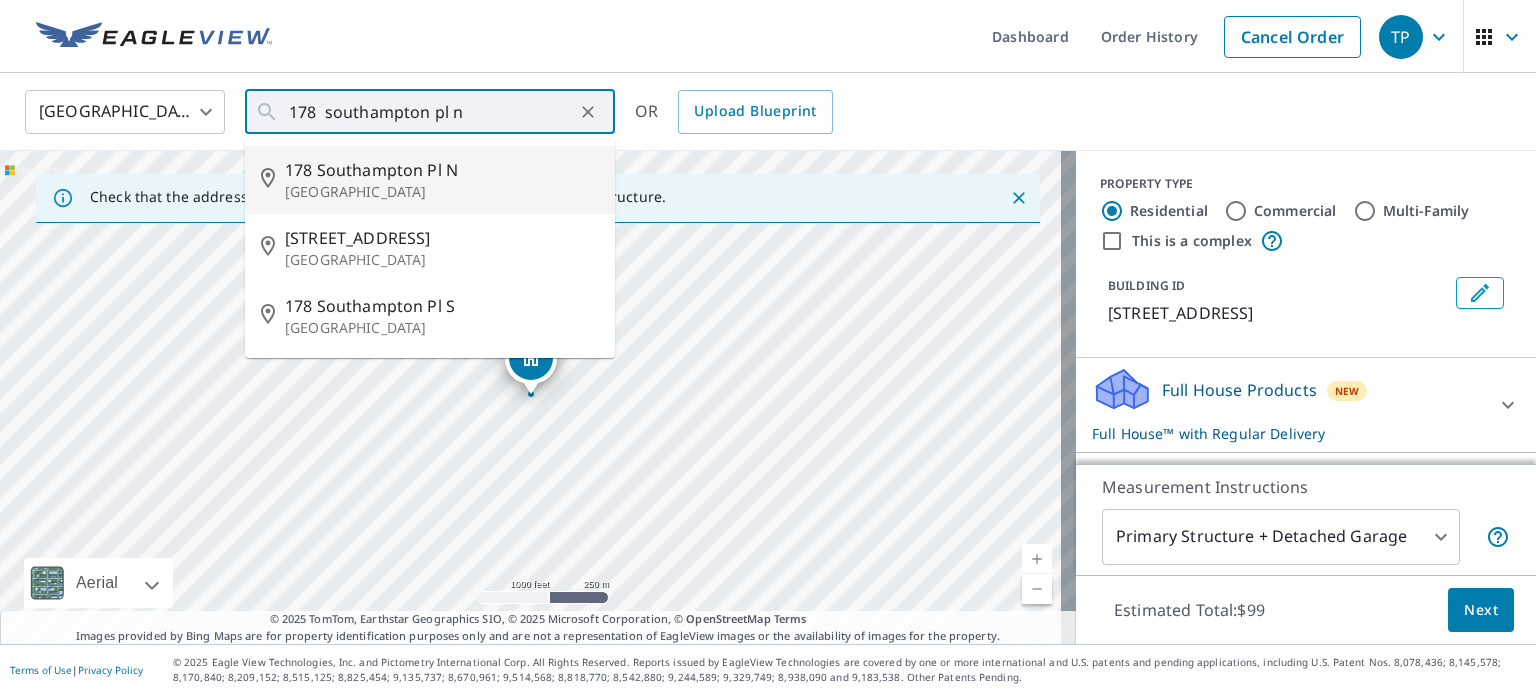 type on "178 Southampton Pl N Venice, FL 34293" 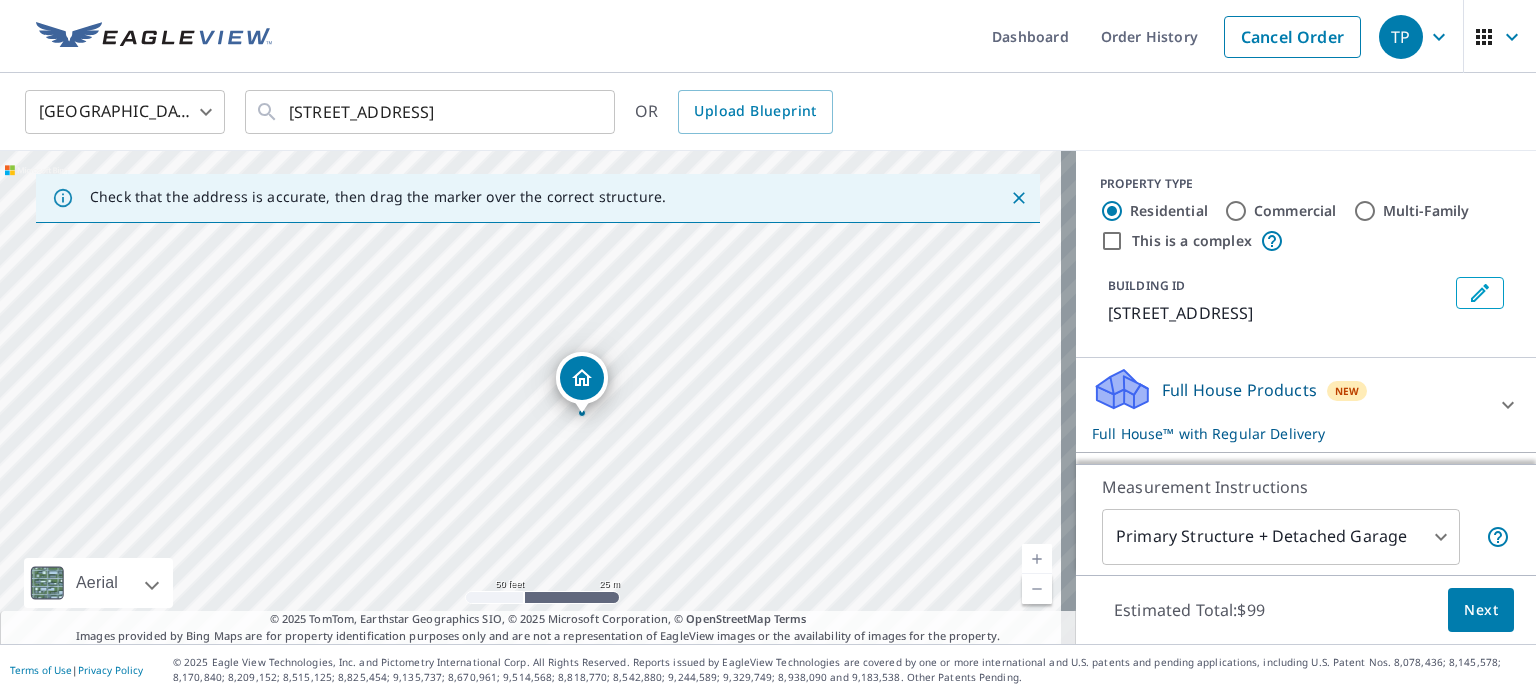 drag, startPoint x: 573, startPoint y: 522, endPoint x: 632, endPoint y: 374, distance: 159.3267 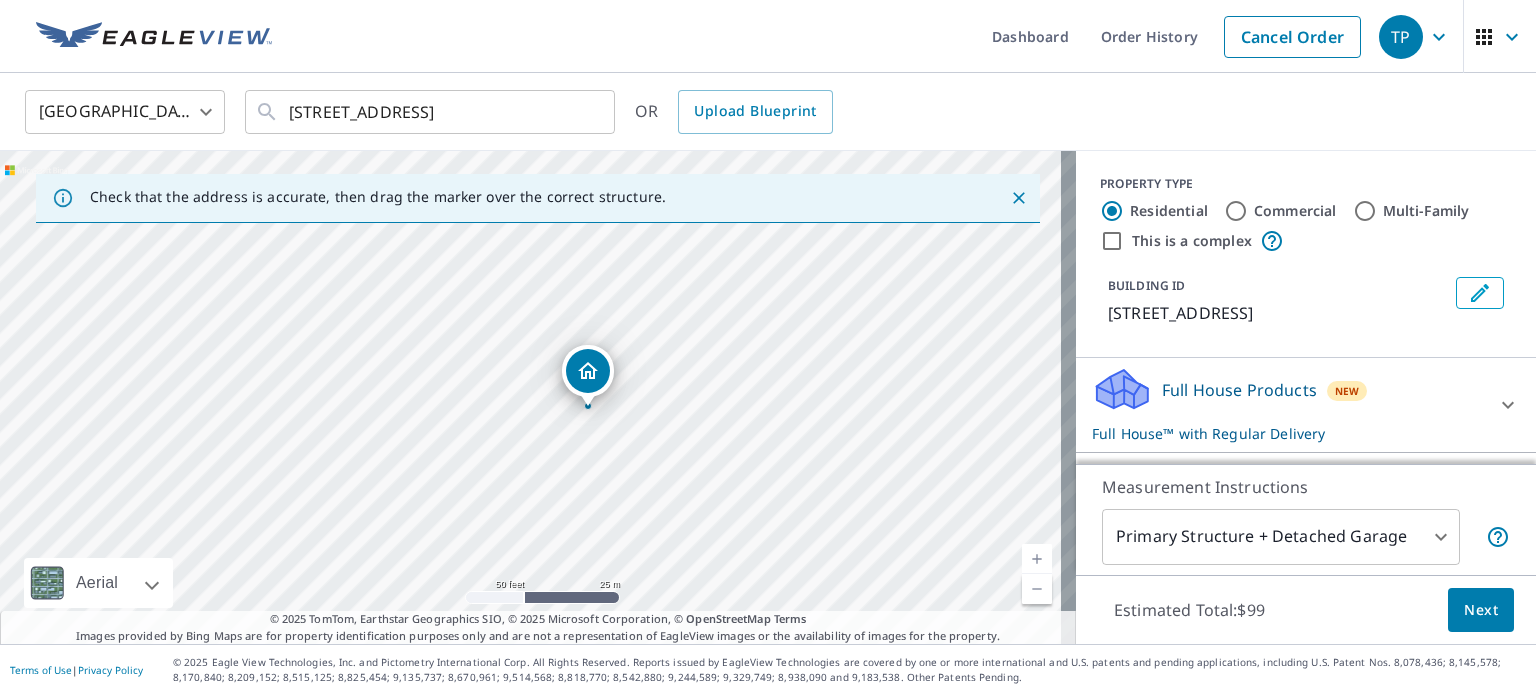 click on "178 Southampton Pl N Venice, FL 34293" at bounding box center [538, 397] 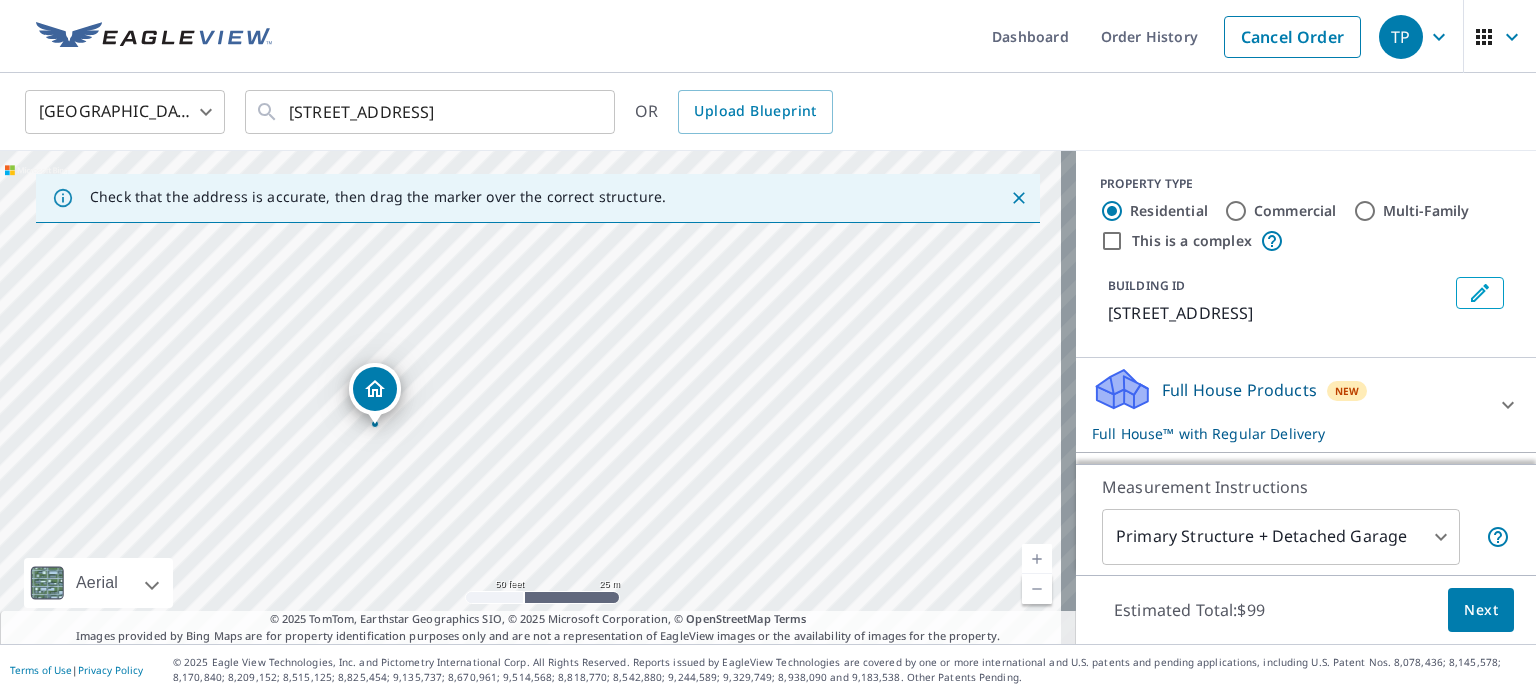 drag, startPoint x: 535, startPoint y: 351, endPoint x: 379, endPoint y: 381, distance: 158.85843 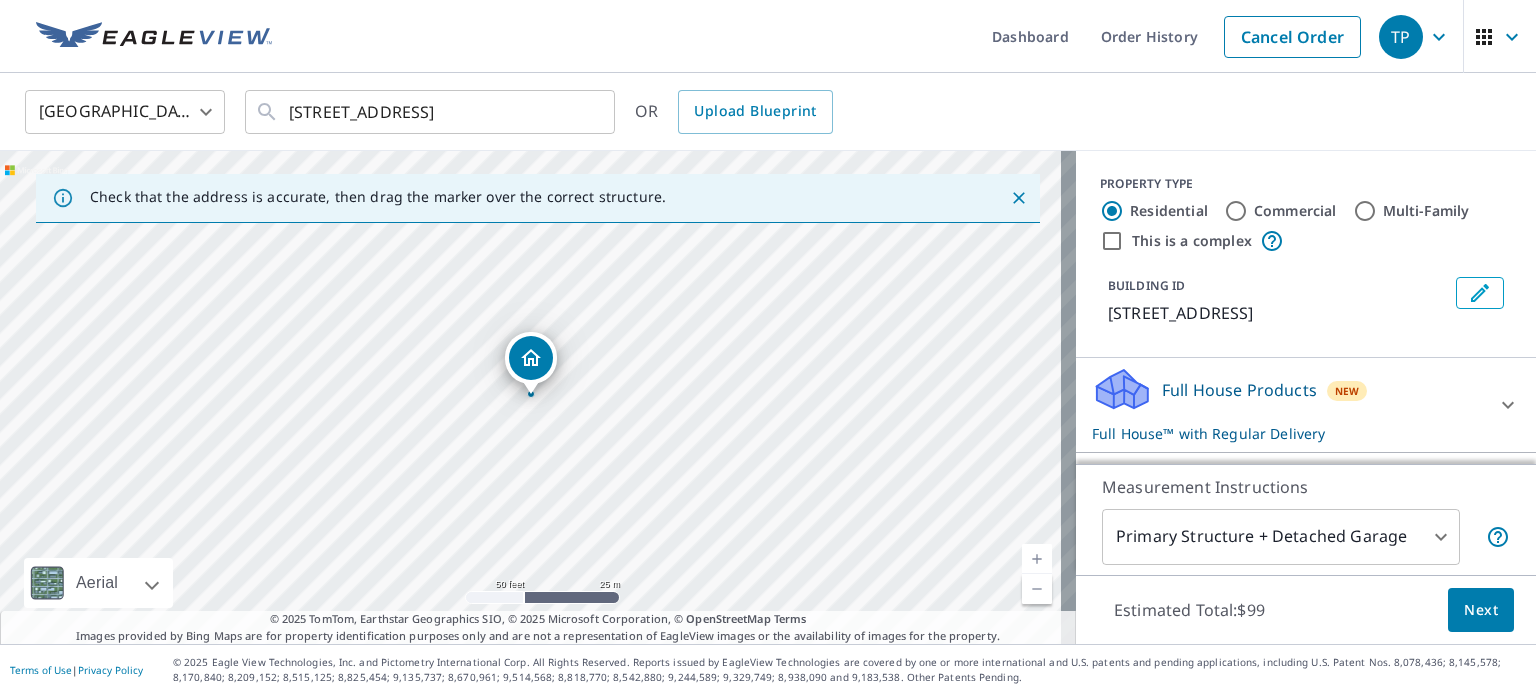 click on "Commercial" at bounding box center [1236, 211] 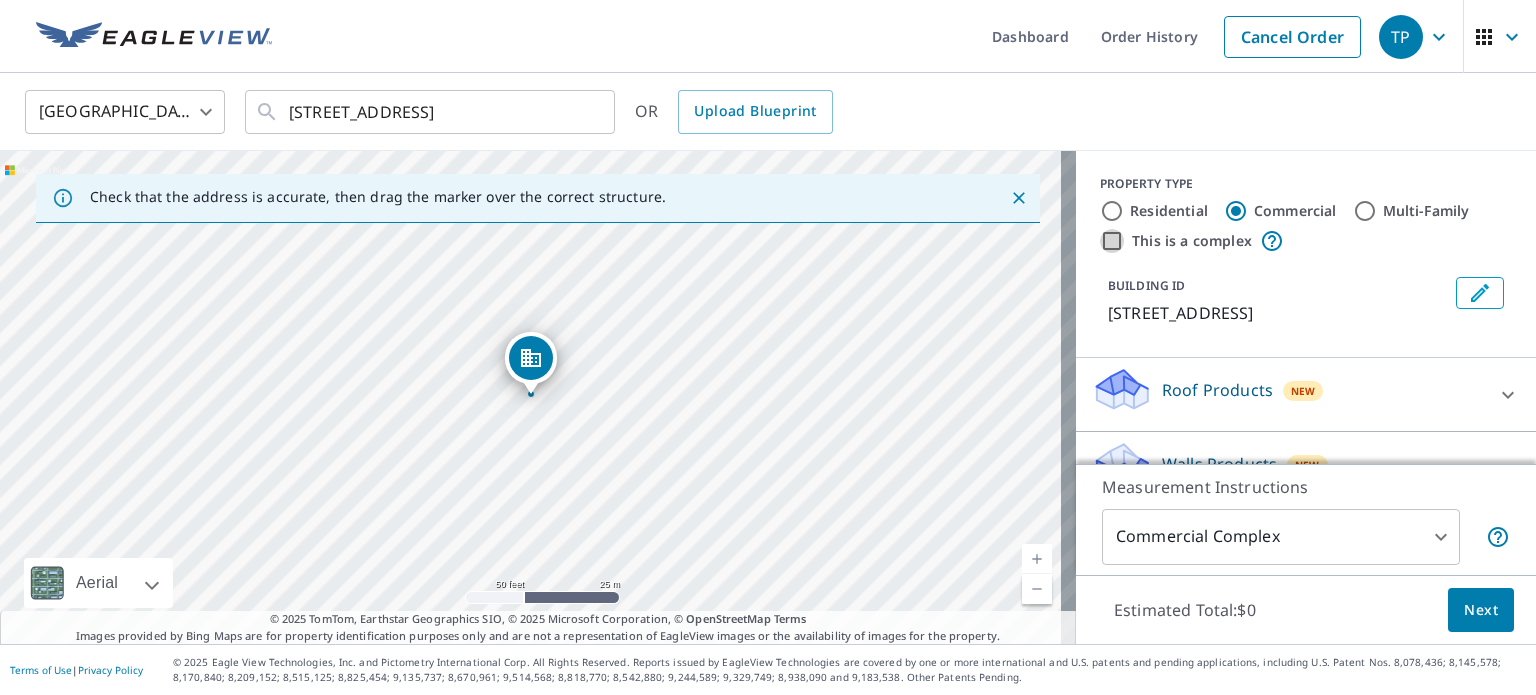 click on "This is a complex" at bounding box center (1112, 241) 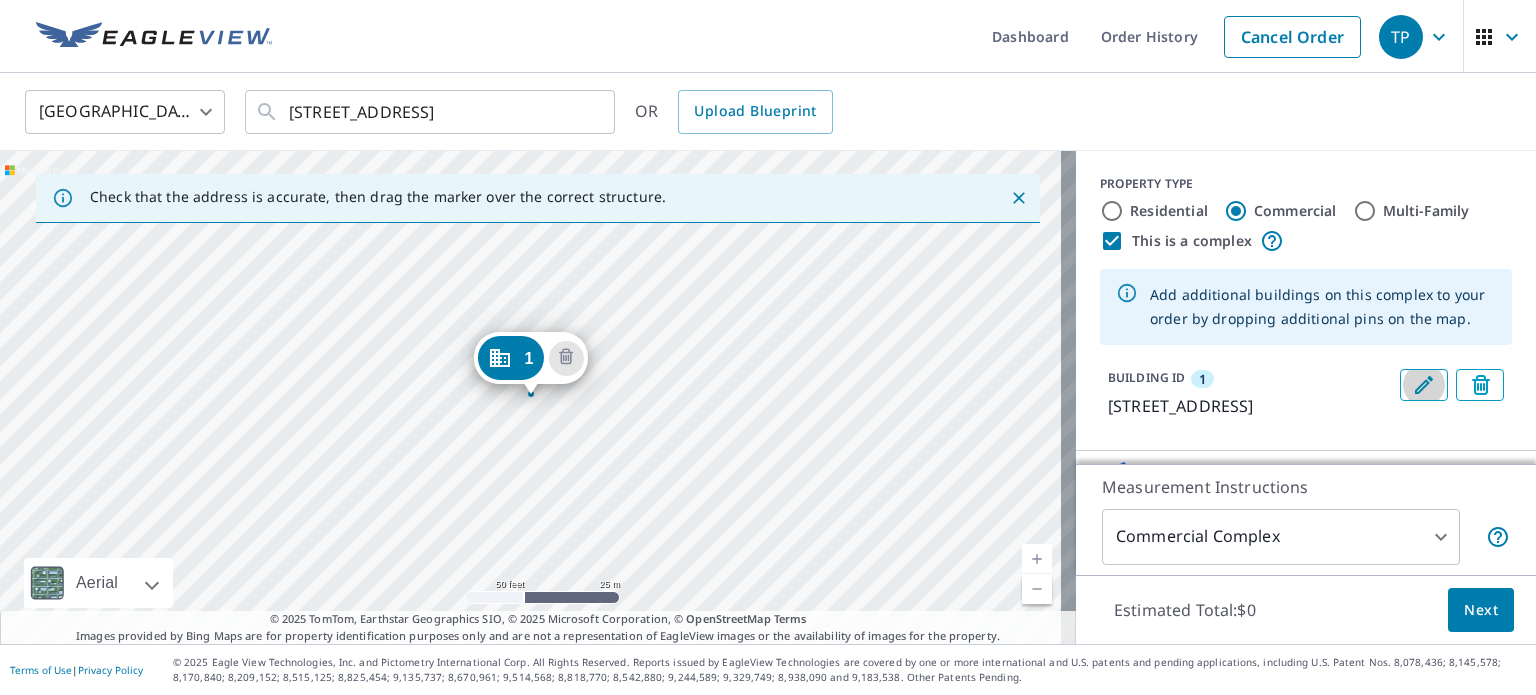 click 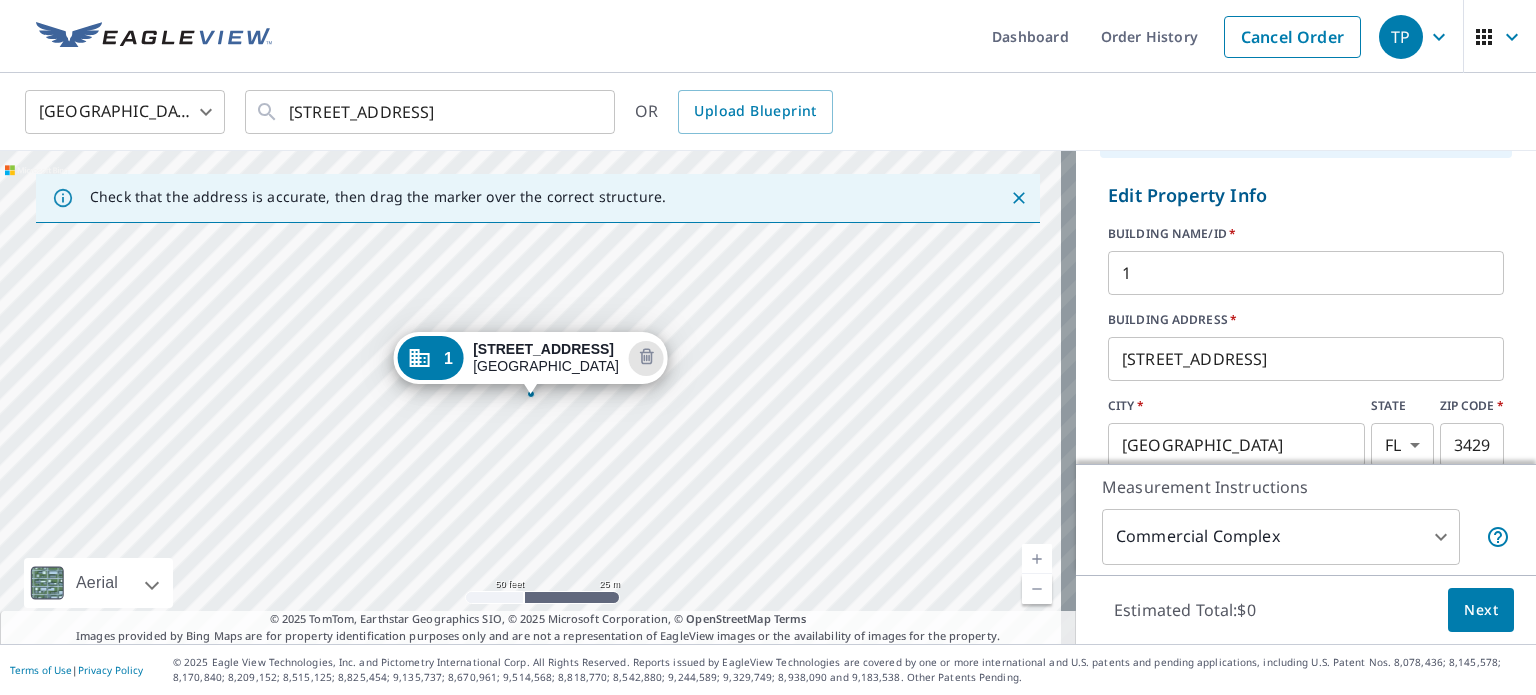 scroll, scrollTop: 200, scrollLeft: 0, axis: vertical 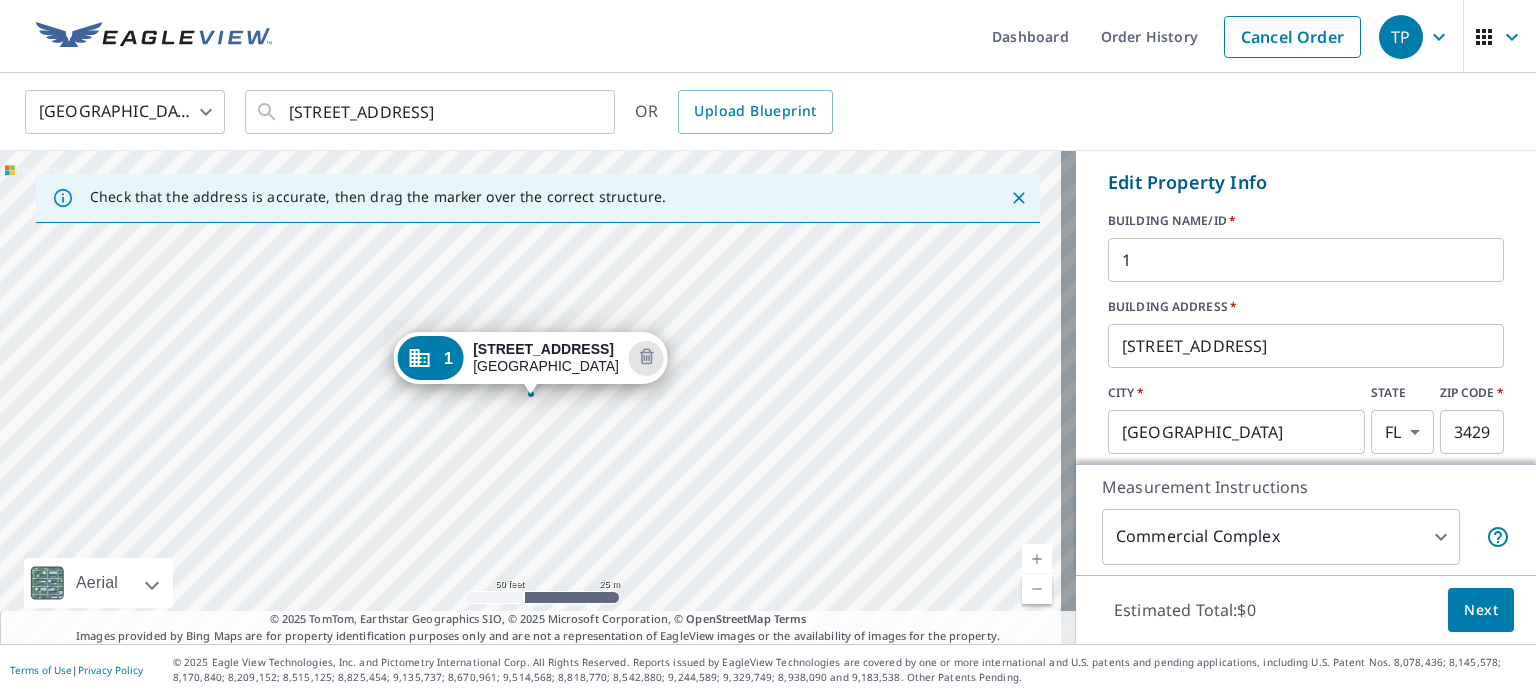 click on "174 Southampton Pl" at bounding box center (1306, 346) 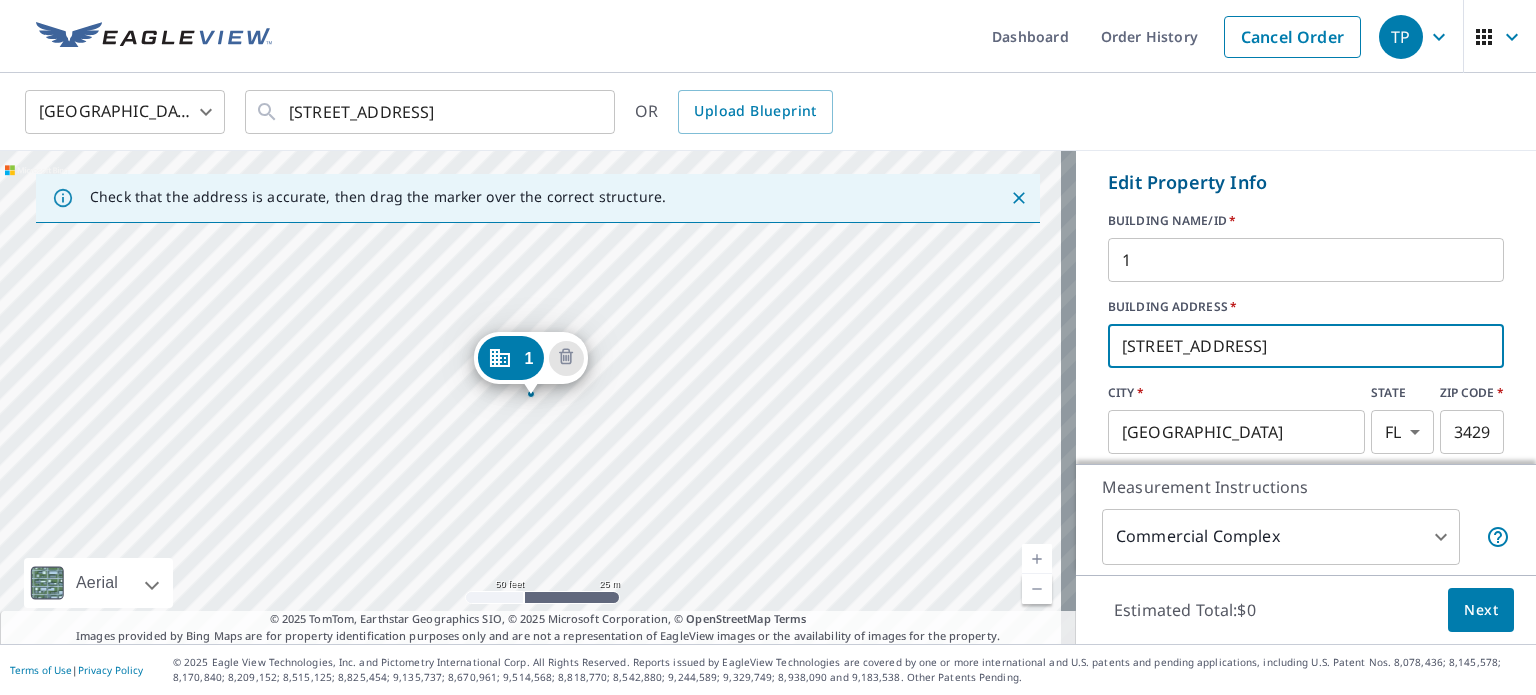 click on "178 Southampton Pl" at bounding box center (1306, 346) 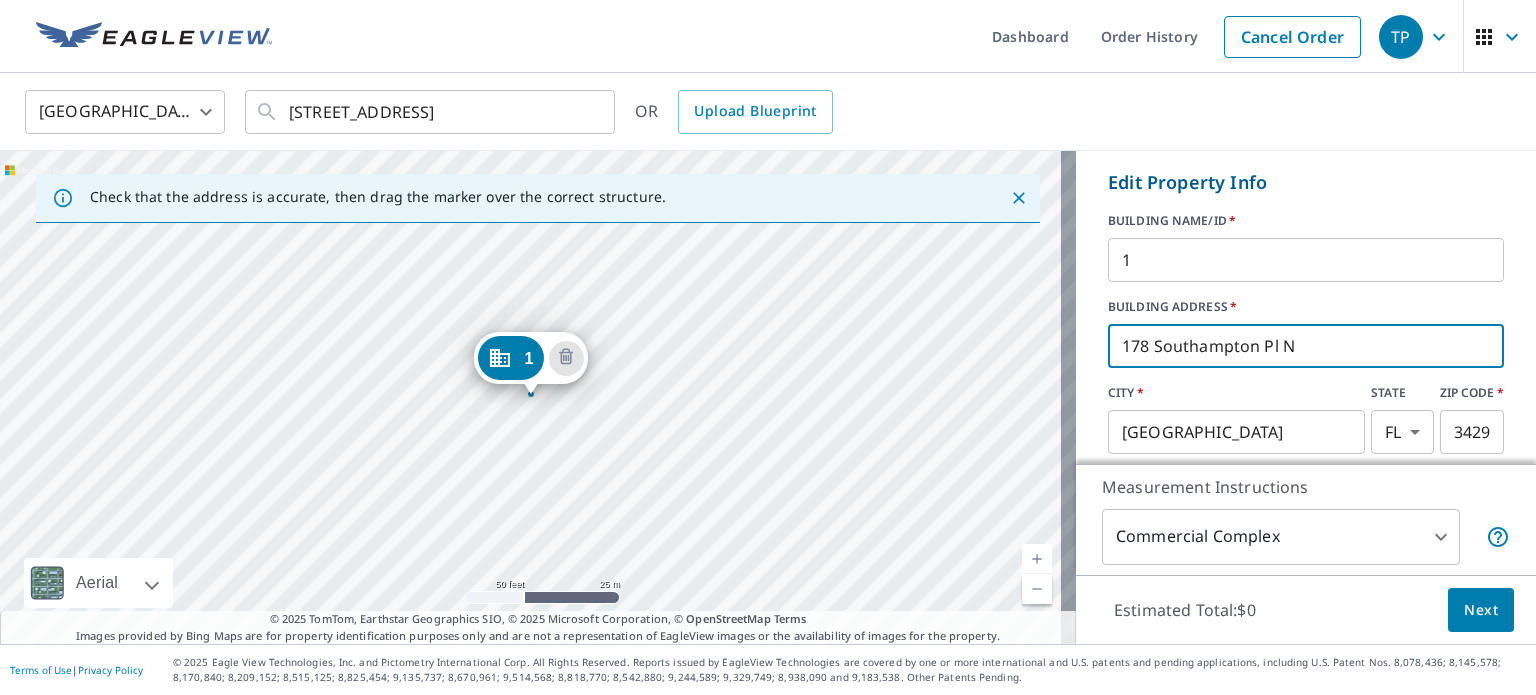 type on "178 Southampton Pl N" 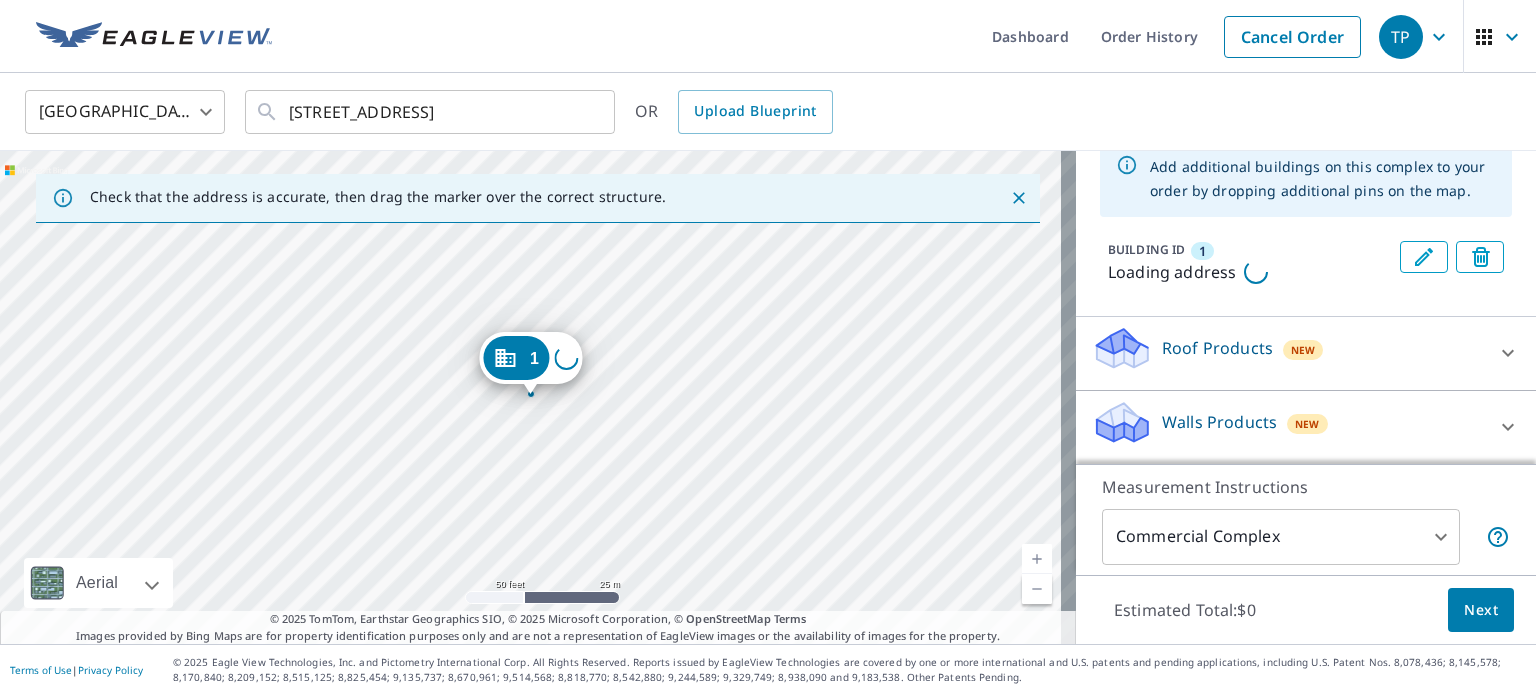 scroll, scrollTop: 158, scrollLeft: 0, axis: vertical 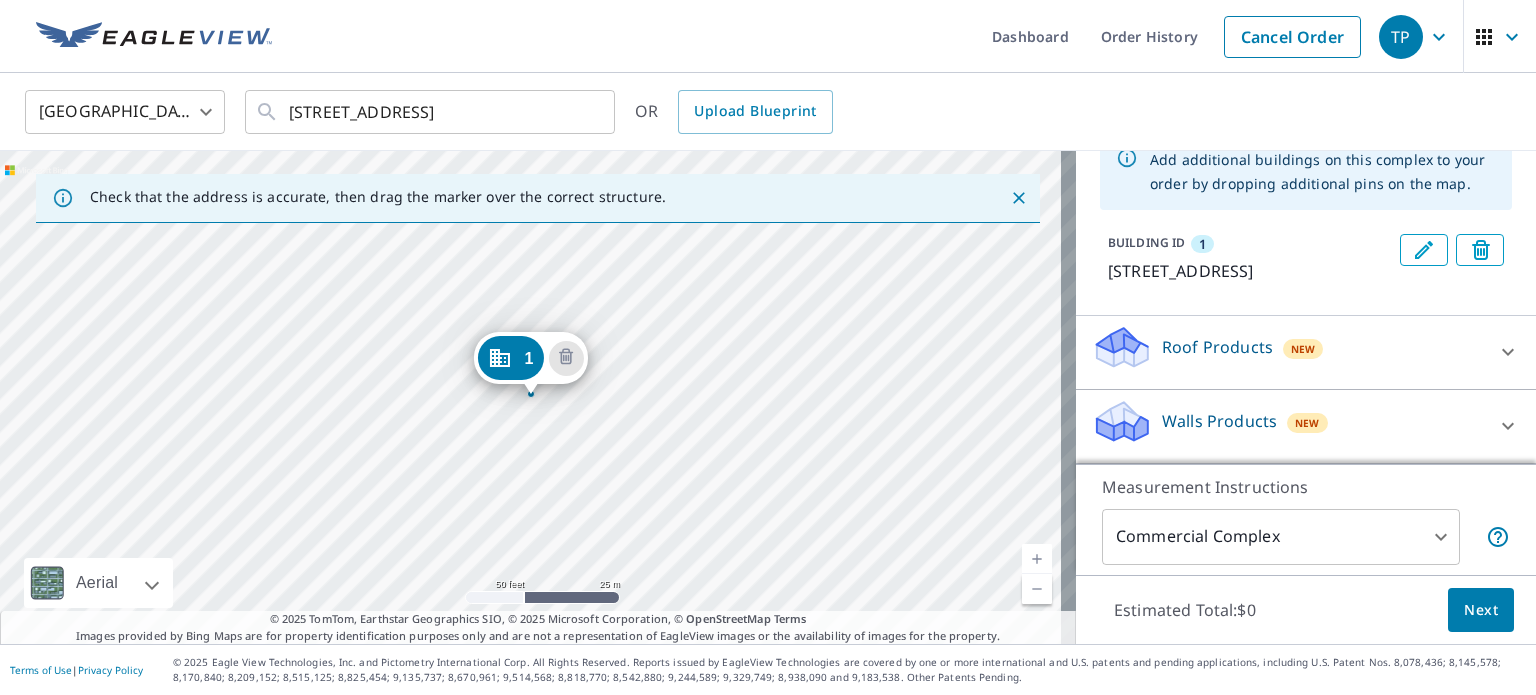 click on "1 174 Southampton Pl Venice, FL 34293" at bounding box center [538, 397] 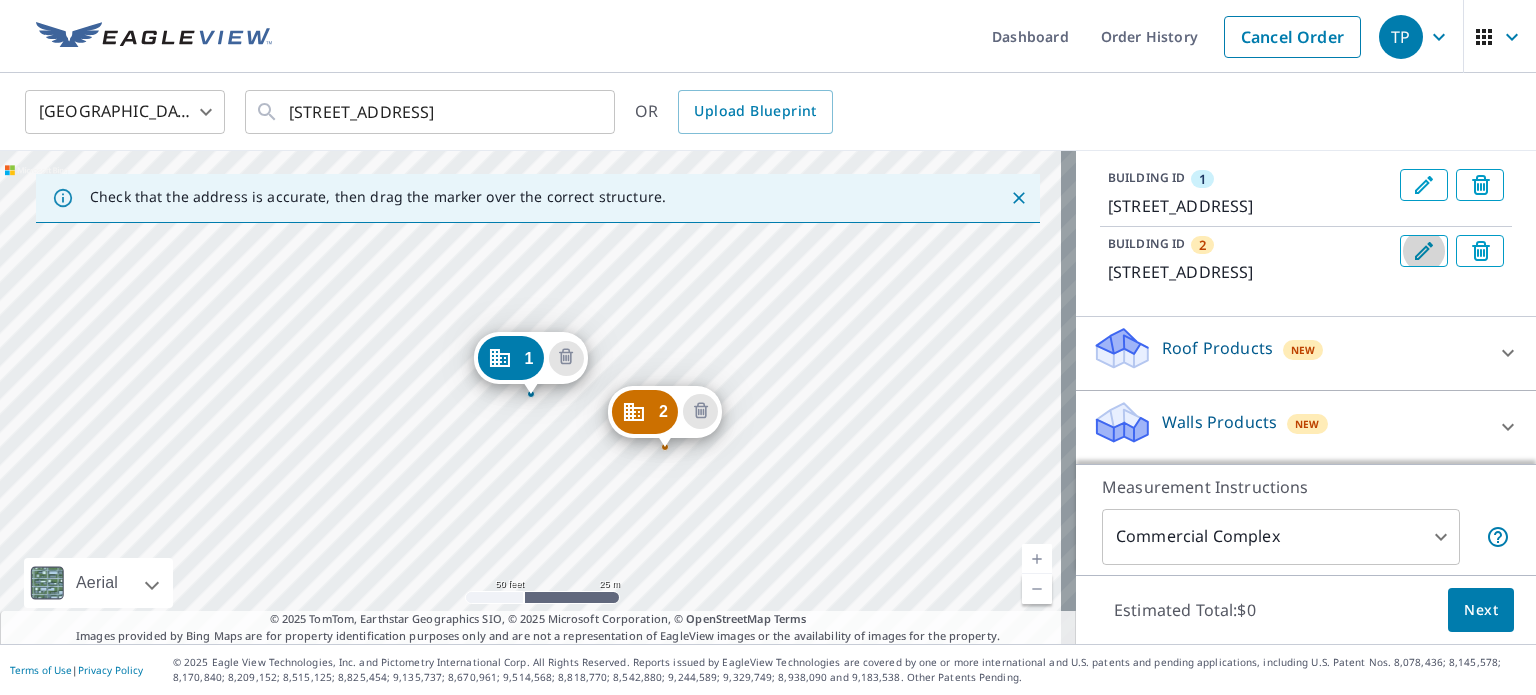 click at bounding box center (1424, 251) 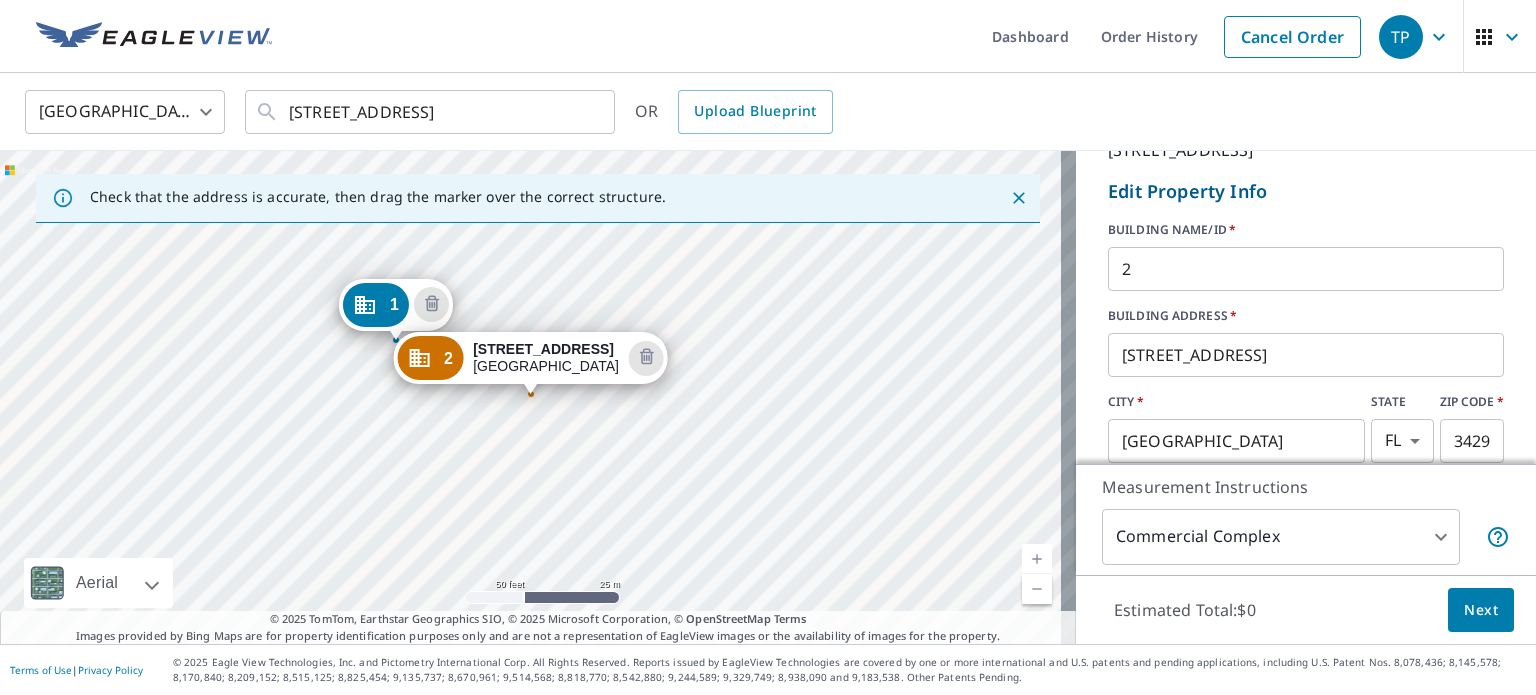 scroll, scrollTop: 200, scrollLeft: 0, axis: vertical 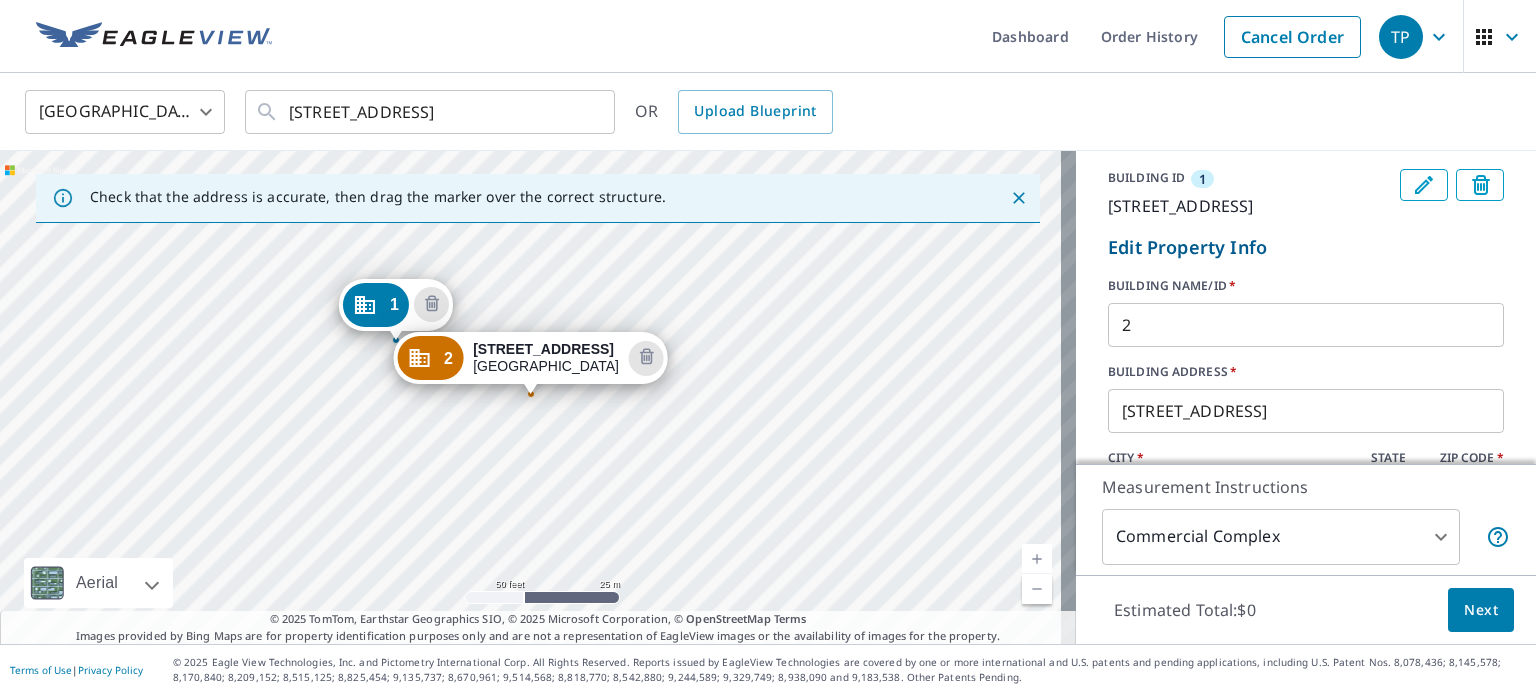 click 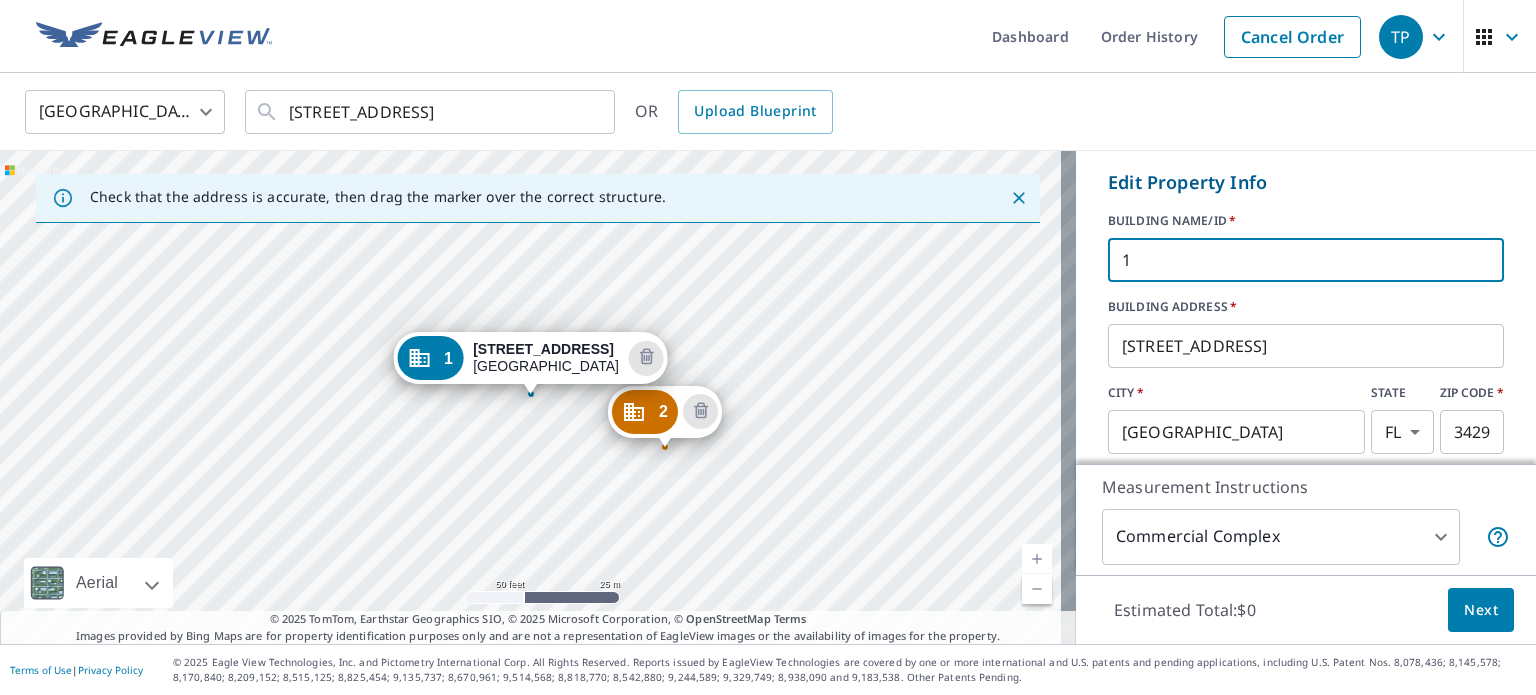 click on "1" at bounding box center [1306, 260] 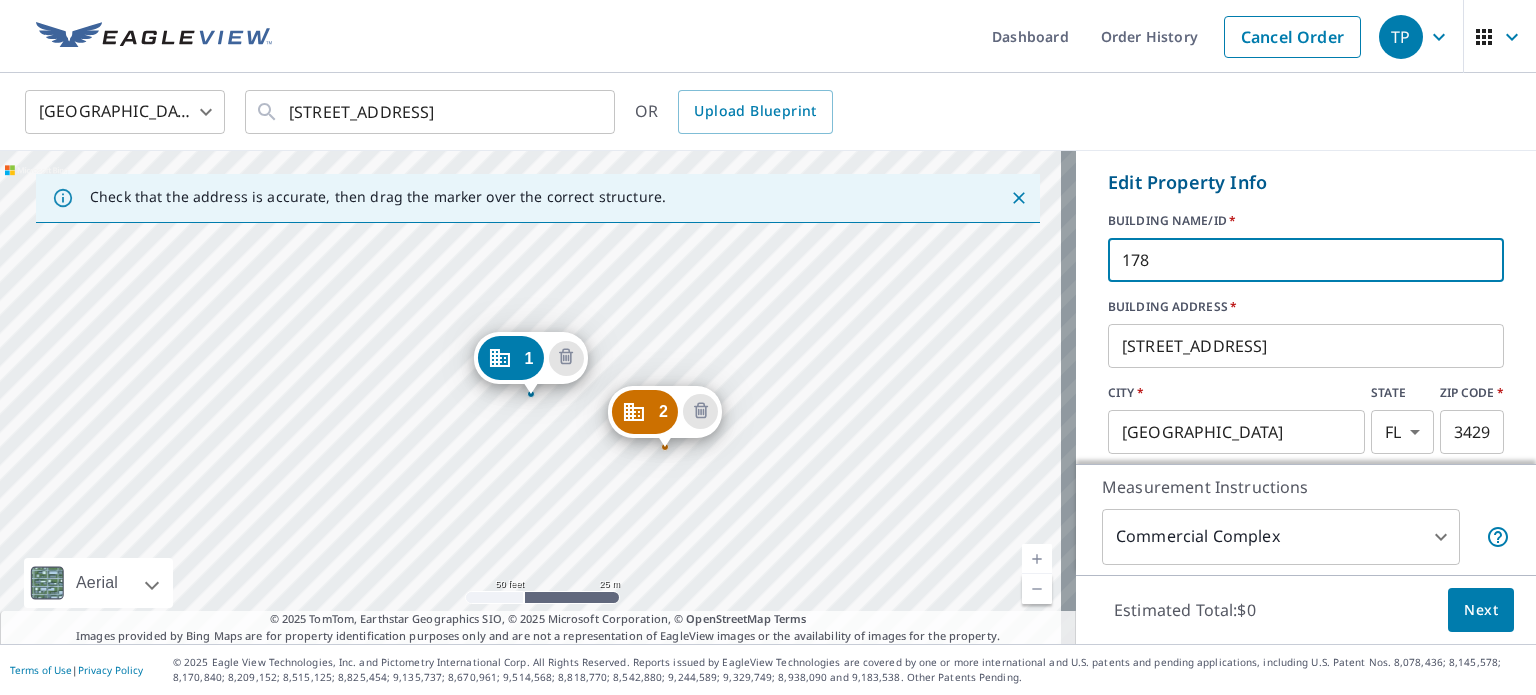 drag, startPoint x: 1145, startPoint y: 263, endPoint x: 1076, endPoint y: 263, distance: 69 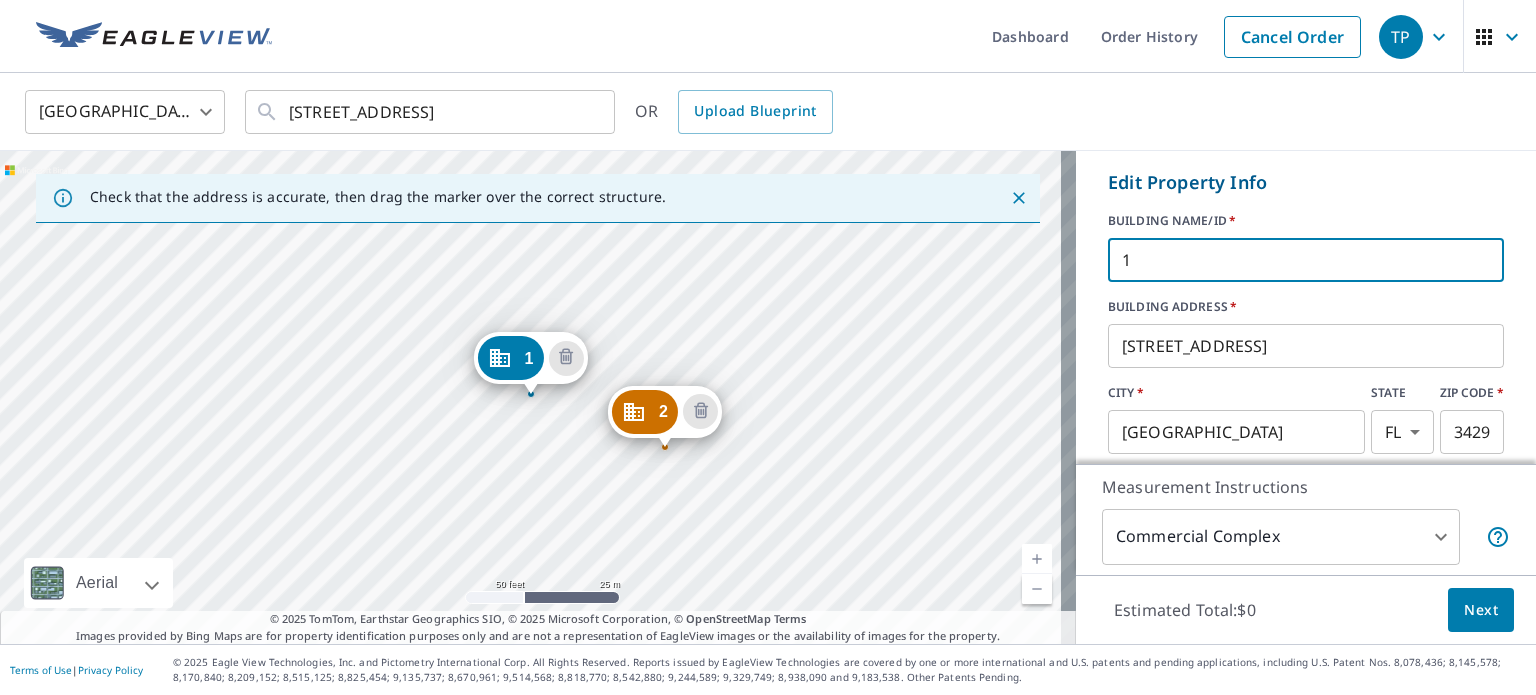 click on "174 Southampton Pl" at bounding box center [1306, 346] 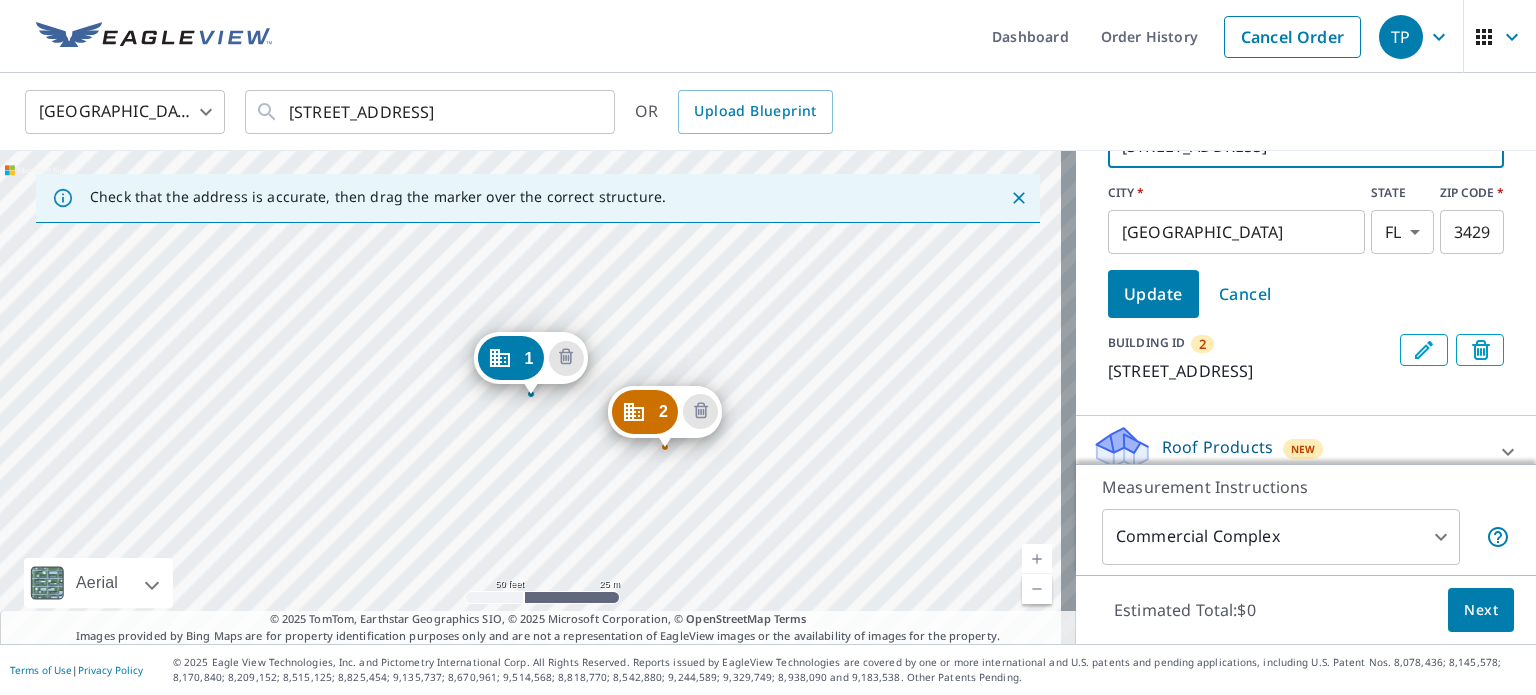 type on "178 Southampton Pl" 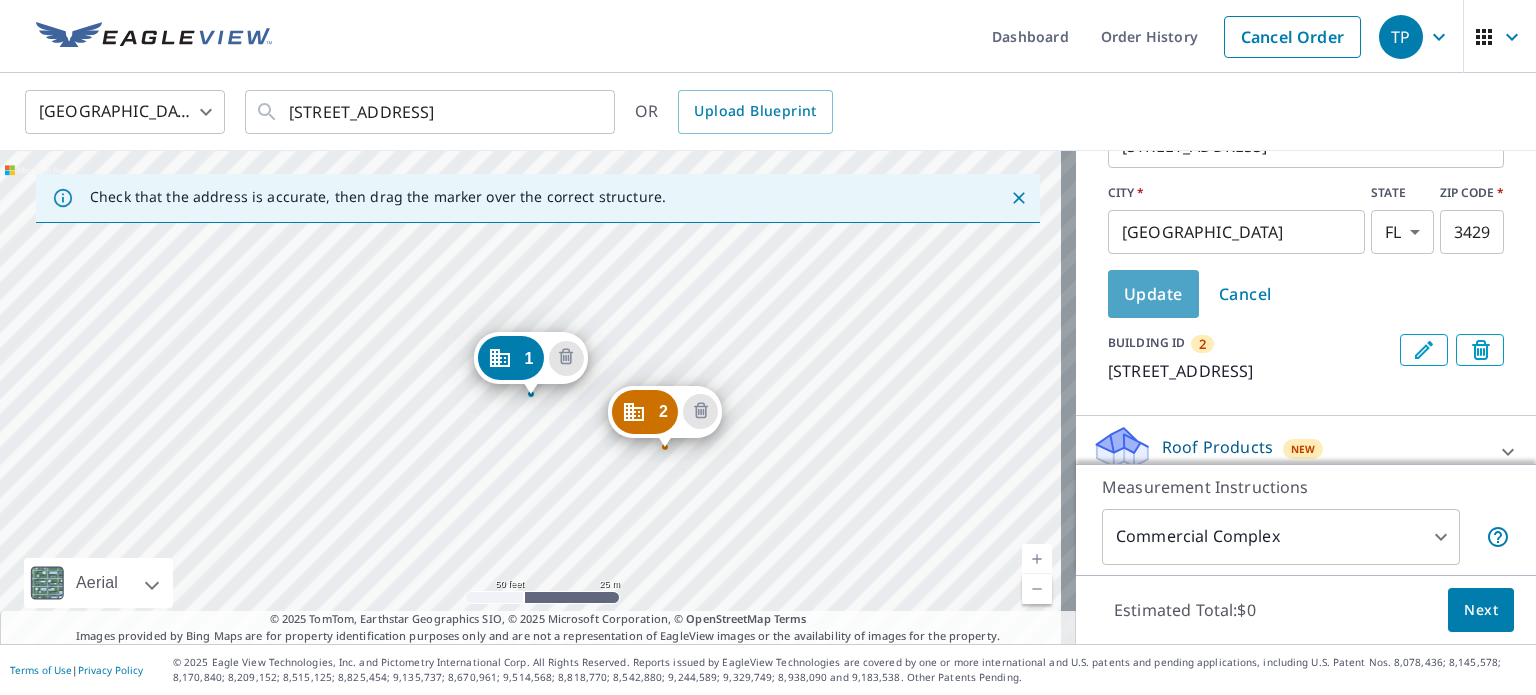 click on "Update" at bounding box center [1153, 294] 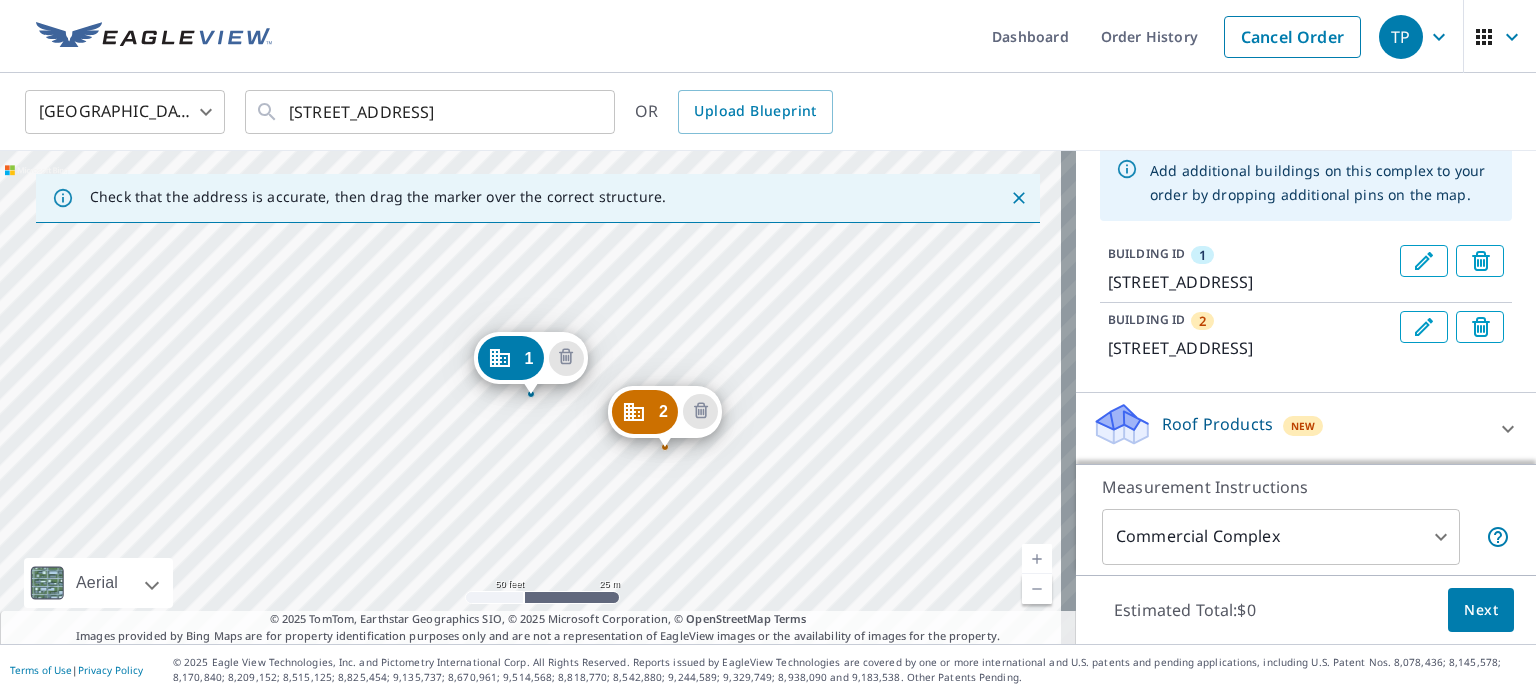 scroll, scrollTop: 224, scrollLeft: 0, axis: vertical 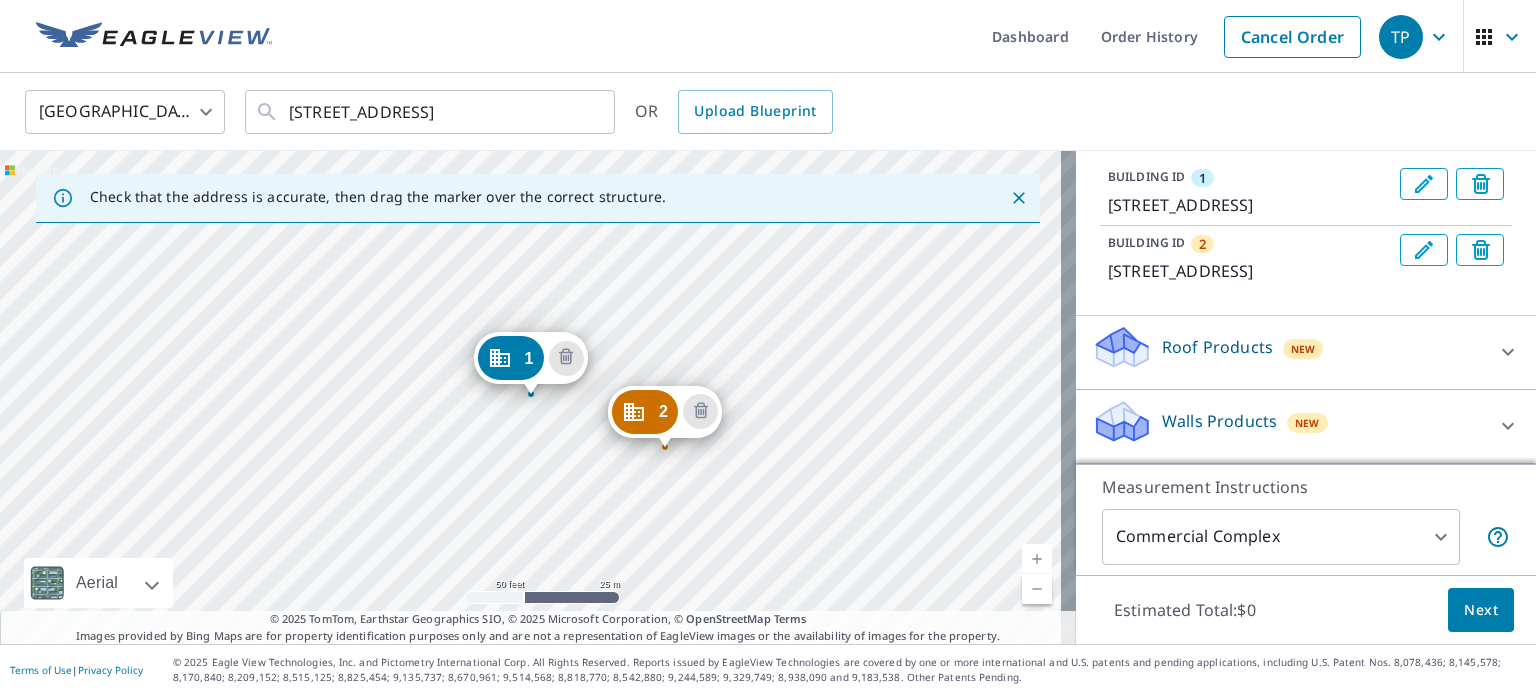 click on "2 174 Southampton Pl Venice, FL 34293 1 178 Southampton Pl Venice, FL 34293" at bounding box center [538, 397] 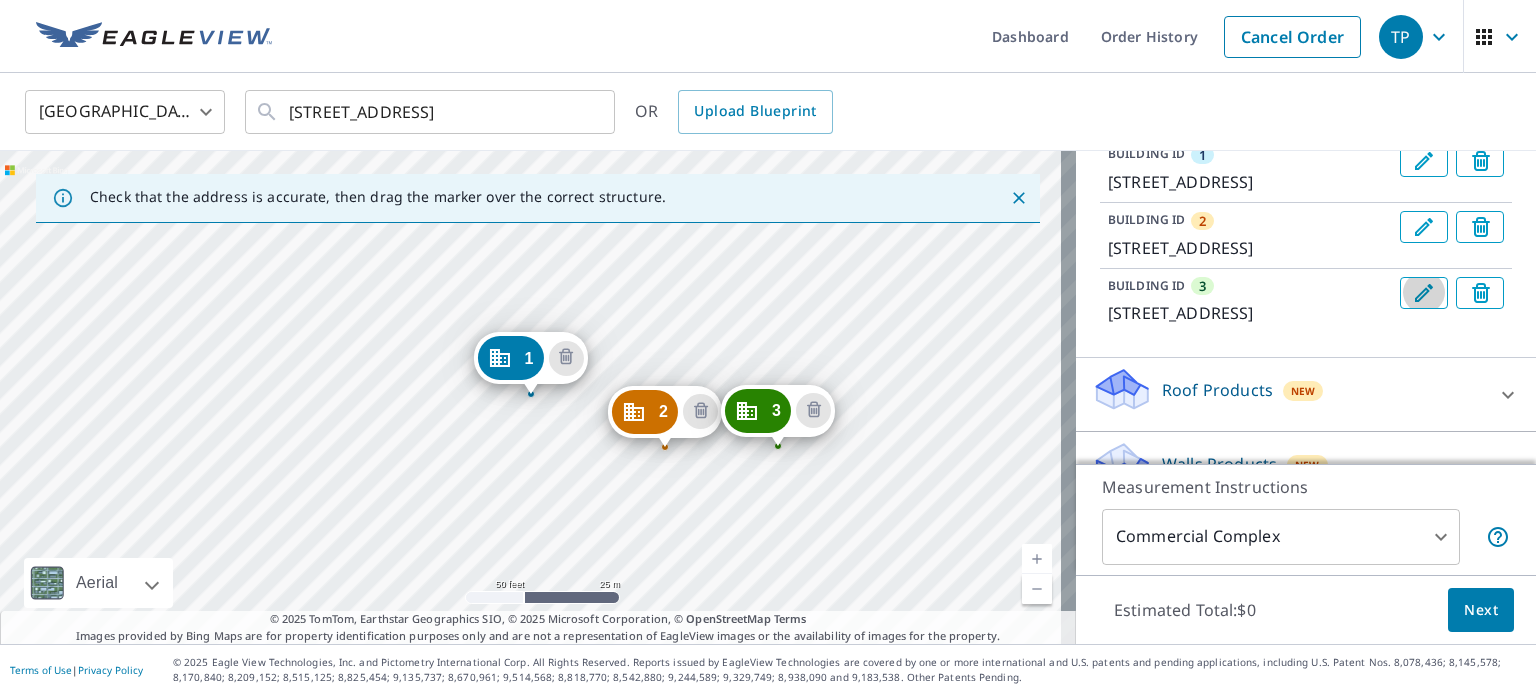 click 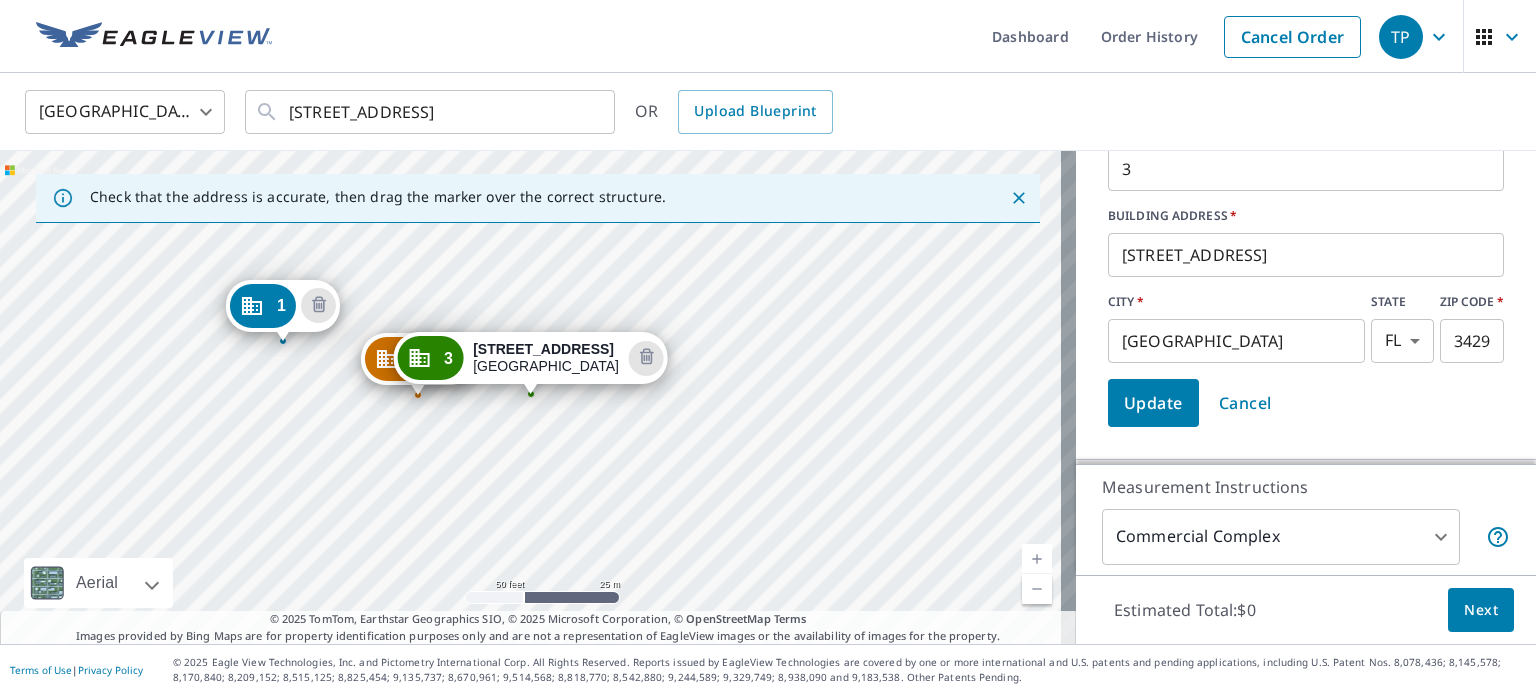 scroll, scrollTop: 424, scrollLeft: 0, axis: vertical 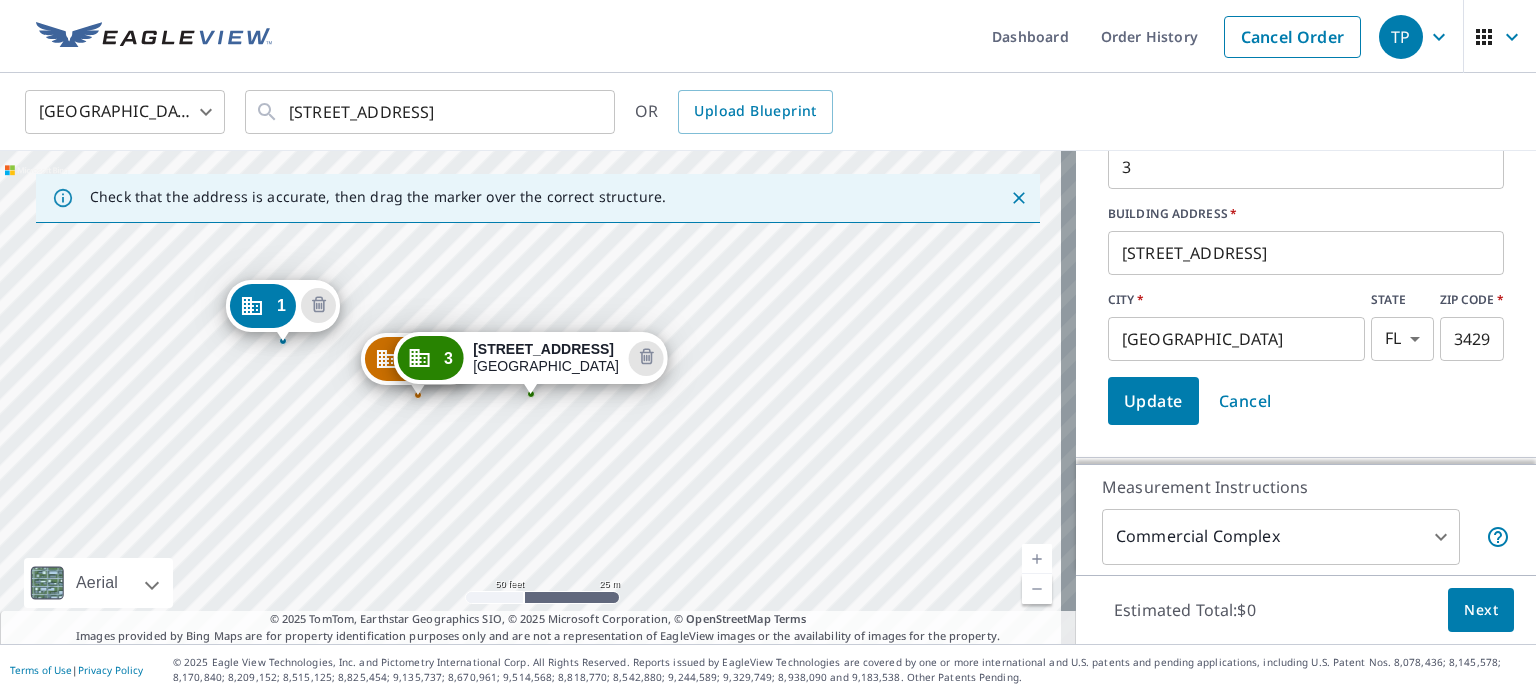 click on "174 Southampton Pl" at bounding box center [1306, 253] 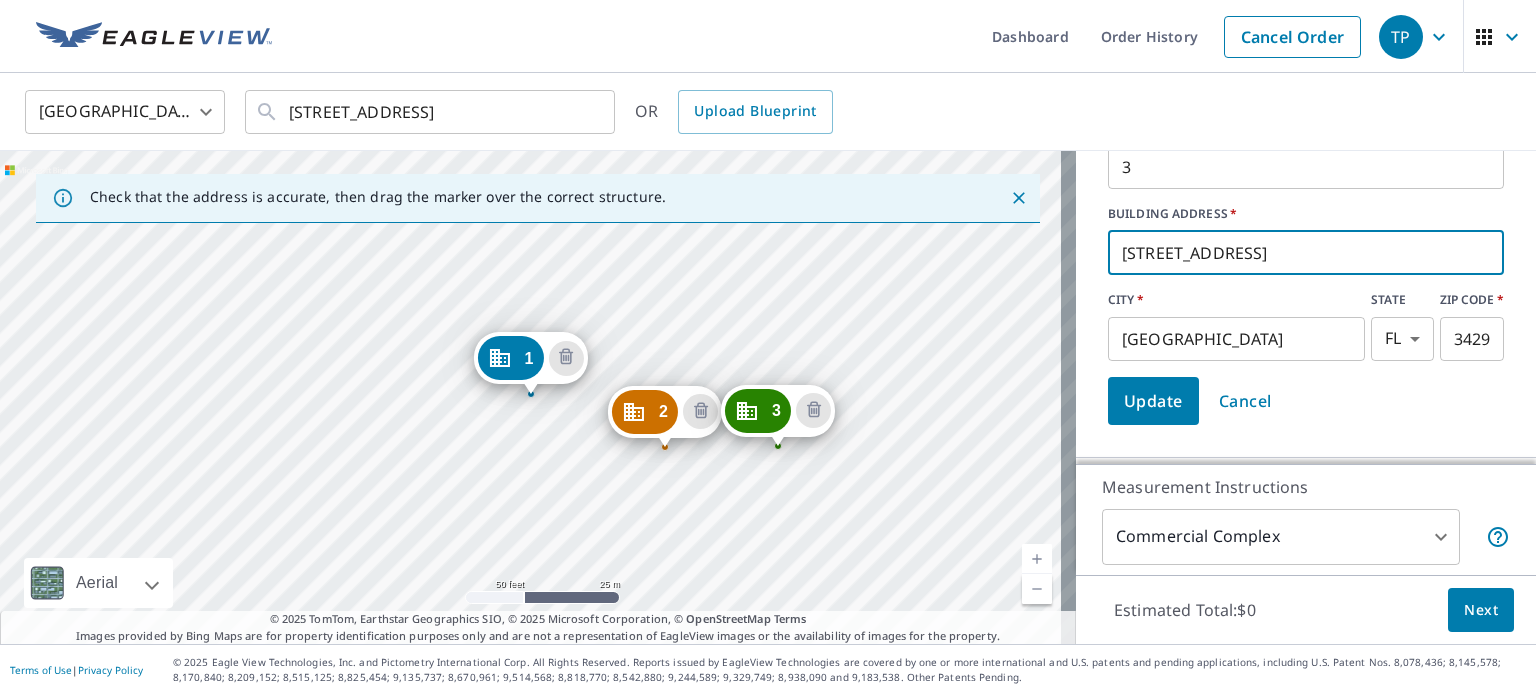 click on "168 Southampton Pl" at bounding box center (1306, 253) 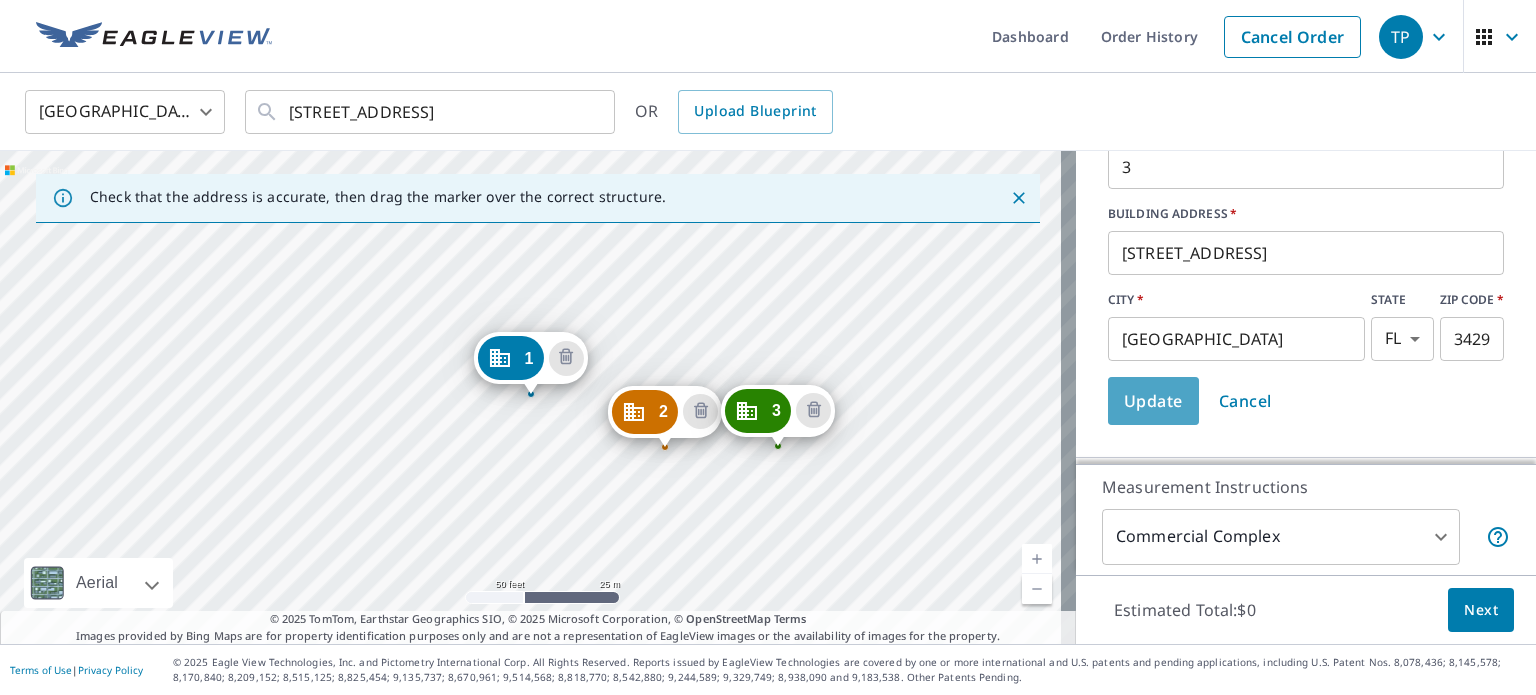 click on "Update" at bounding box center (1153, 401) 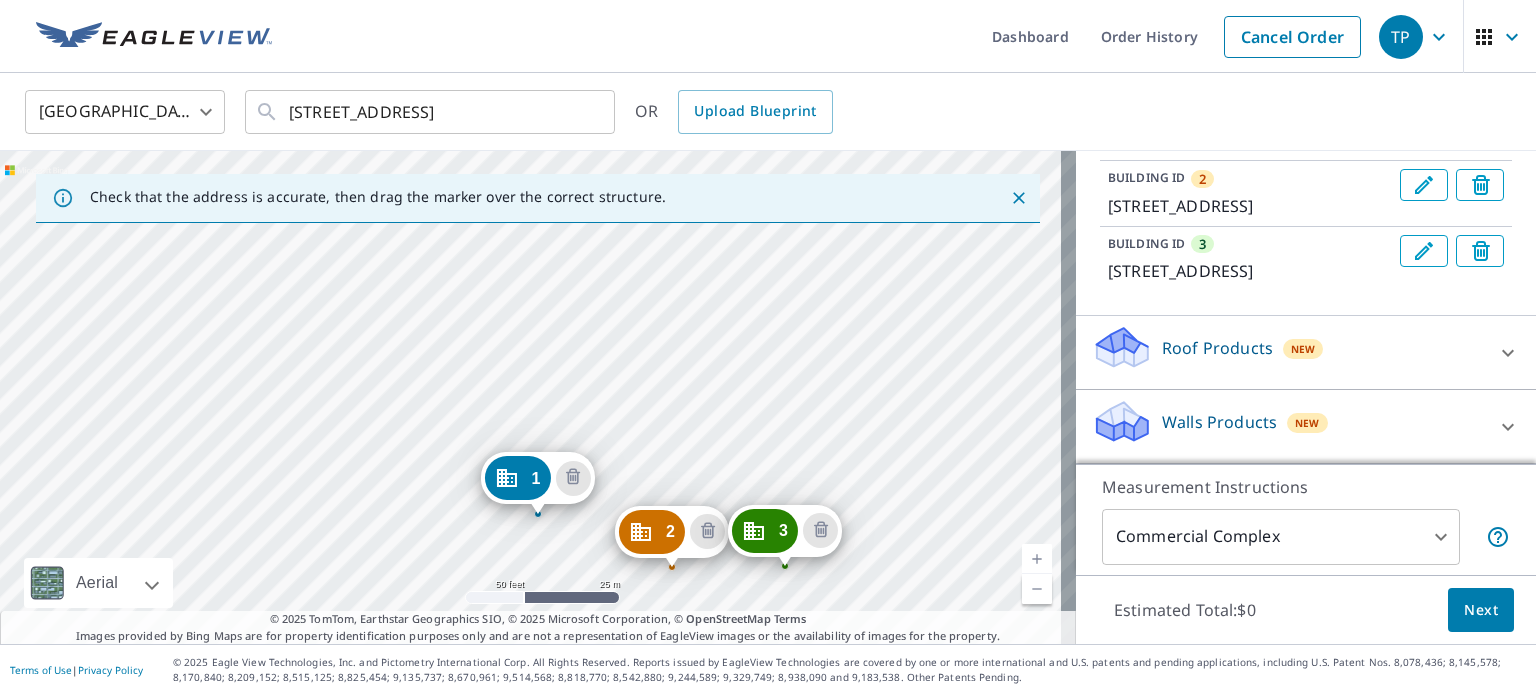 drag, startPoint x: 920, startPoint y: 366, endPoint x: 927, endPoint y: 486, distance: 120.203995 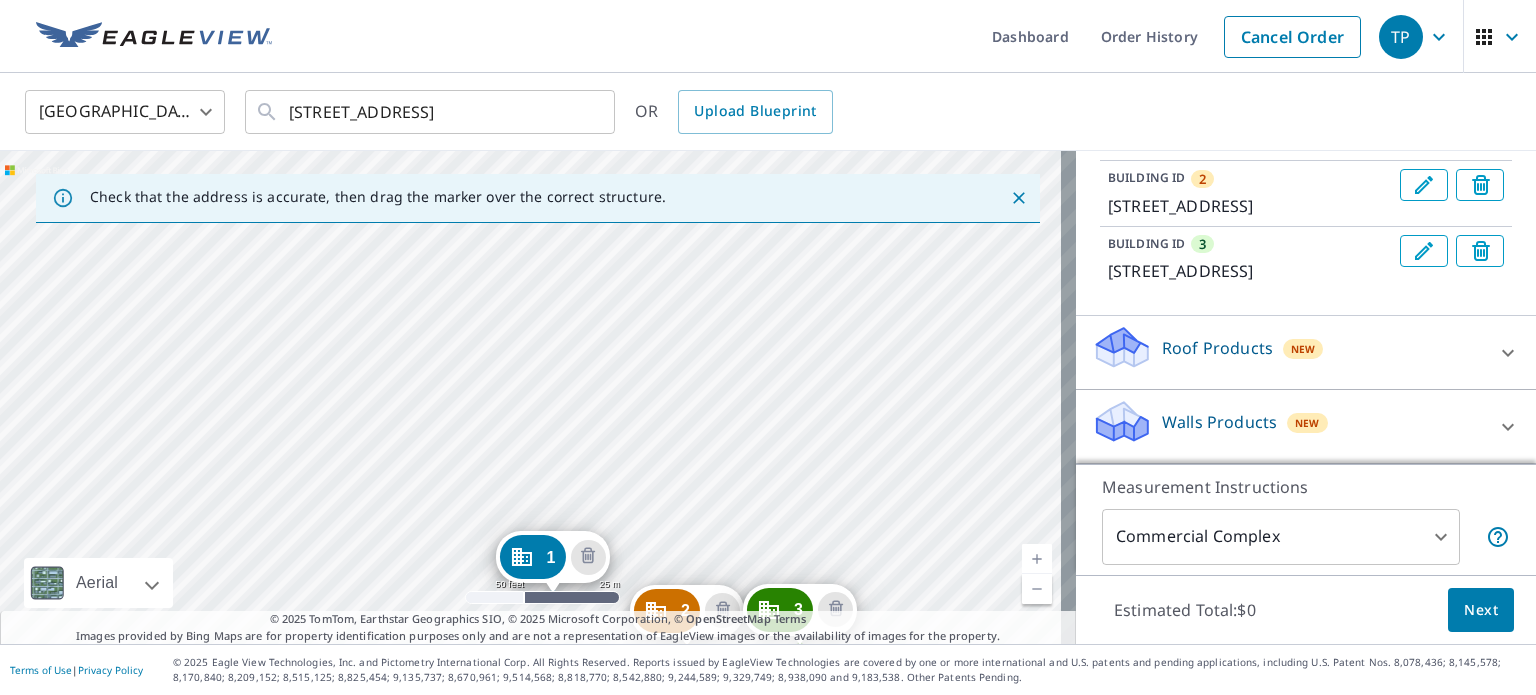 click on "2 174 Southampton Pl Venice, FL 34293 3 168 Southampton Pl Venice, FL 34293 1 178 Southampton Pl Venice, FL 34293" at bounding box center [538, 397] 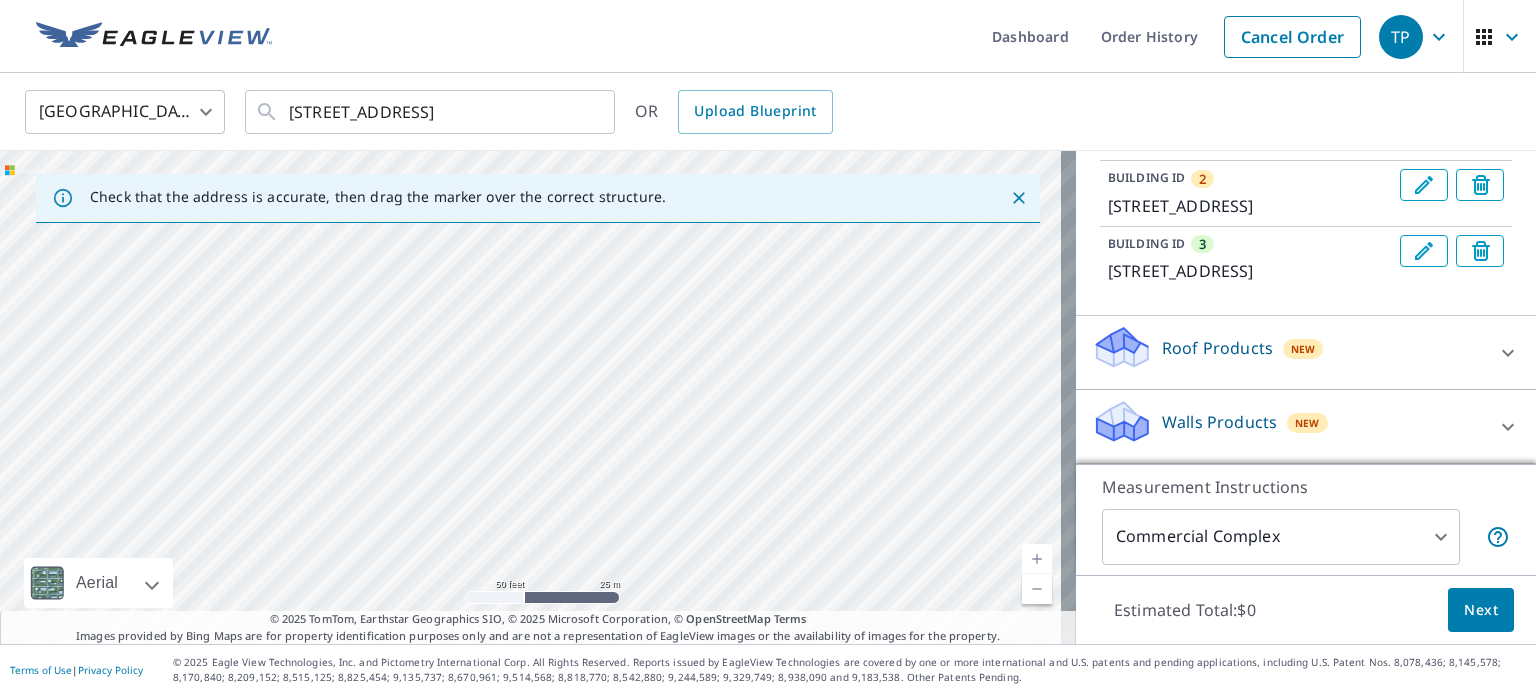 drag, startPoint x: 798, startPoint y: 338, endPoint x: 709, endPoint y: 475, distance: 163.37074 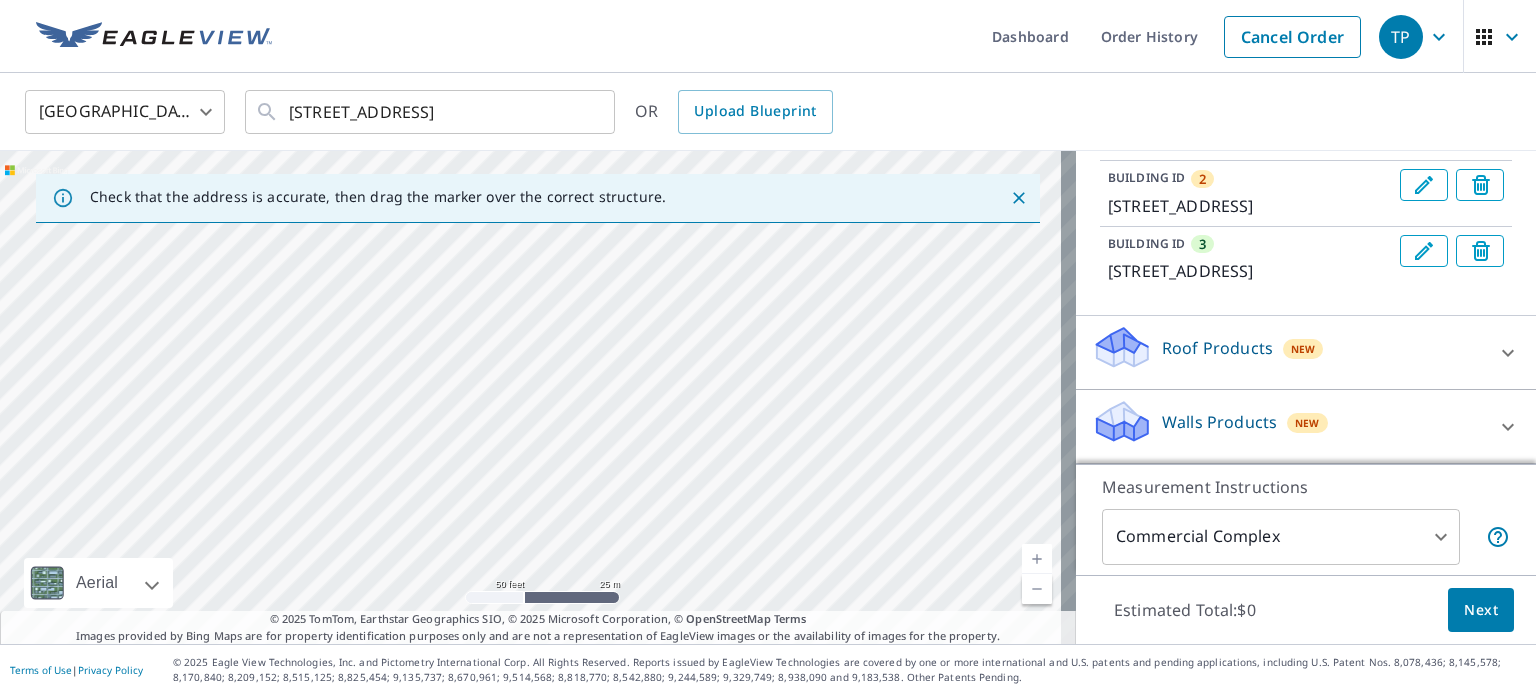 drag, startPoint x: 840, startPoint y: 327, endPoint x: 835, endPoint y: 450, distance: 123.101585 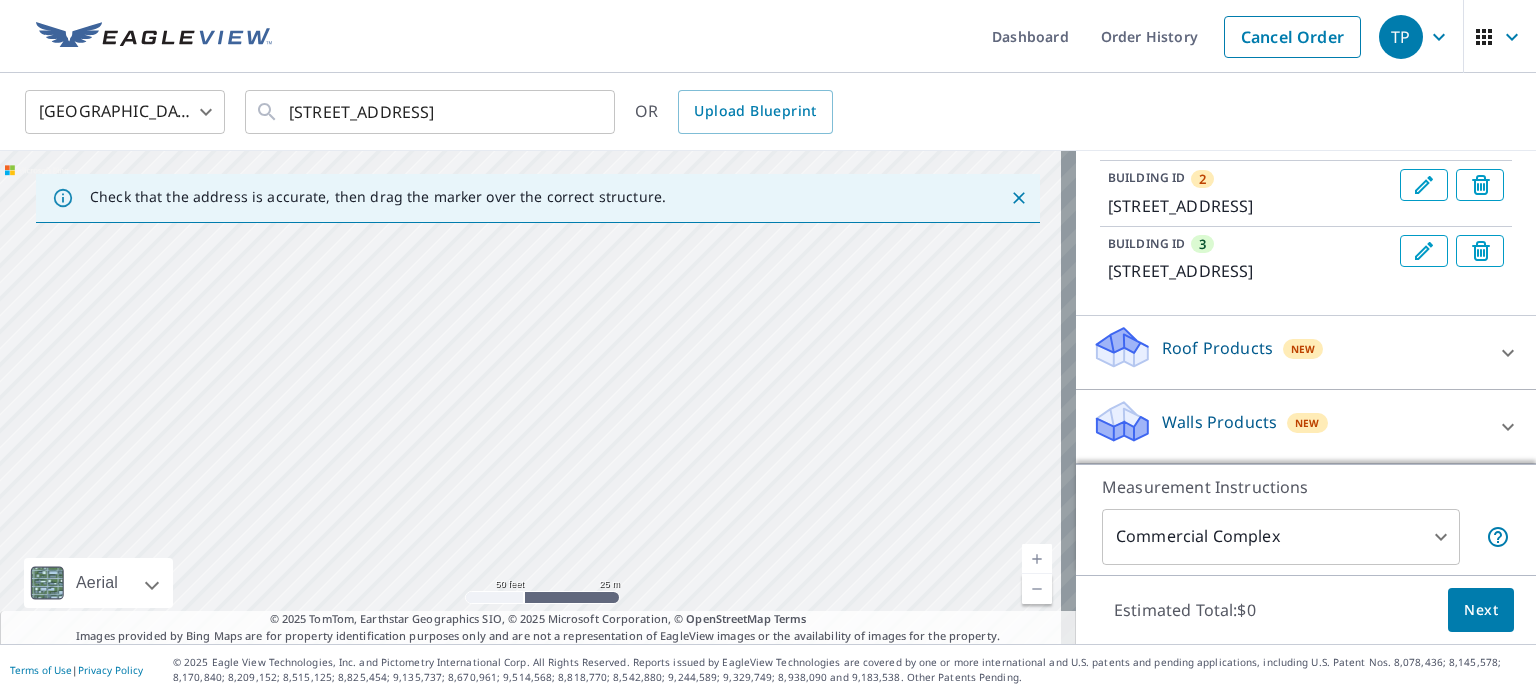 drag, startPoint x: 807, startPoint y: 412, endPoint x: 803, endPoint y: 535, distance: 123.065025 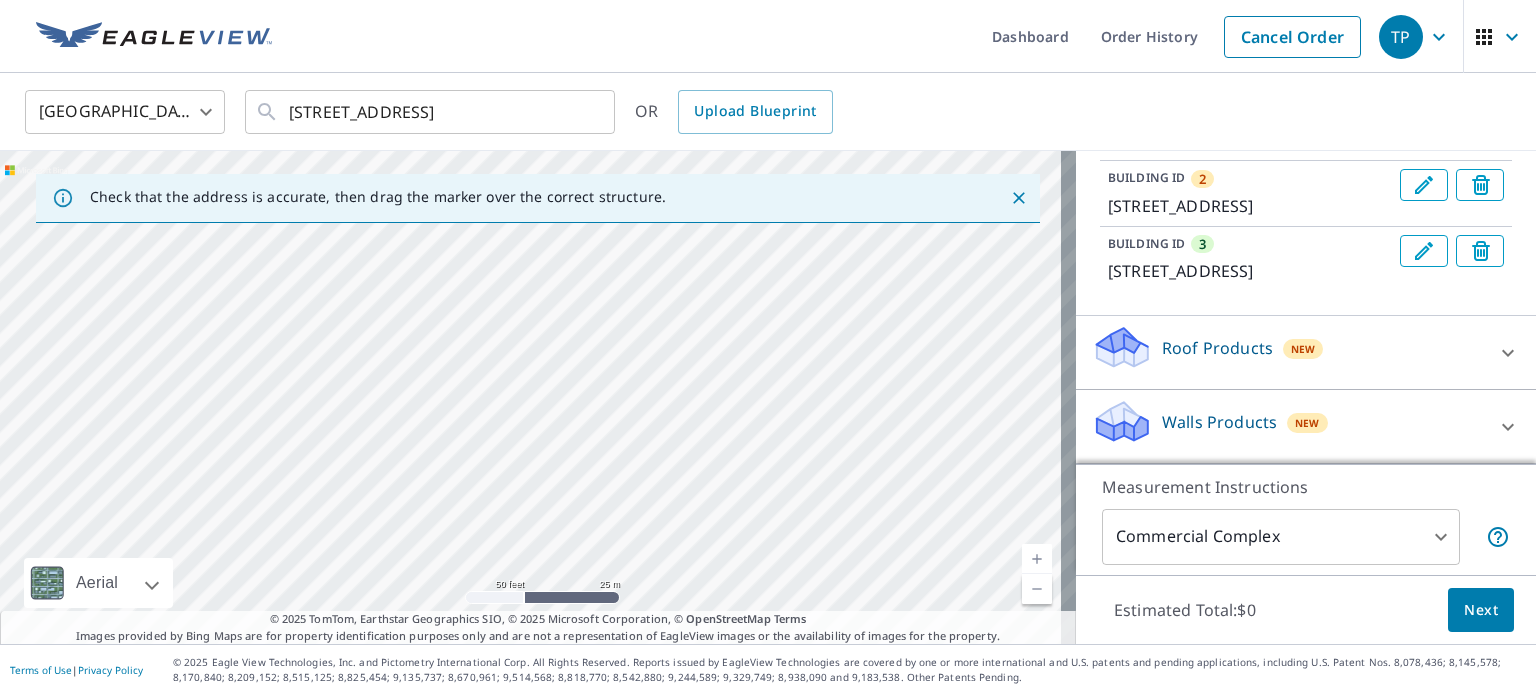 drag, startPoint x: 830, startPoint y: 364, endPoint x: 859, endPoint y: 421, distance: 63.953106 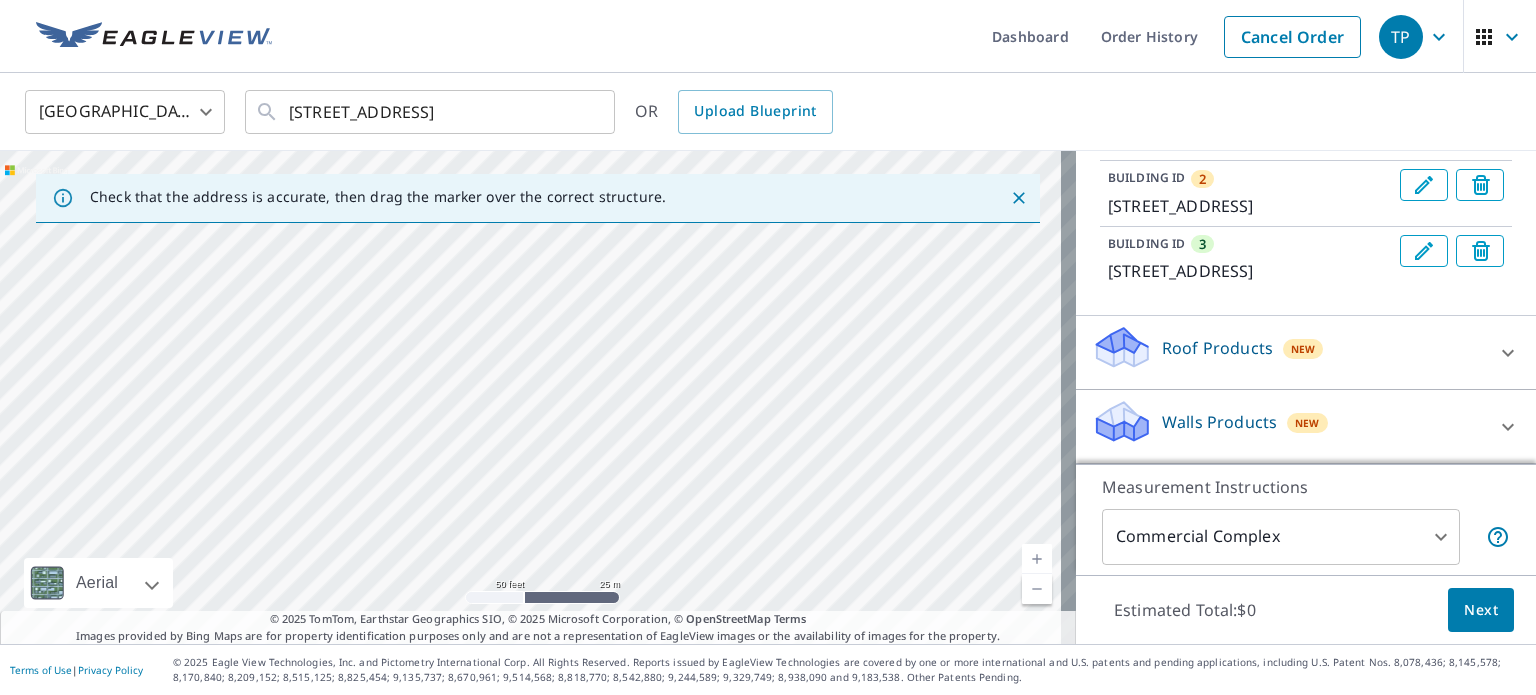 drag, startPoint x: 464, startPoint y: 441, endPoint x: 523, endPoint y: 283, distance: 168.65645 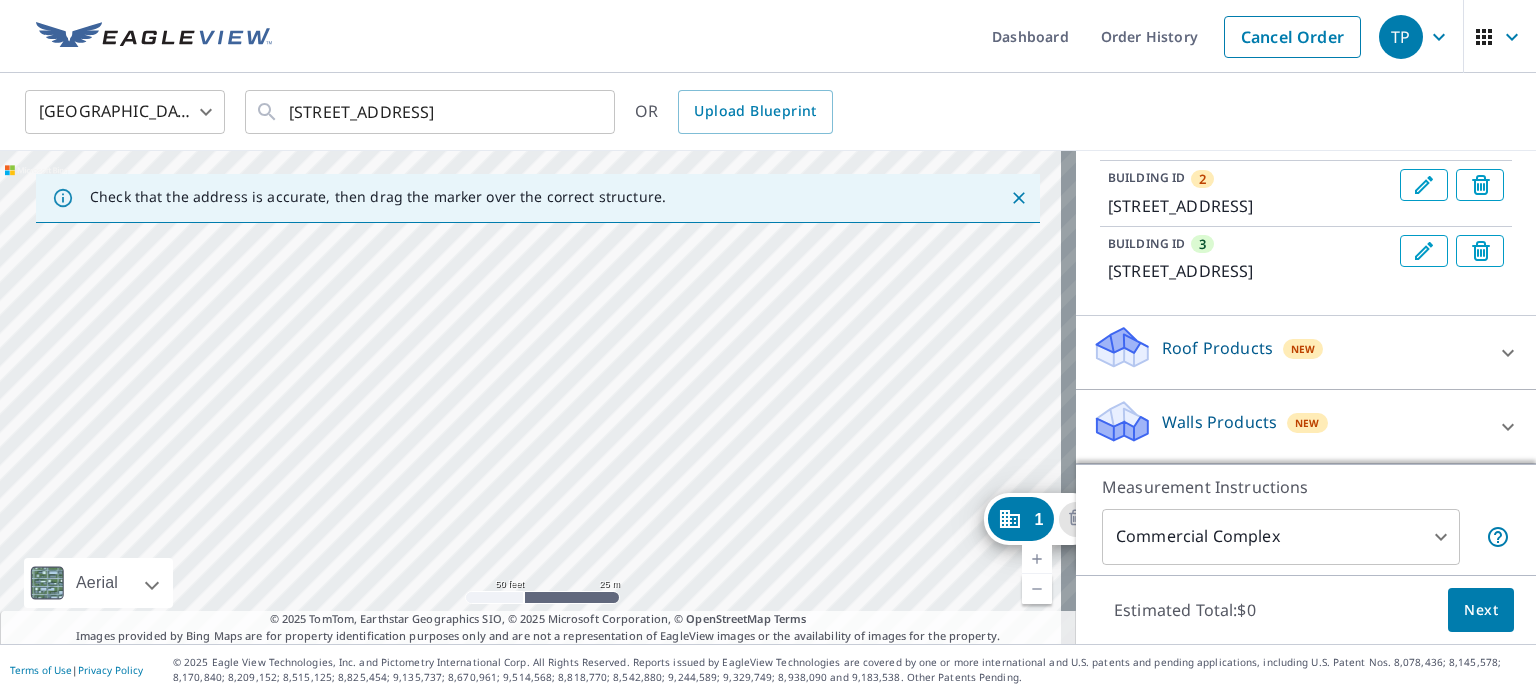 drag, startPoint x: 519, startPoint y: 339, endPoint x: 540, endPoint y: 278, distance: 64.513565 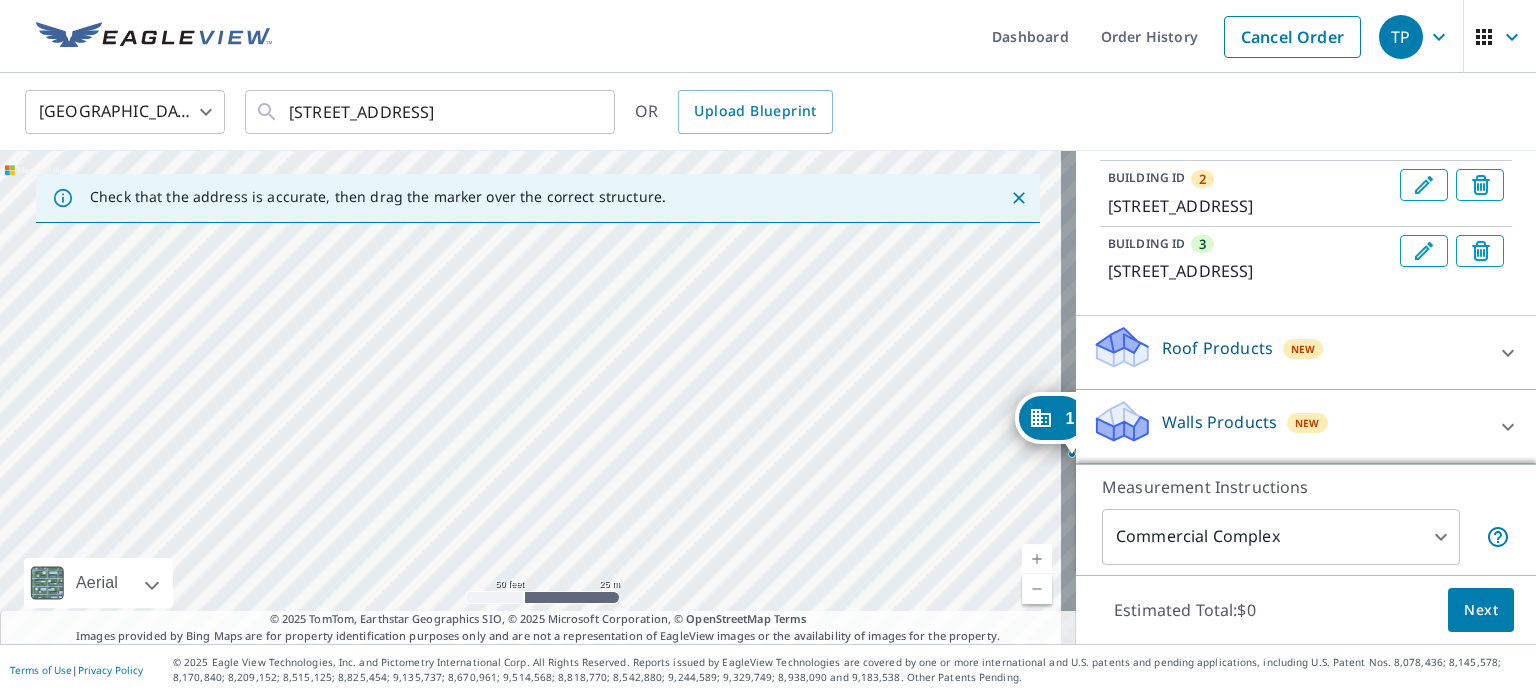 drag, startPoint x: 553, startPoint y: 416, endPoint x: 589, endPoint y: 302, distance: 119.54916 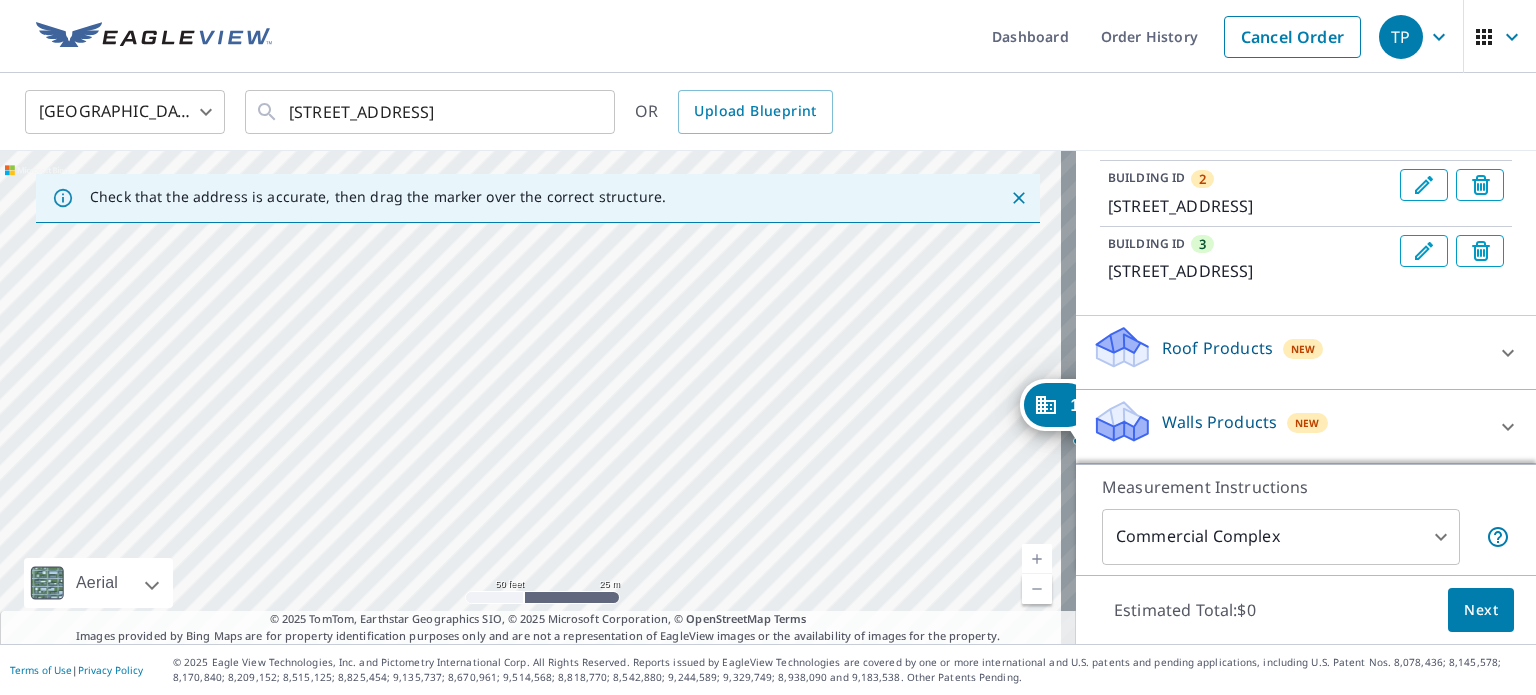 drag, startPoint x: 590, startPoint y: 593, endPoint x: 582, endPoint y: 608, distance: 17 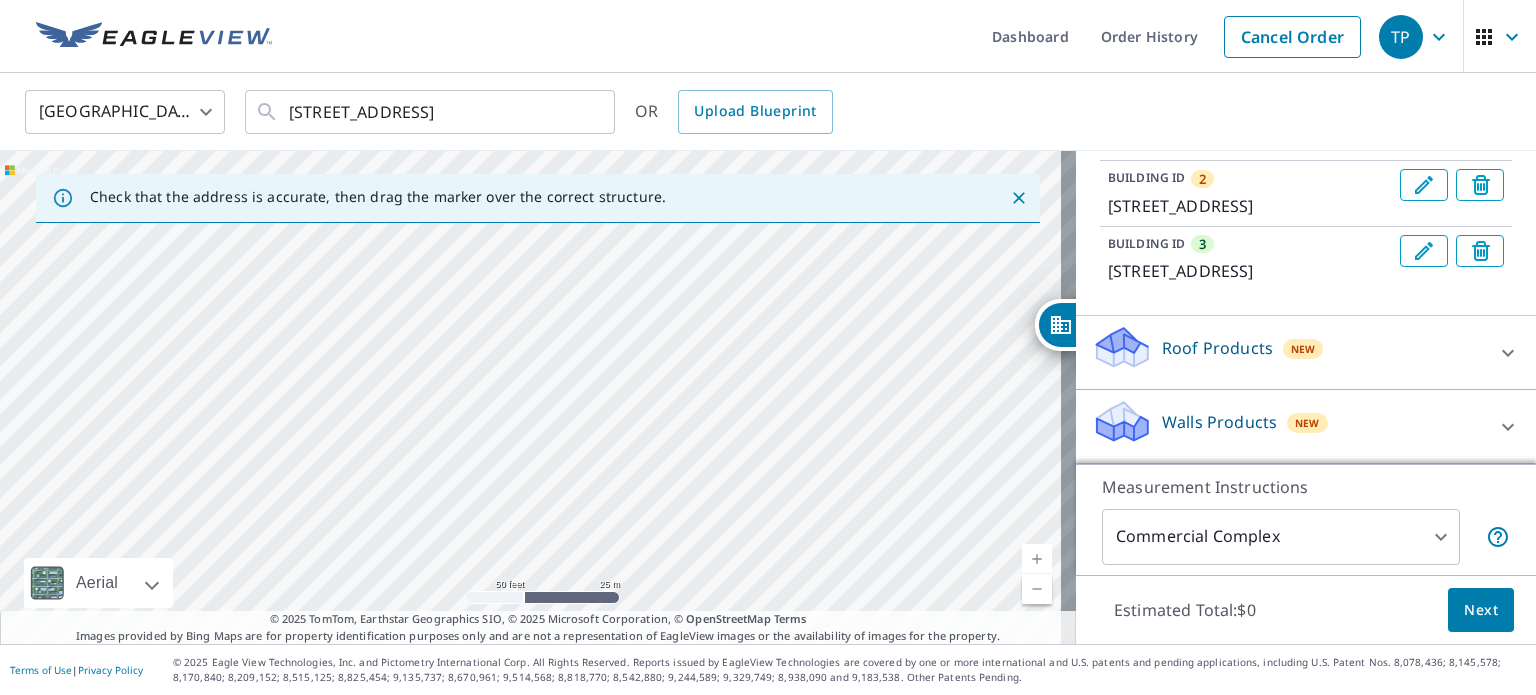 drag, startPoint x: 661, startPoint y: 269, endPoint x: 664, endPoint y: 256, distance: 13.341664 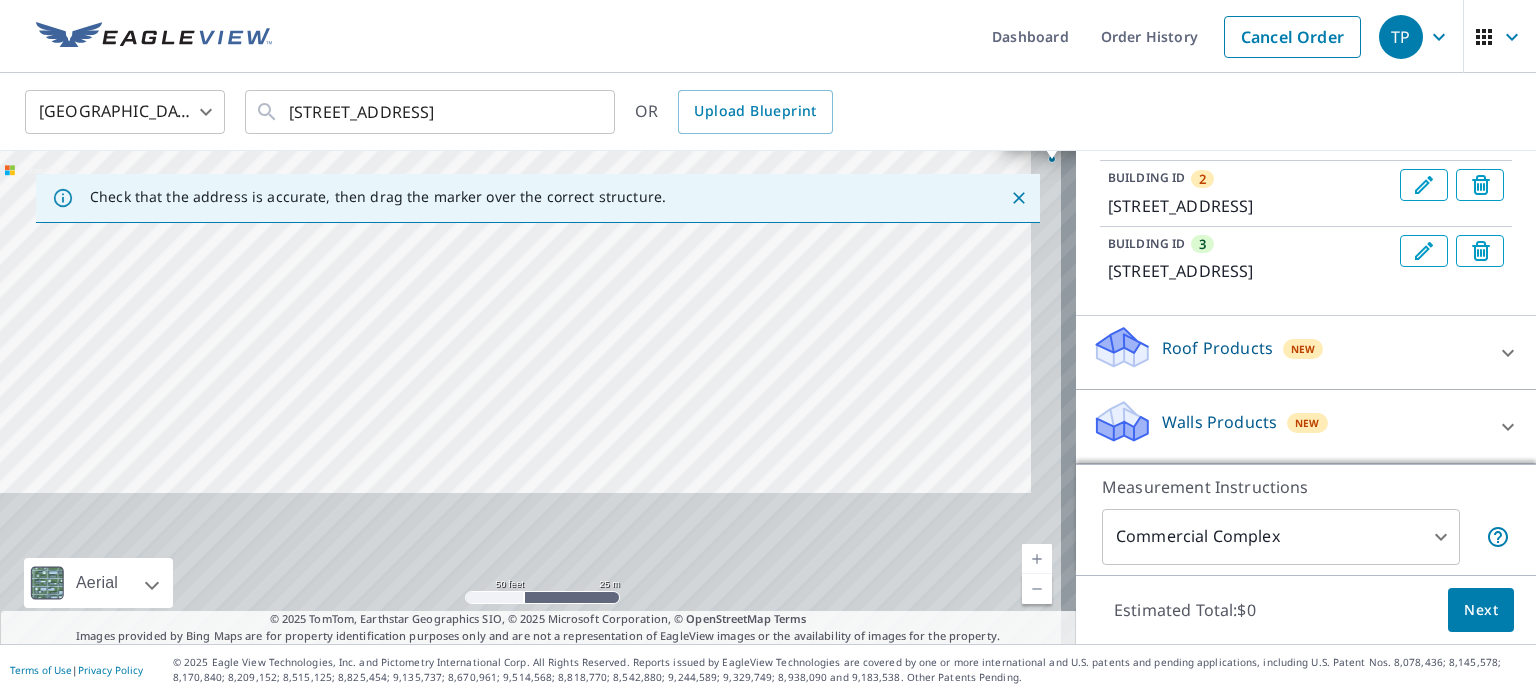 drag, startPoint x: 767, startPoint y: 474, endPoint x: 728, endPoint y: 237, distance: 240.18742 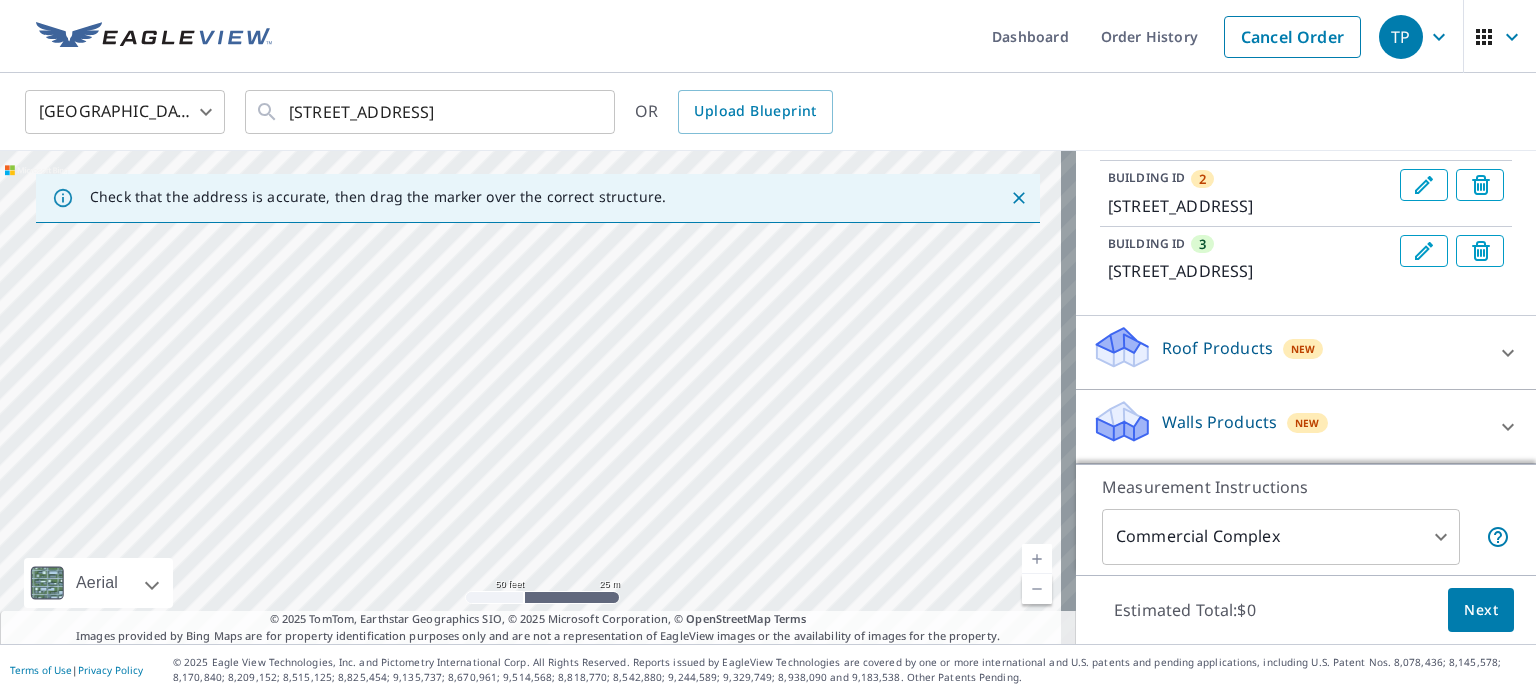 drag, startPoint x: 775, startPoint y: 416, endPoint x: 800, endPoint y: 212, distance: 205.52615 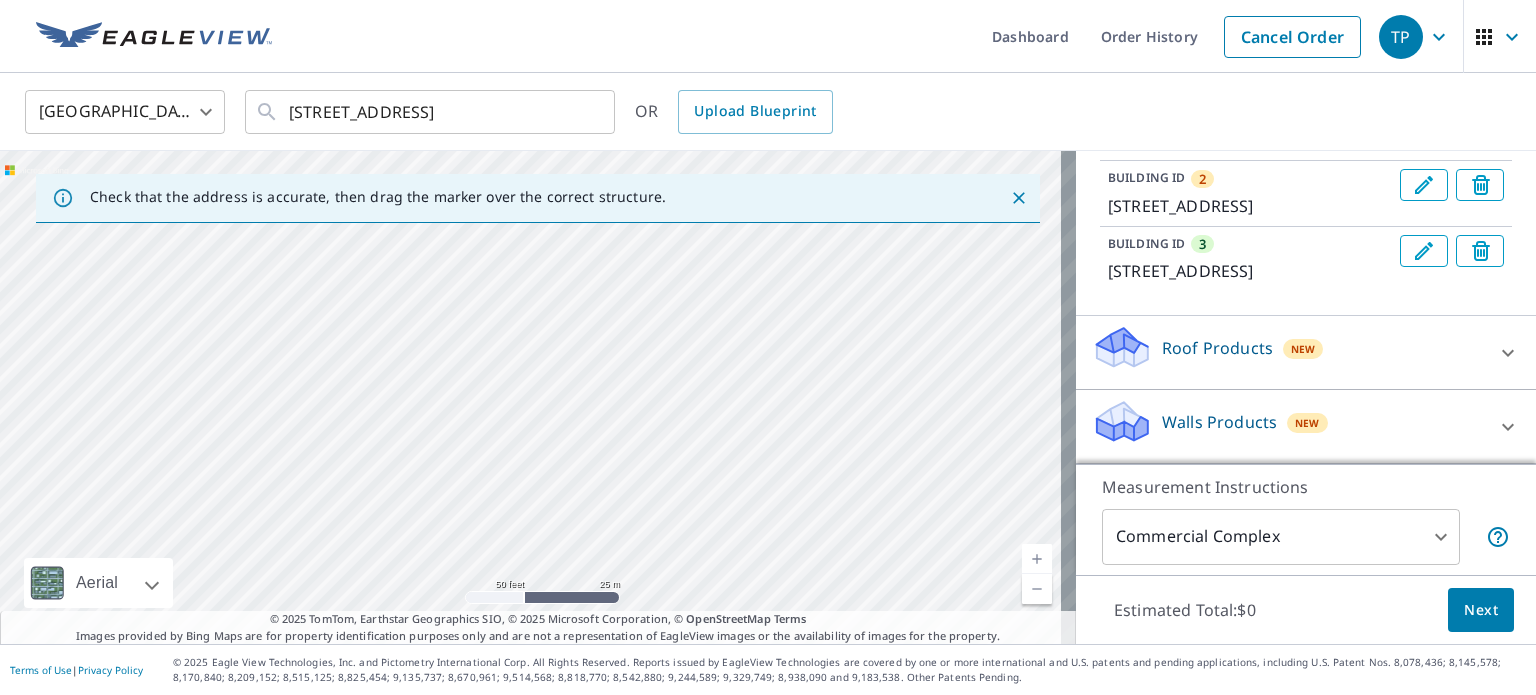 drag, startPoint x: 751, startPoint y: 356, endPoint x: 766, endPoint y: 552, distance: 196.57314 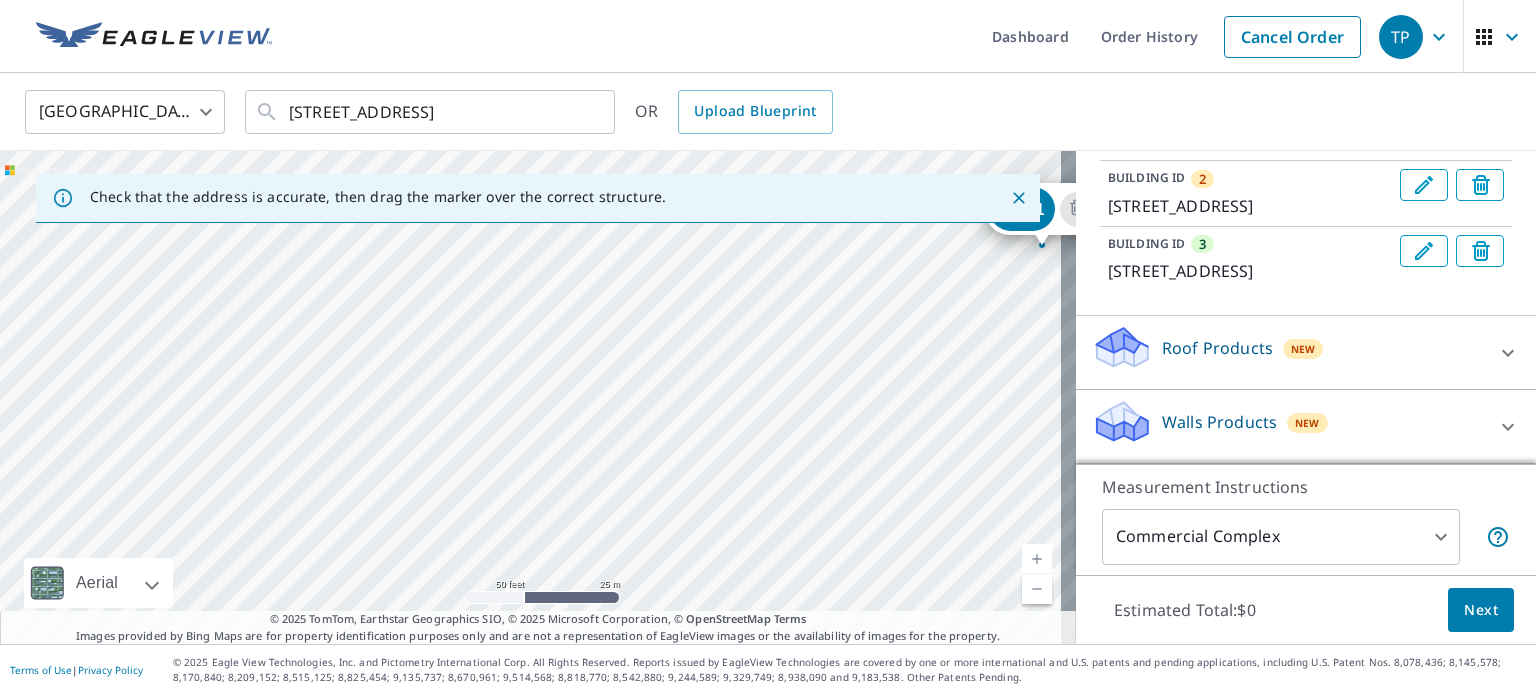 drag, startPoint x: 744, startPoint y: 633, endPoint x: 733, endPoint y: 657, distance: 26.400757 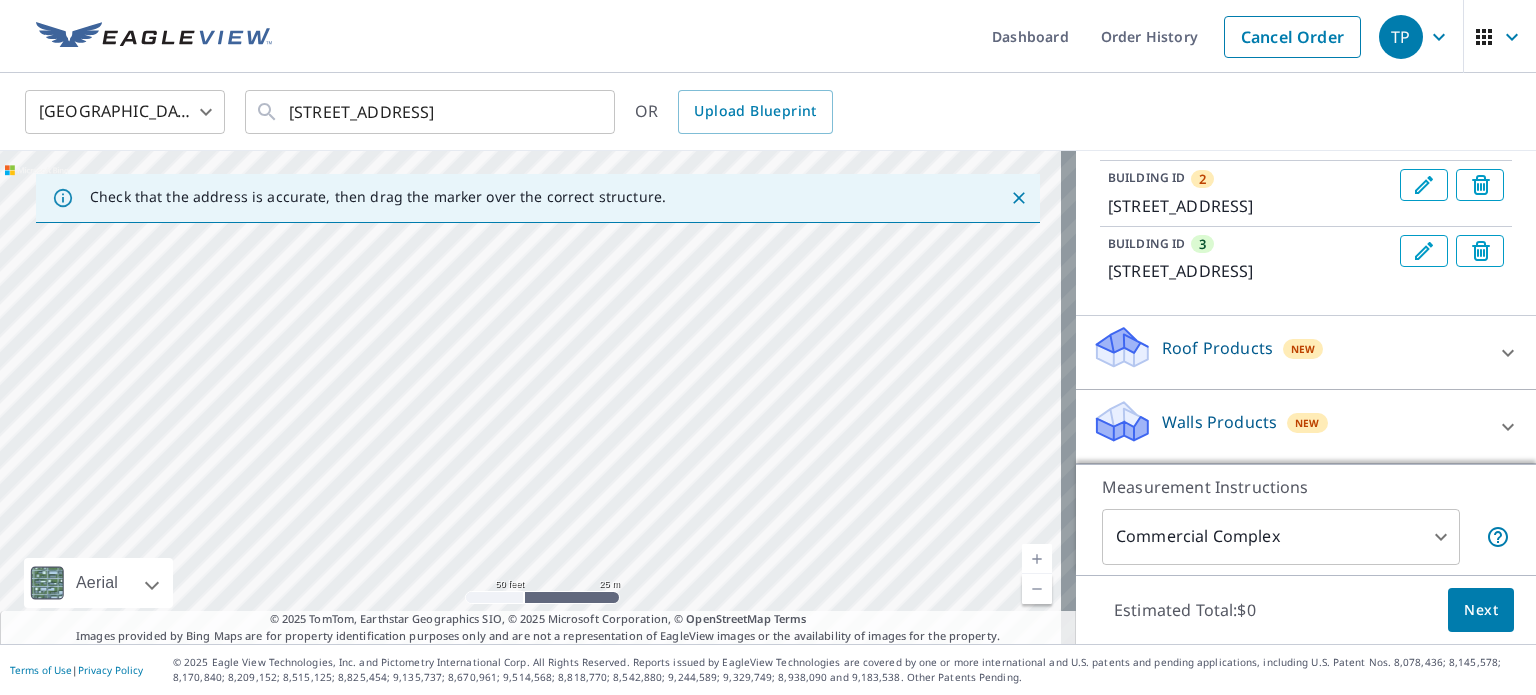 drag, startPoint x: 762, startPoint y: 393, endPoint x: 690, endPoint y: 531, distance: 155.65346 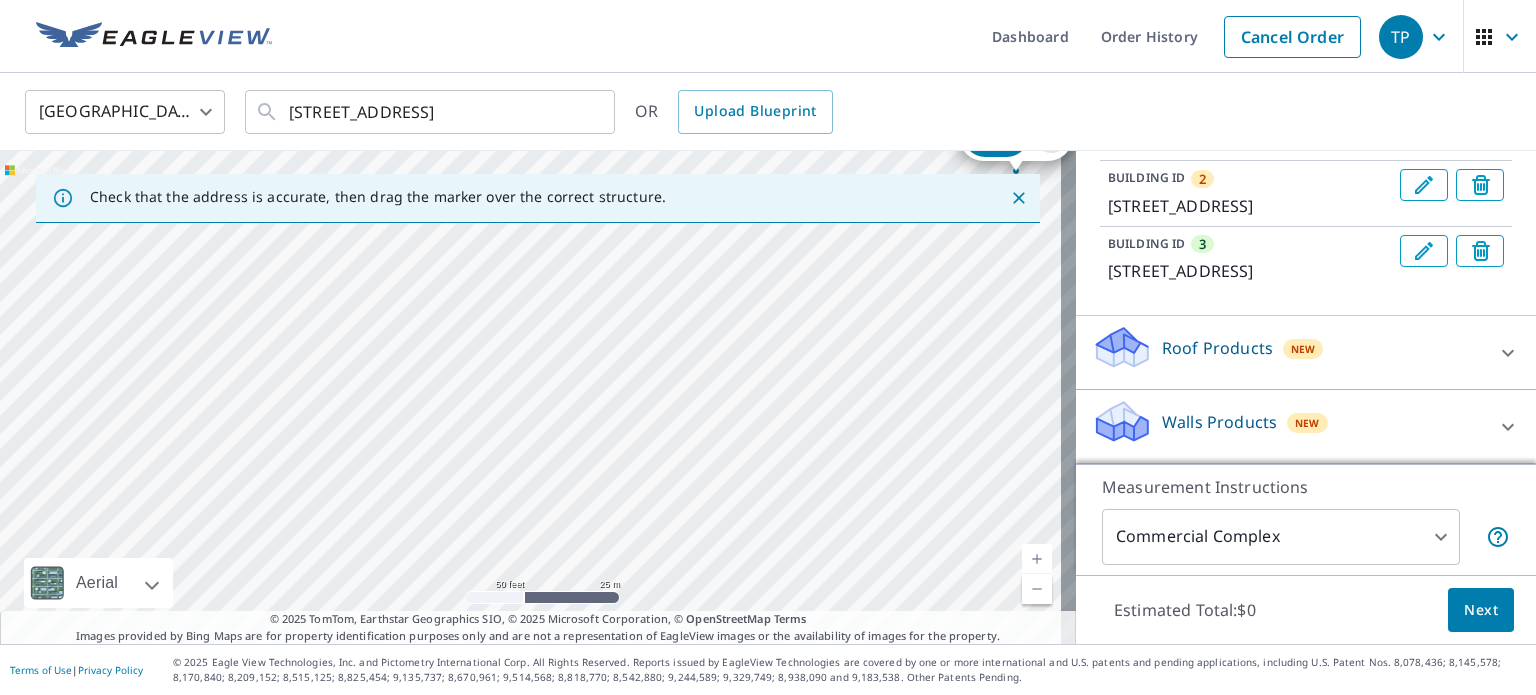 drag, startPoint x: 771, startPoint y: 319, endPoint x: 731, endPoint y: 555, distance: 239.36583 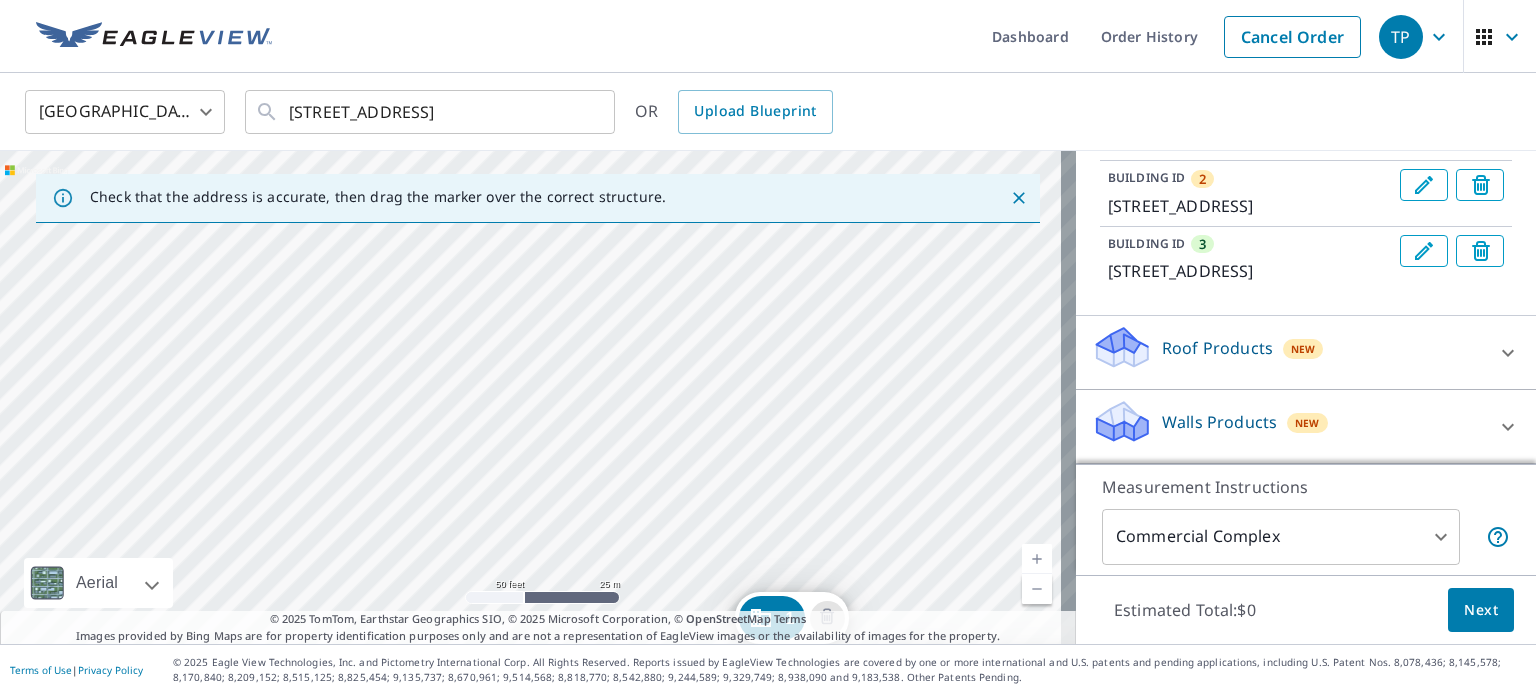 drag, startPoint x: 728, startPoint y: 390, endPoint x: 554, endPoint y: 547, distance: 234.36084 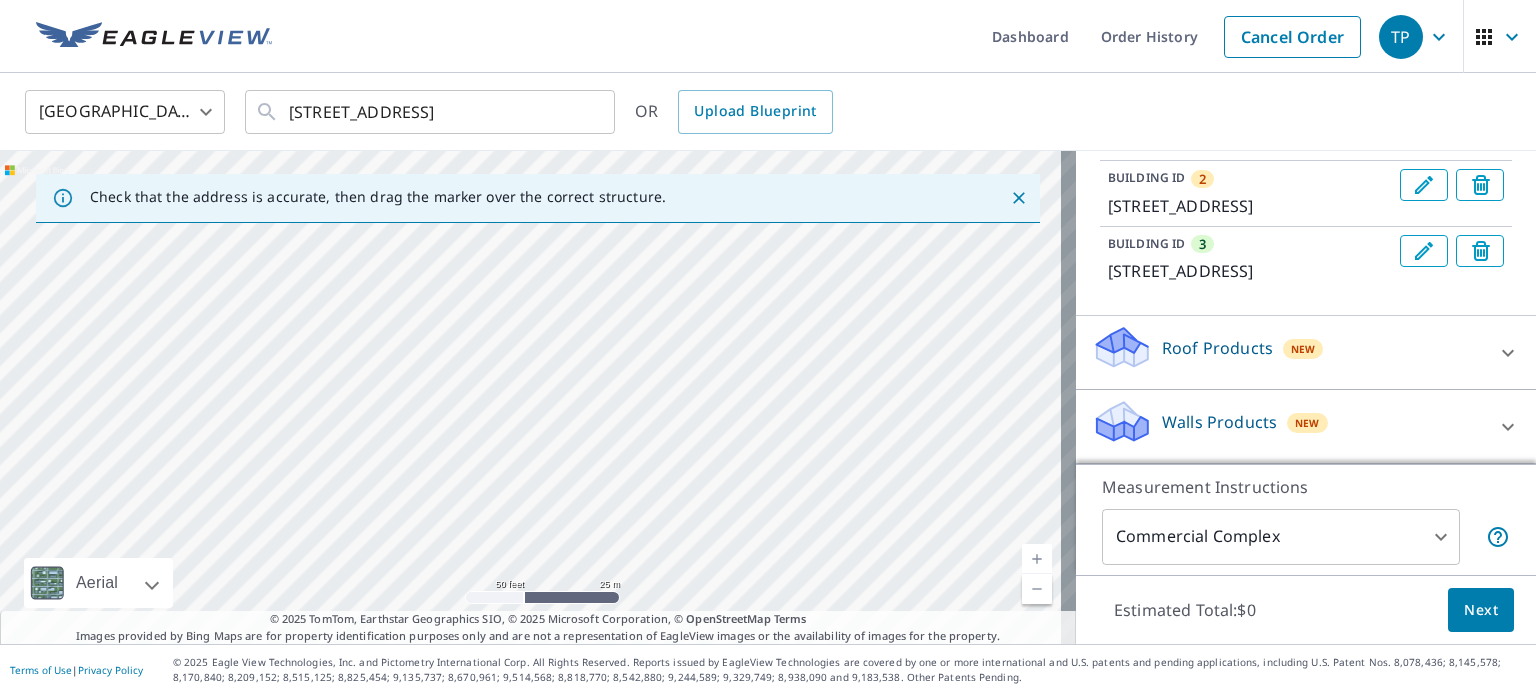 drag, startPoint x: 588, startPoint y: 390, endPoint x: 613, endPoint y: 518, distance: 130.41856 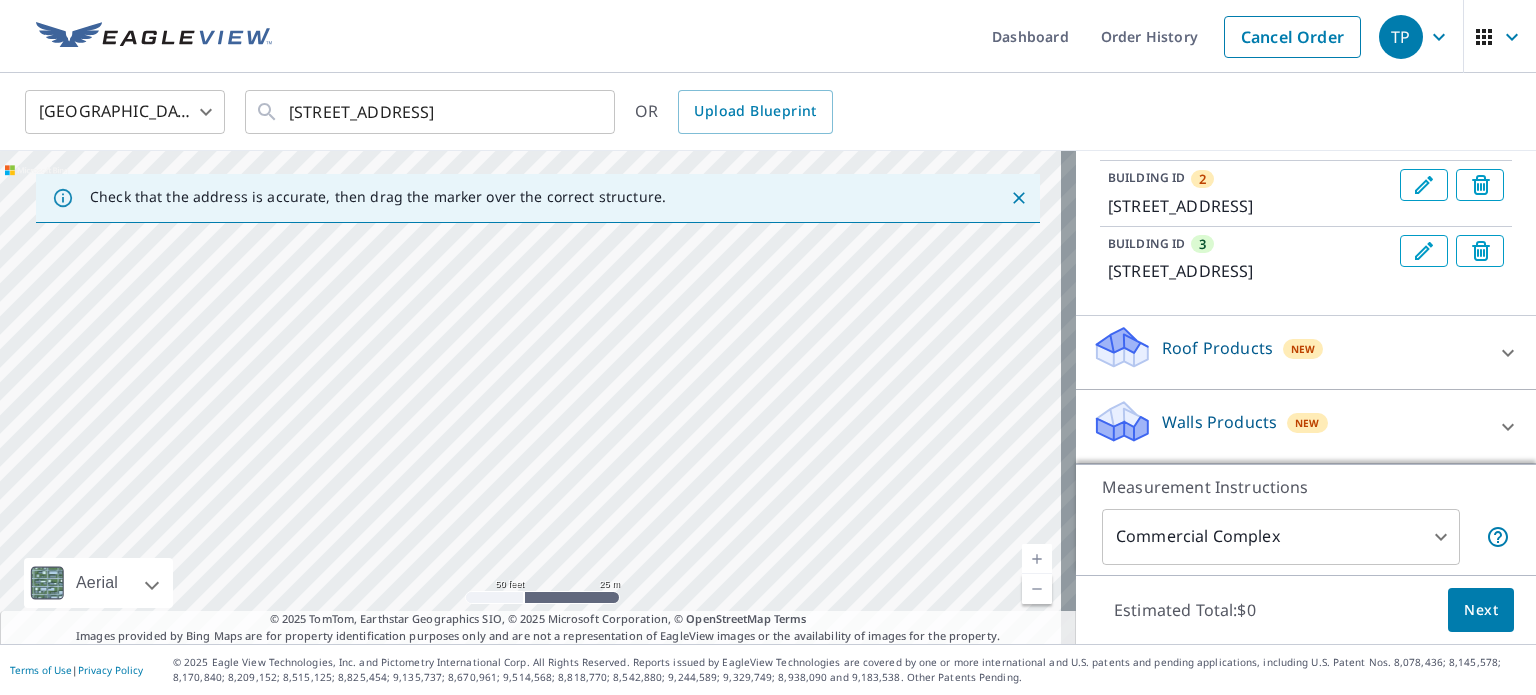 drag, startPoint x: 888, startPoint y: 390, endPoint x: 876, endPoint y: 554, distance: 164.43843 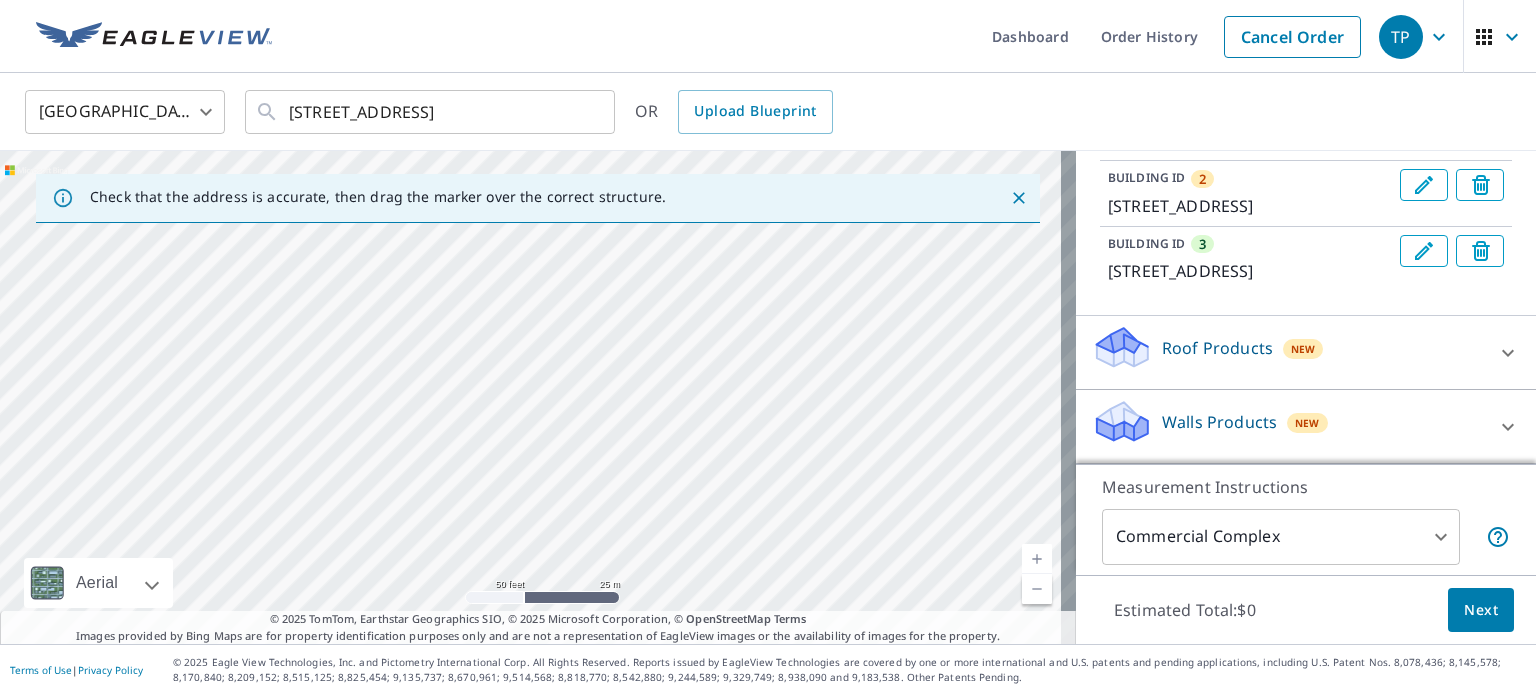 drag, startPoint x: 872, startPoint y: 352, endPoint x: 840, endPoint y: 507, distance: 158.26875 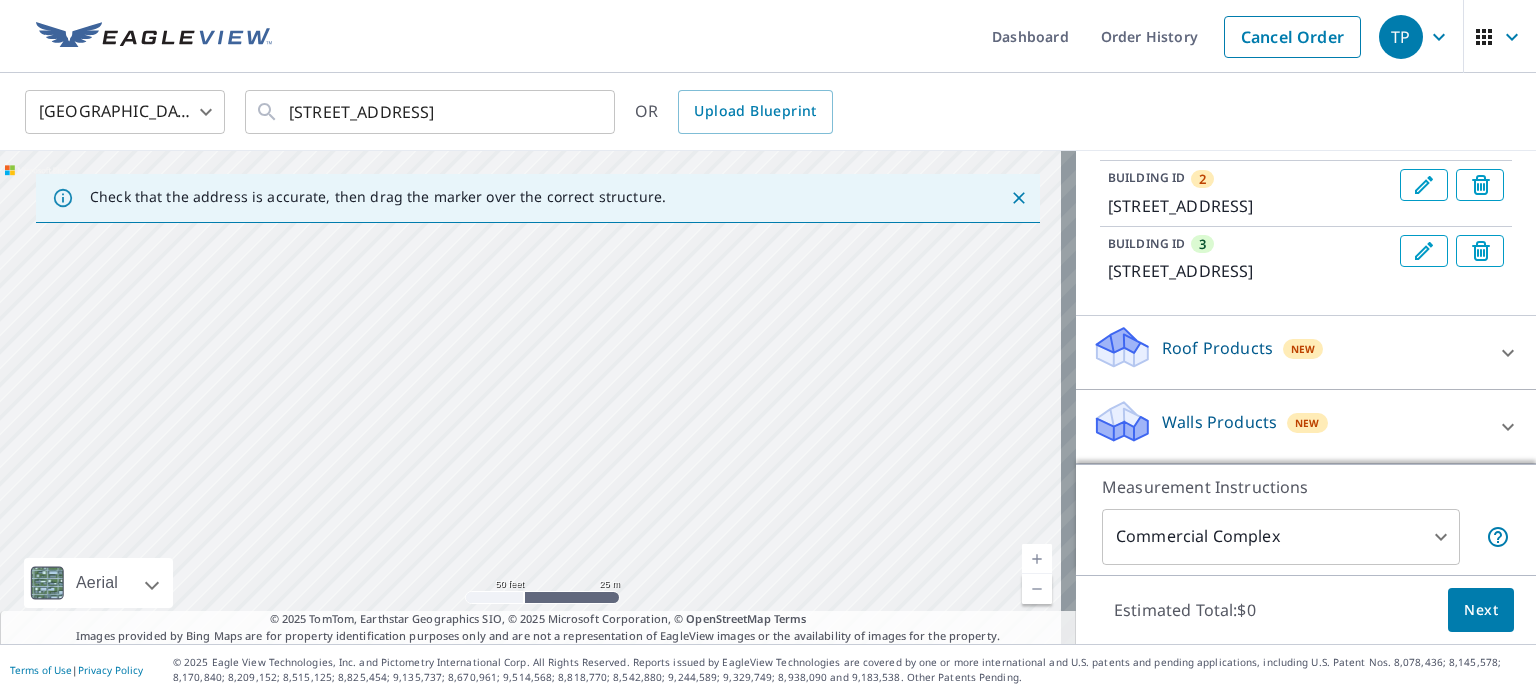 click on "2 174 Southampton Pl Venice, FL 34293 3 168 Southampton Pl Venice, FL 34293 1 178 Southampton Pl Venice, FL 34293" at bounding box center (538, 397) 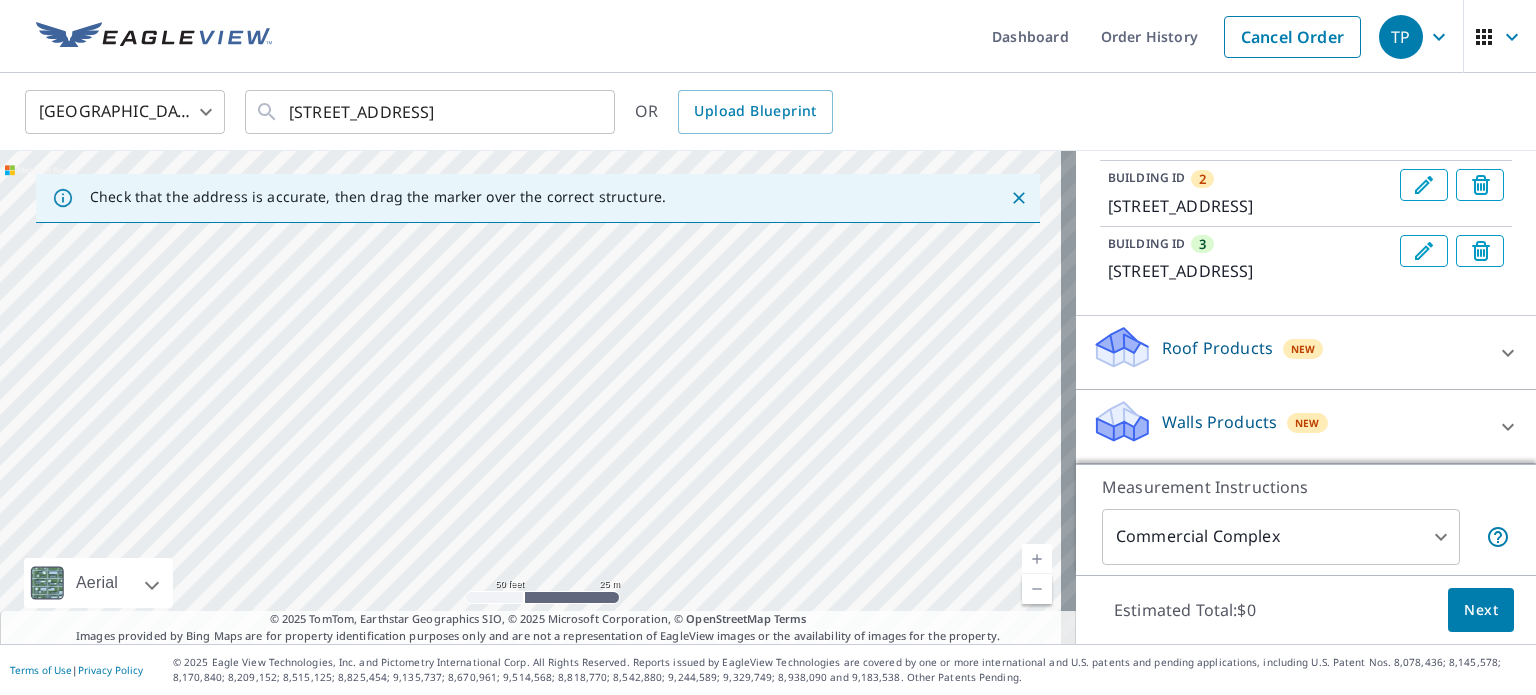 click on "2 174 Southampton Pl Venice, FL 34293 3 168 Southampton Pl Venice, FL 34293 1 178 Southampton Pl Venice, FL 34293" at bounding box center (538, 397) 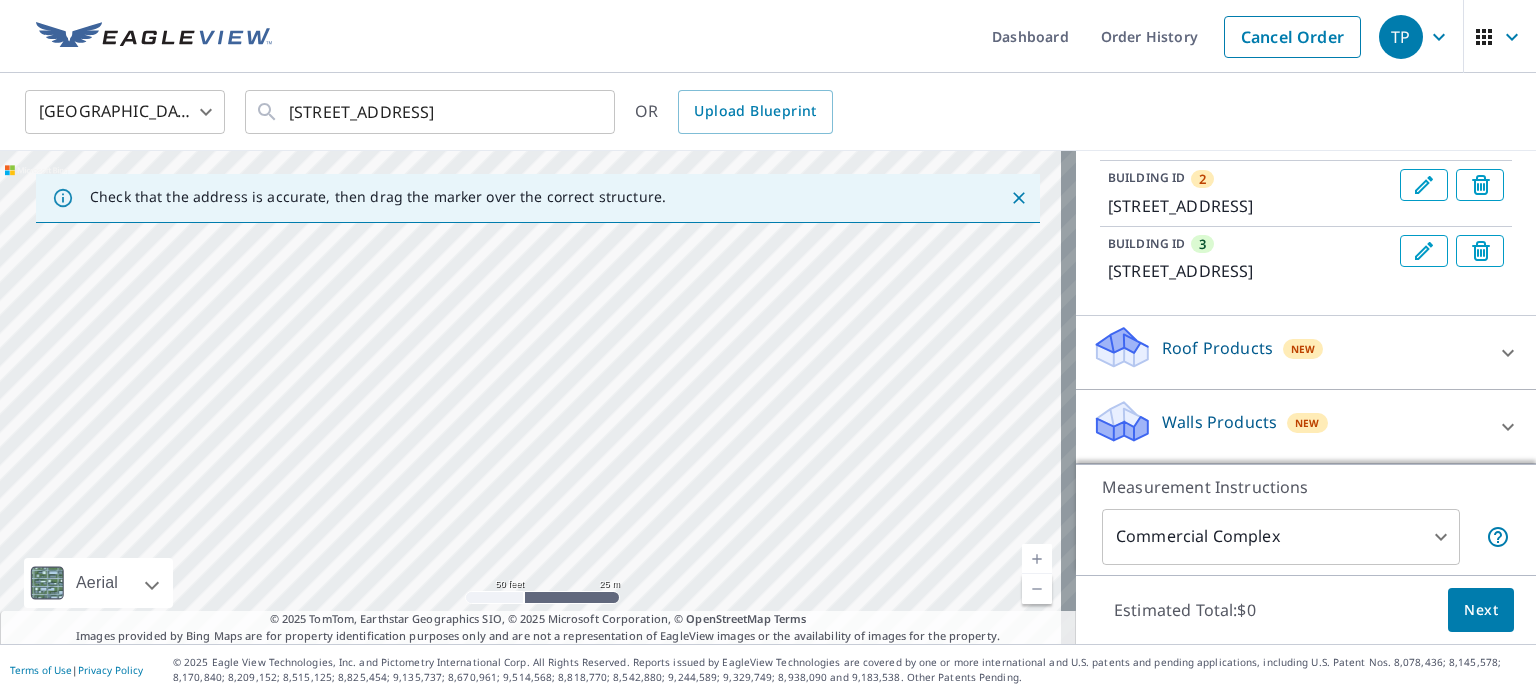 click on "Check that the address is accurate, then drag the marker over the correct structure. 2 174 Southampton Pl Venice, FL 34293 3 168 Southampton Pl Venice, FL 34293 1 178 Southampton Pl Venice, FL 34293 Aerial Road A standard road map Aerial A detailed look from above Labels Labels 50 feet 25 m © 2025 TomTom, © Vexcel Imaging, © 2025 Microsoft Corporation,  © OpenStreetMap Terms © 2025 TomTom, Earthstar Geographics SIO, © 2025 Microsoft Corporation, ©   OpenStreetMap   Terms Images provided by Bing Maps are for property identification purposes only and are not a representation of EagleView images or the availability of images for the property." at bounding box center (538, 397) 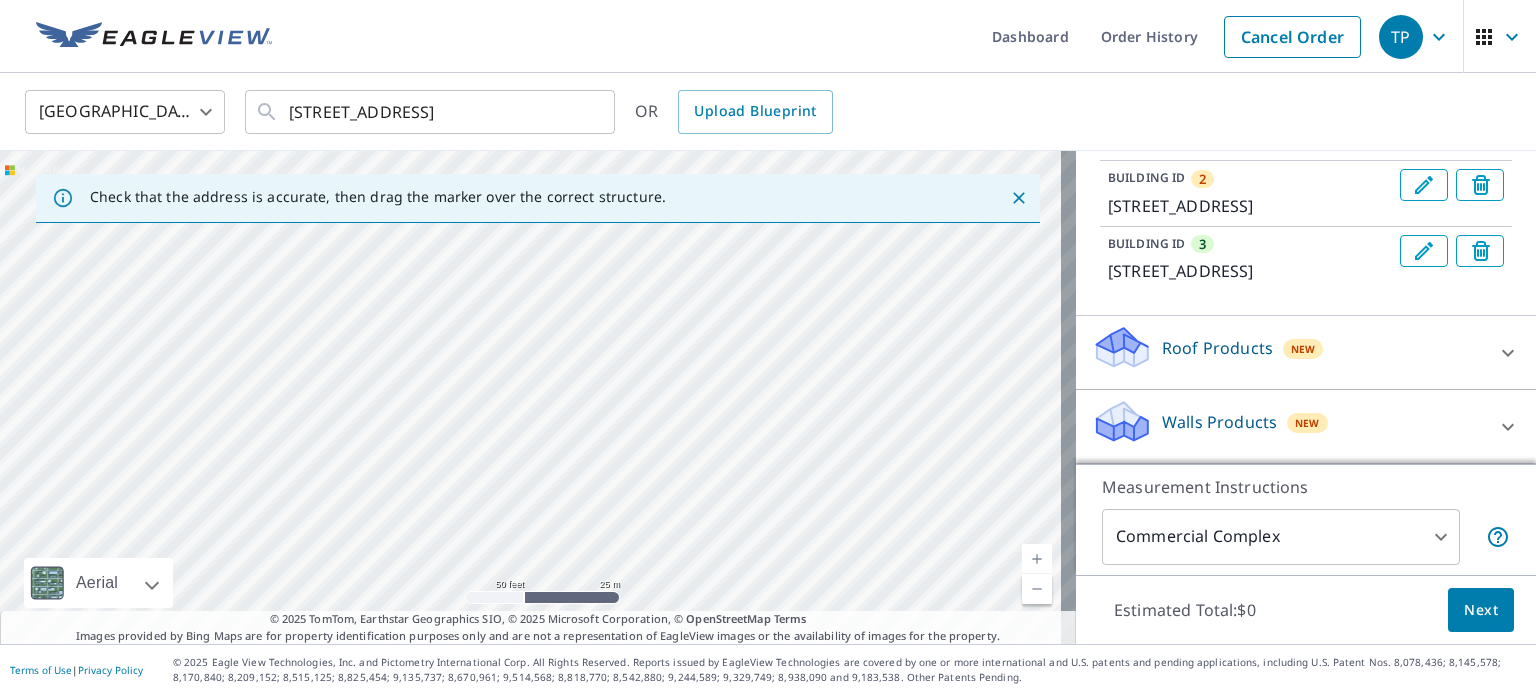 click on "Check that the address is accurate, then drag the marker over the correct structure. 2 174 Southampton Pl Venice, FL 34293 3 168 Southampton Pl Venice, FL 34293 1 178 Southampton Pl Venice, FL 34293 Aerial Road A standard road map Aerial A detailed look from above Labels Labels 50 feet 25 m © 2025 TomTom, © Vexcel Imaging, © 2025 Microsoft Corporation,  © OpenStreetMap Terms © 2025 TomTom, Earthstar Geographics SIO, © 2025 Microsoft Corporation, ©   OpenStreetMap   Terms Images provided by Bing Maps are for property identification purposes only and are not a representation of EagleView images or the availability of images for the property." at bounding box center (538, 397) 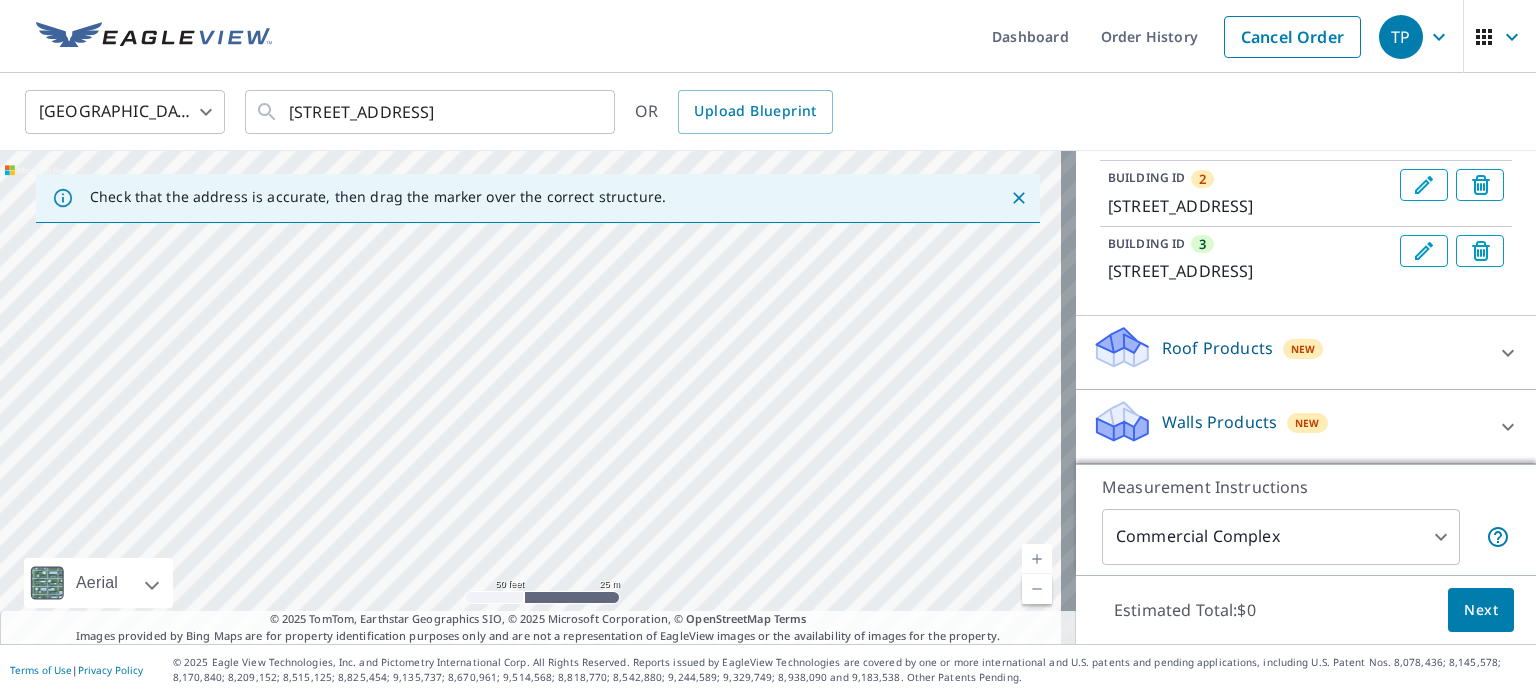 click on "2 174 Southampton Pl Venice, FL 34293 3 168 Southampton Pl Venice, FL 34293 1 178 Southampton Pl Venice, FL 34293" at bounding box center (538, 397) 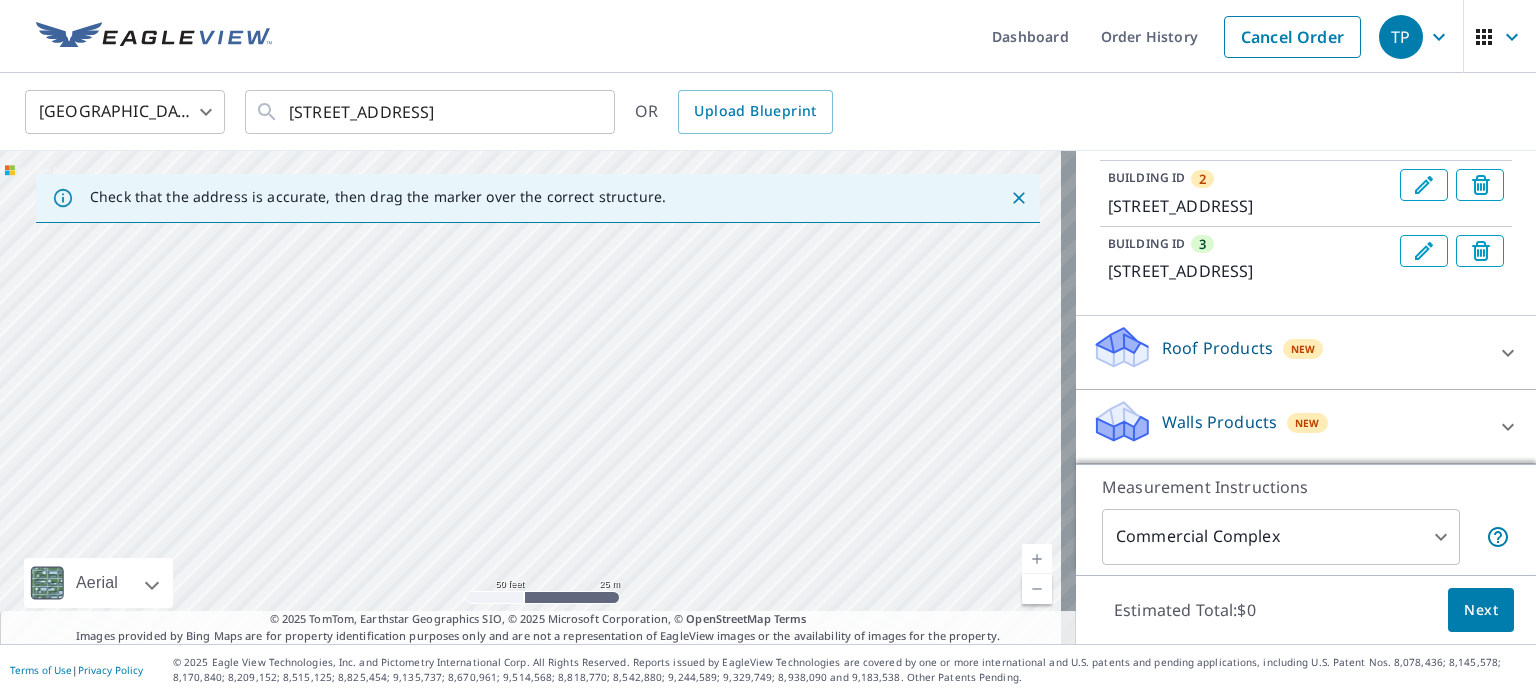 click on "2 174 Southampton Pl Venice, FL 34293 3 168 Southampton Pl Venice, FL 34293 1 178 Southampton Pl Venice, FL 34293" at bounding box center (538, 397) 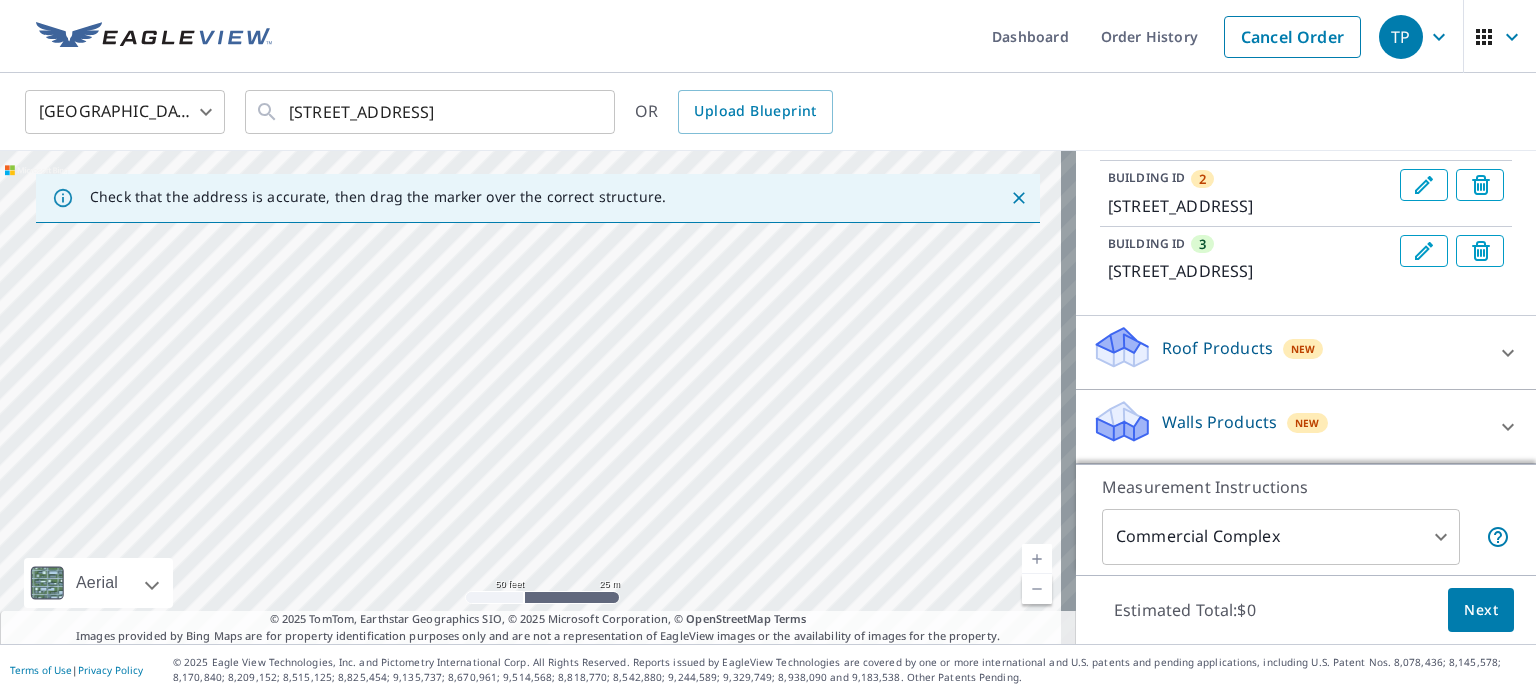 click on "2 174 Southampton Pl Venice, FL 34293 3 168 Southampton Pl Venice, FL 34293 1 178 Southampton Pl Venice, FL 34293" at bounding box center (538, 397) 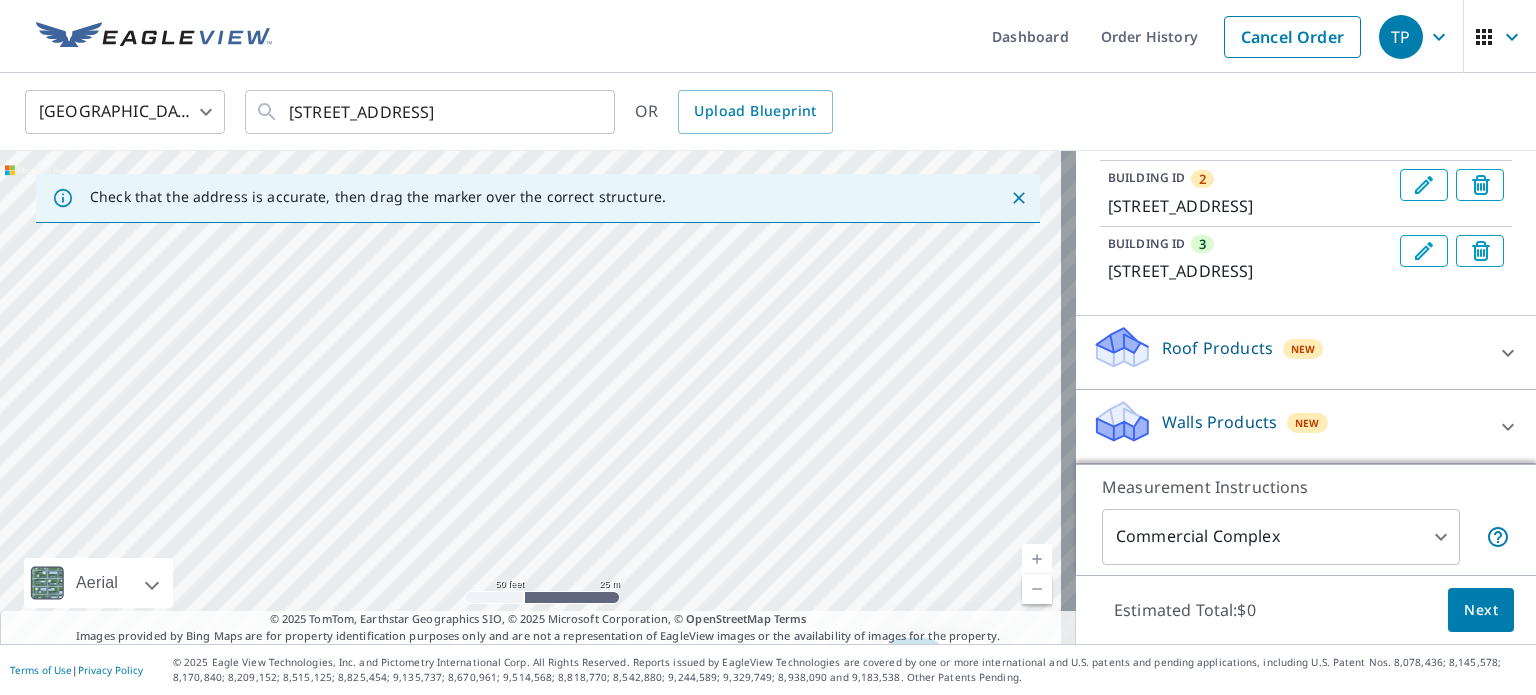 drag, startPoint x: 547, startPoint y: 492, endPoint x: 552, endPoint y: 278, distance: 214.05841 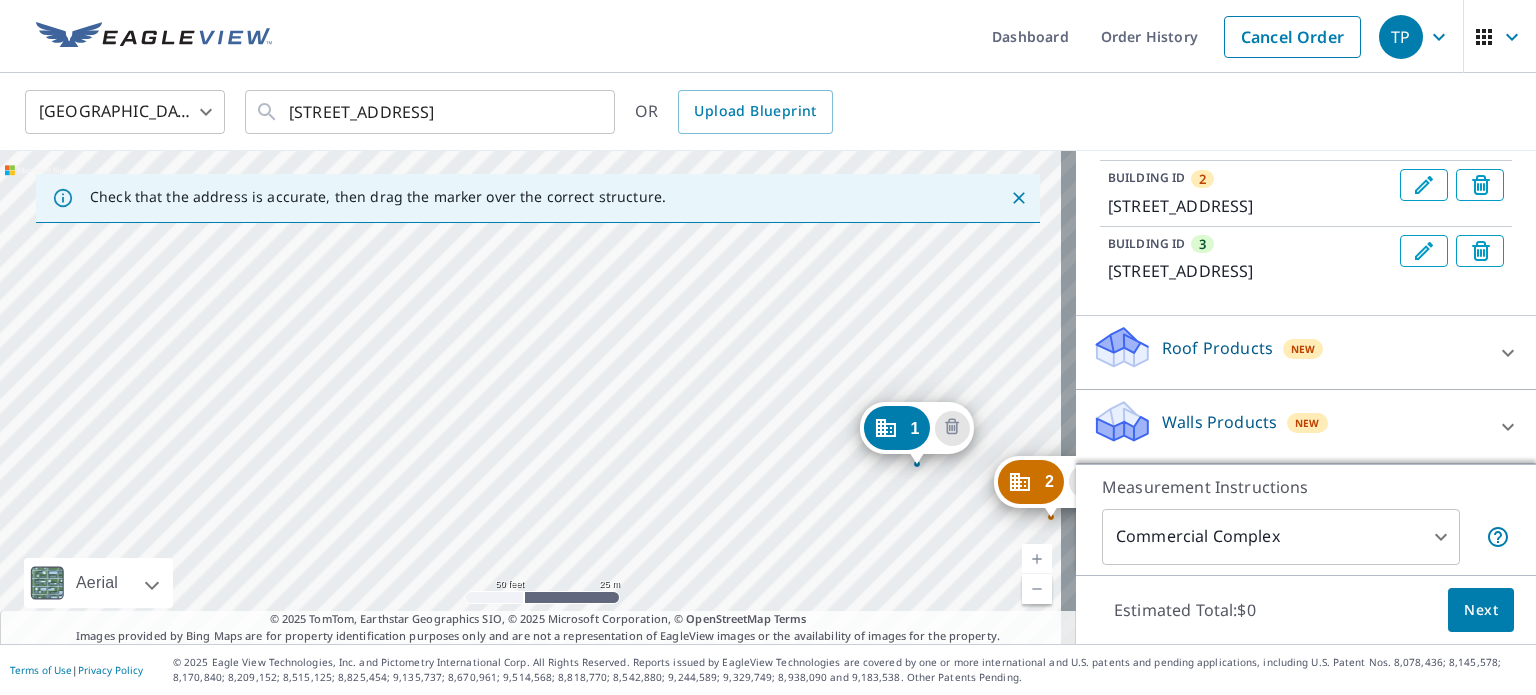drag, startPoint x: 681, startPoint y: 506, endPoint x: 664, endPoint y: 274, distance: 232.62201 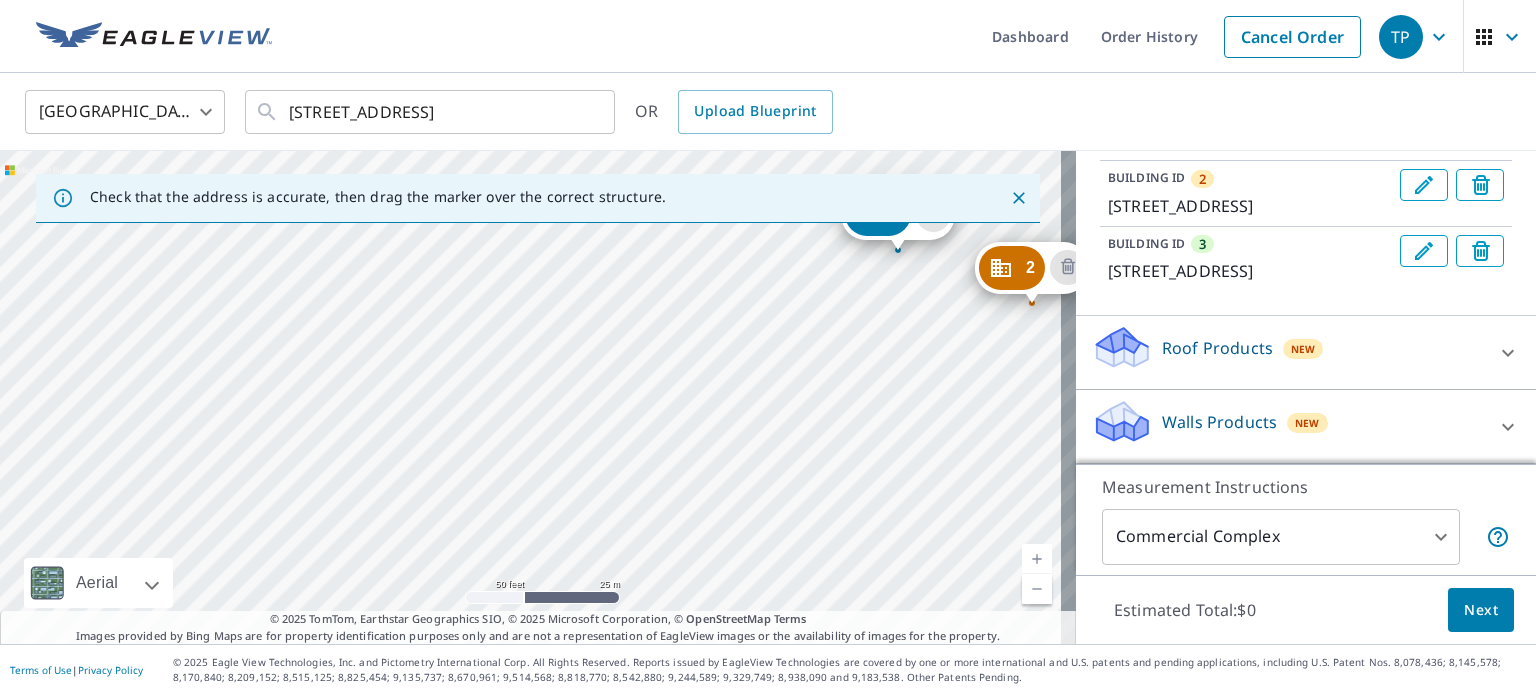 drag, startPoint x: 642, startPoint y: 521, endPoint x: 624, endPoint y: 304, distance: 217.74527 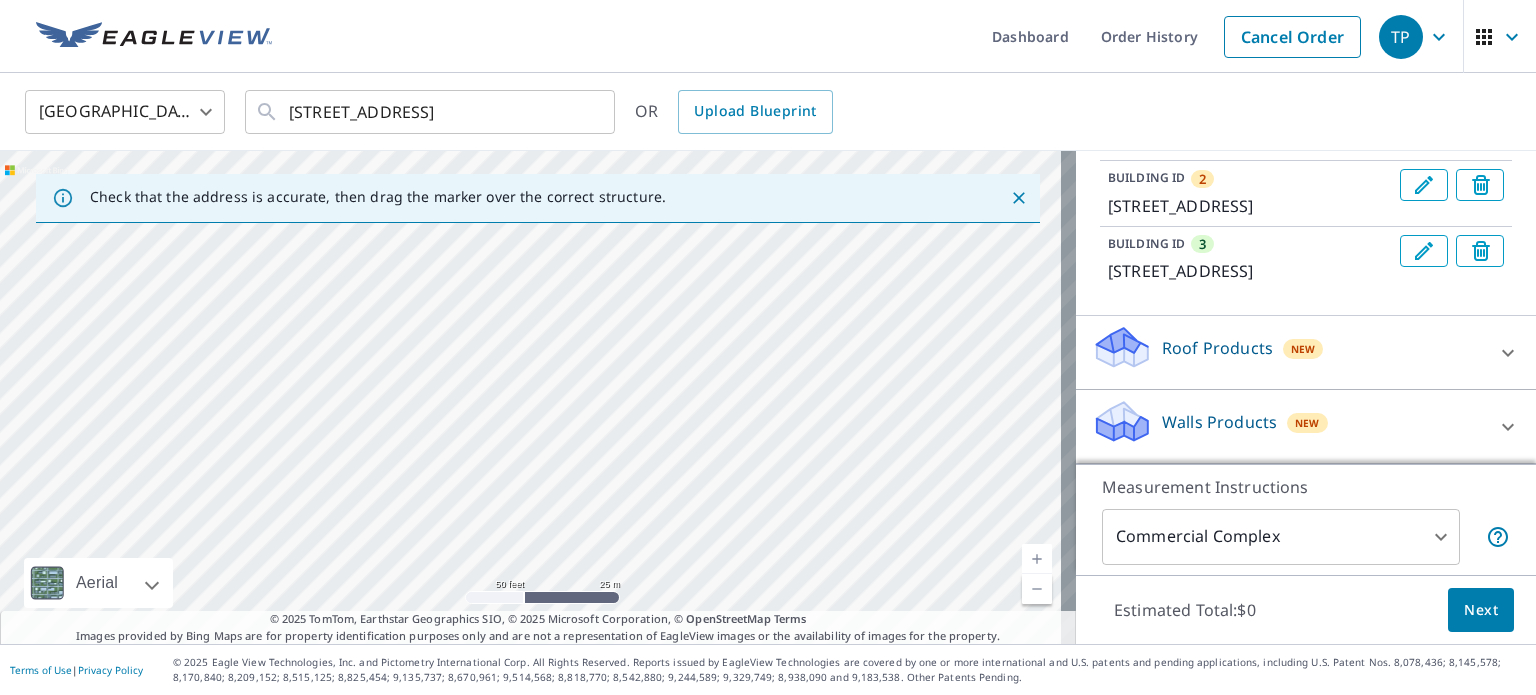drag, startPoint x: 633, startPoint y: 559, endPoint x: 634, endPoint y: 176, distance: 383.0013 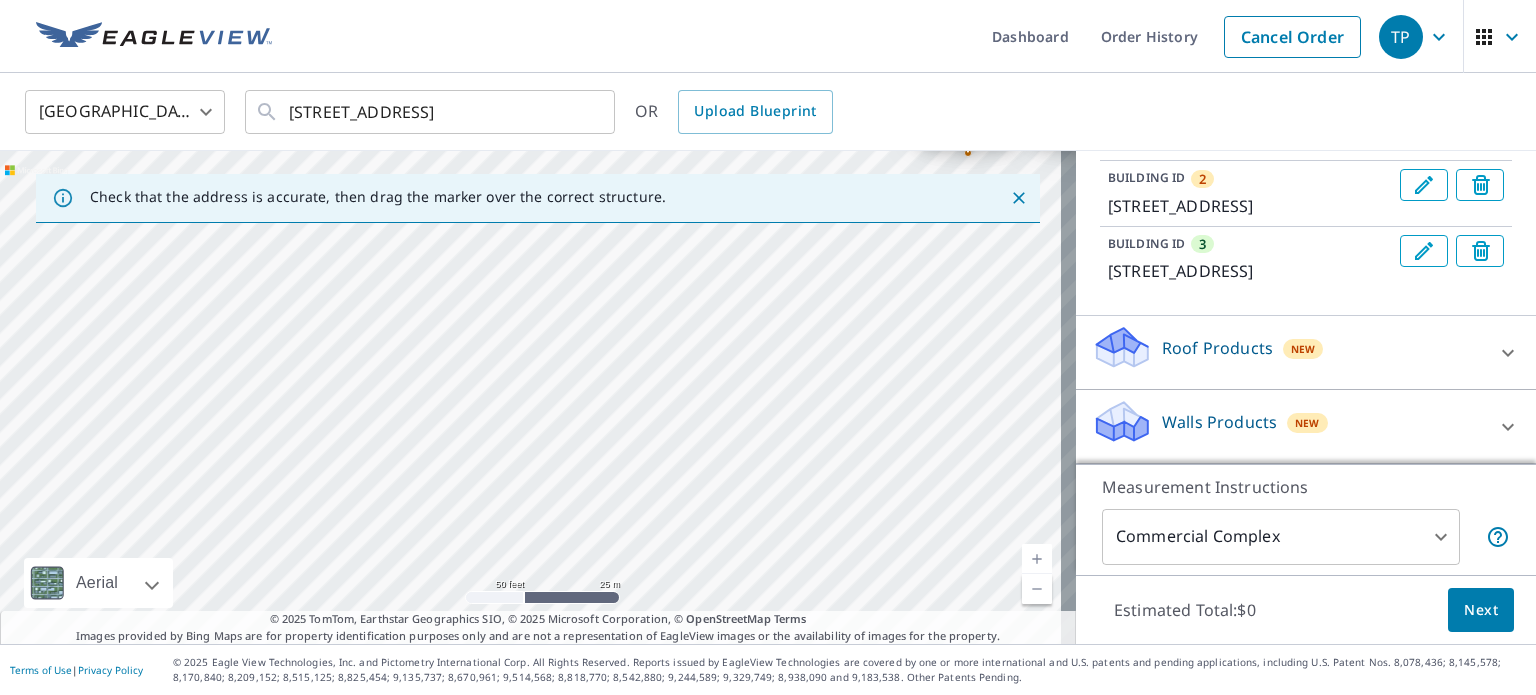 drag, startPoint x: 568, startPoint y: 414, endPoint x: 553, endPoint y: 439, distance: 29.15476 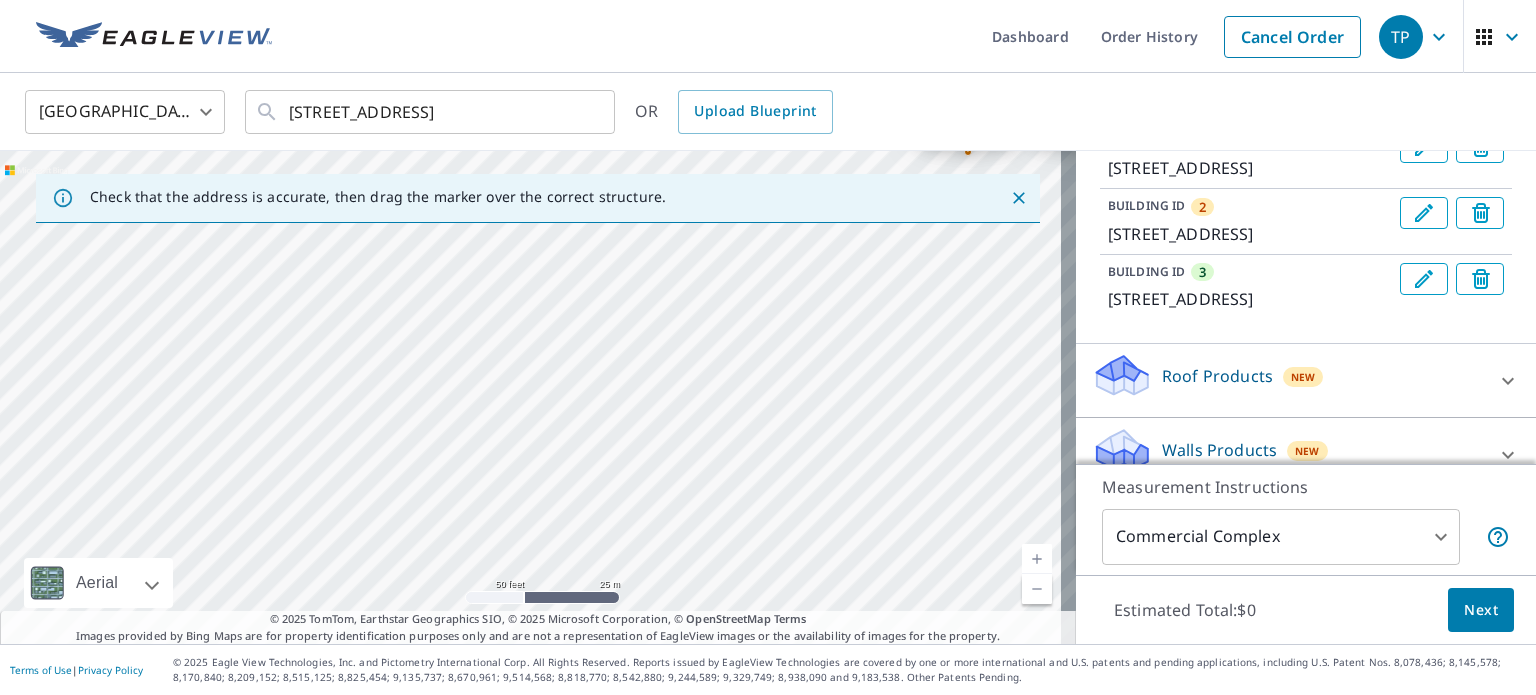 scroll, scrollTop: 338, scrollLeft: 0, axis: vertical 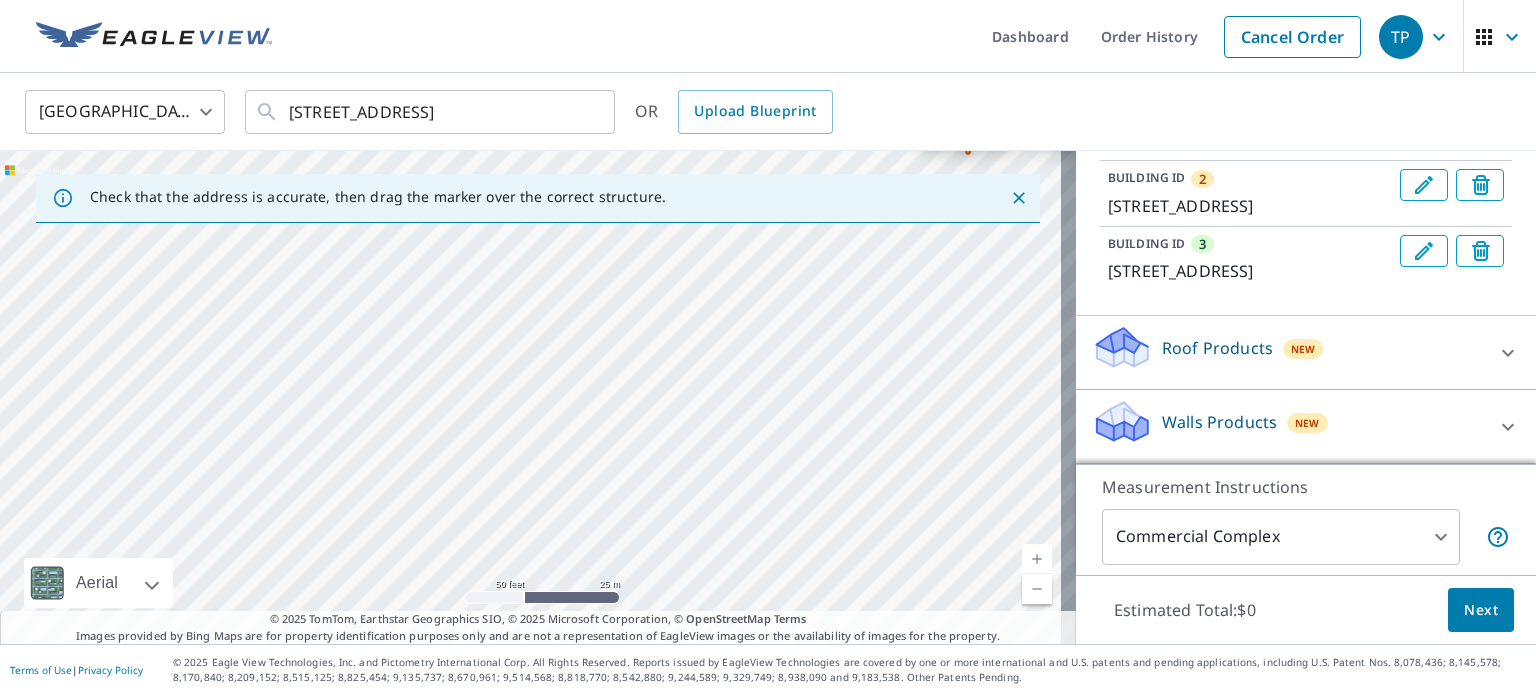 click on "Roof Products New" at bounding box center [1288, 352] 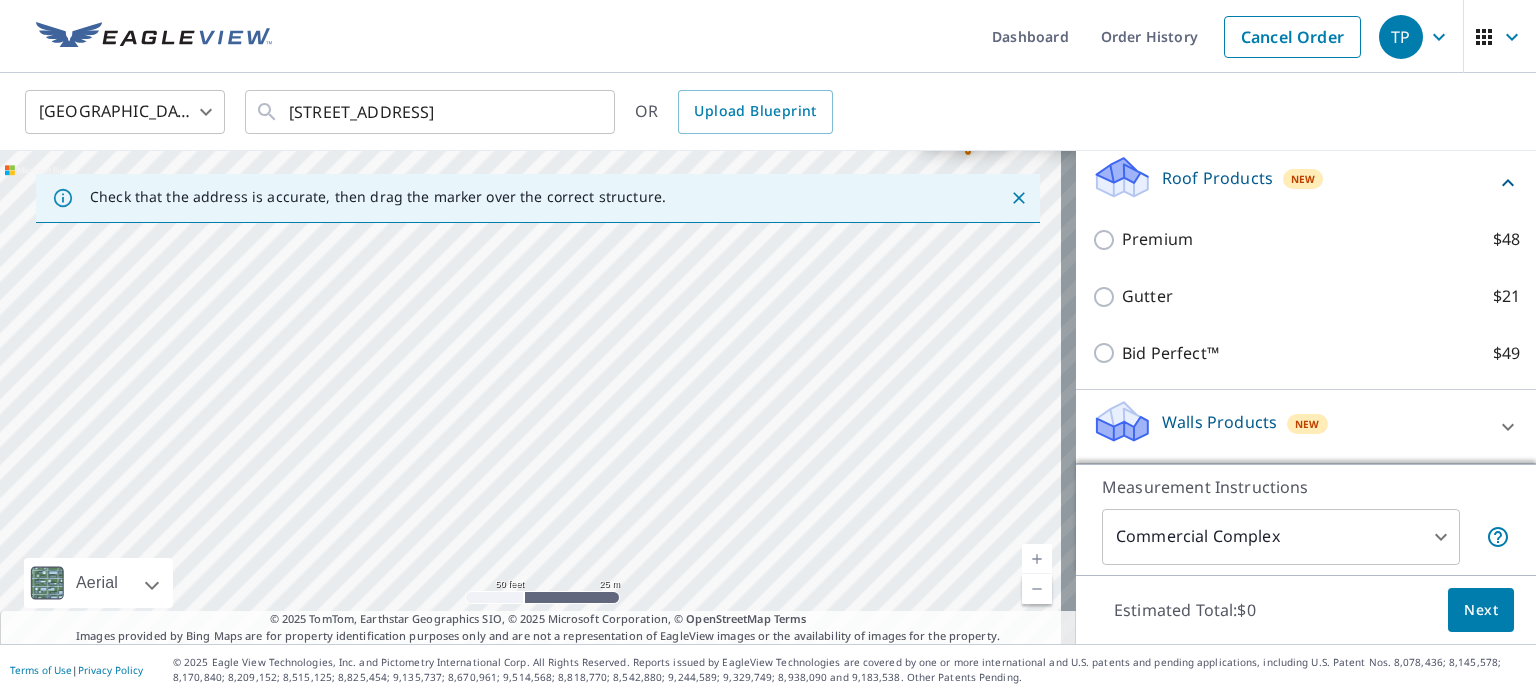 scroll, scrollTop: 438, scrollLeft: 0, axis: vertical 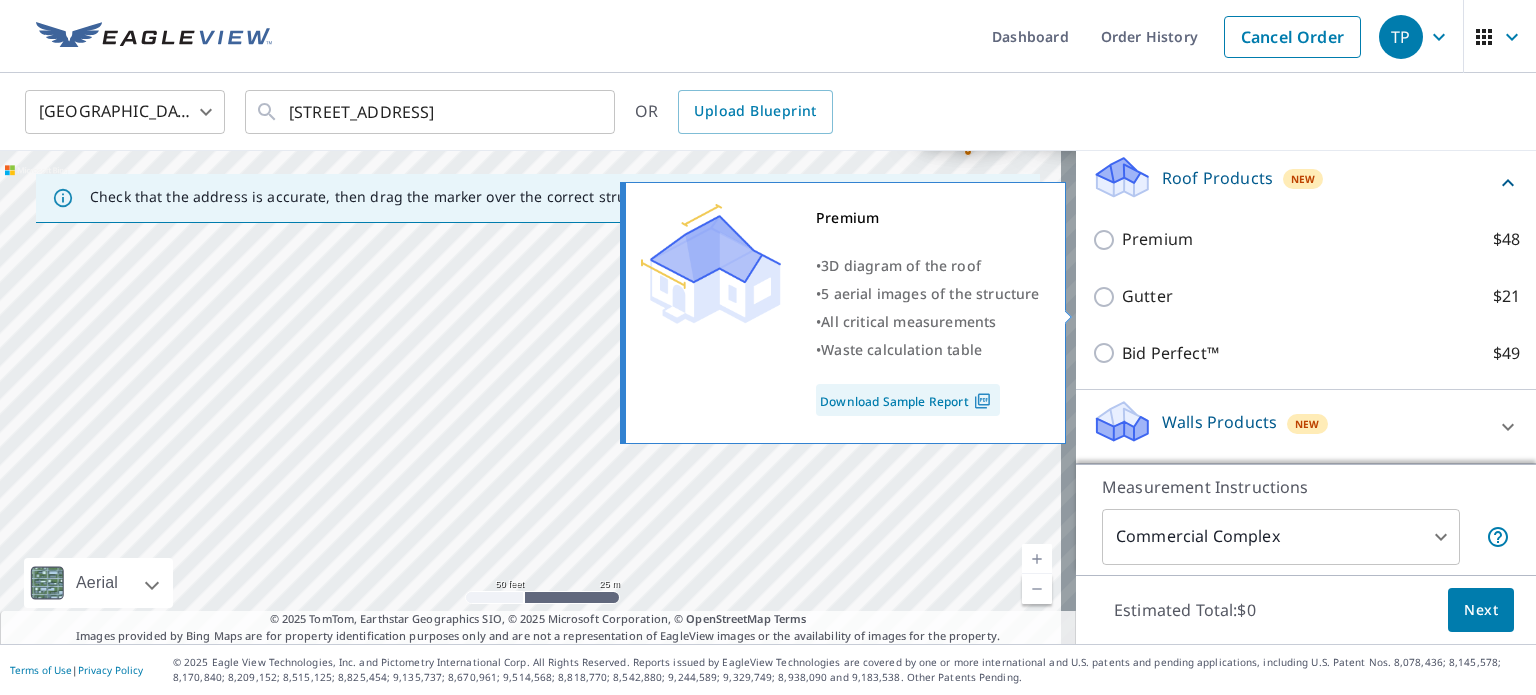 click on "Premium $48" at bounding box center [1107, 240] 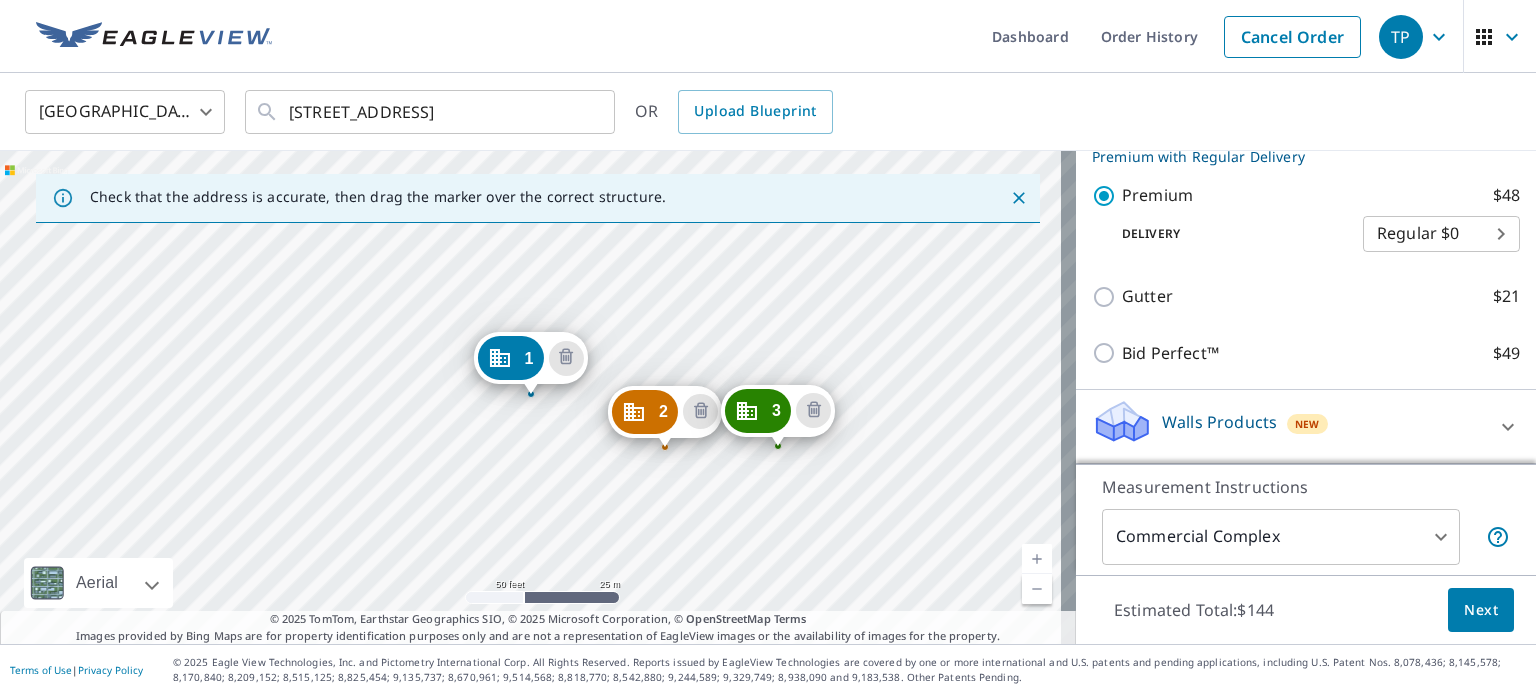 scroll, scrollTop: 572, scrollLeft: 0, axis: vertical 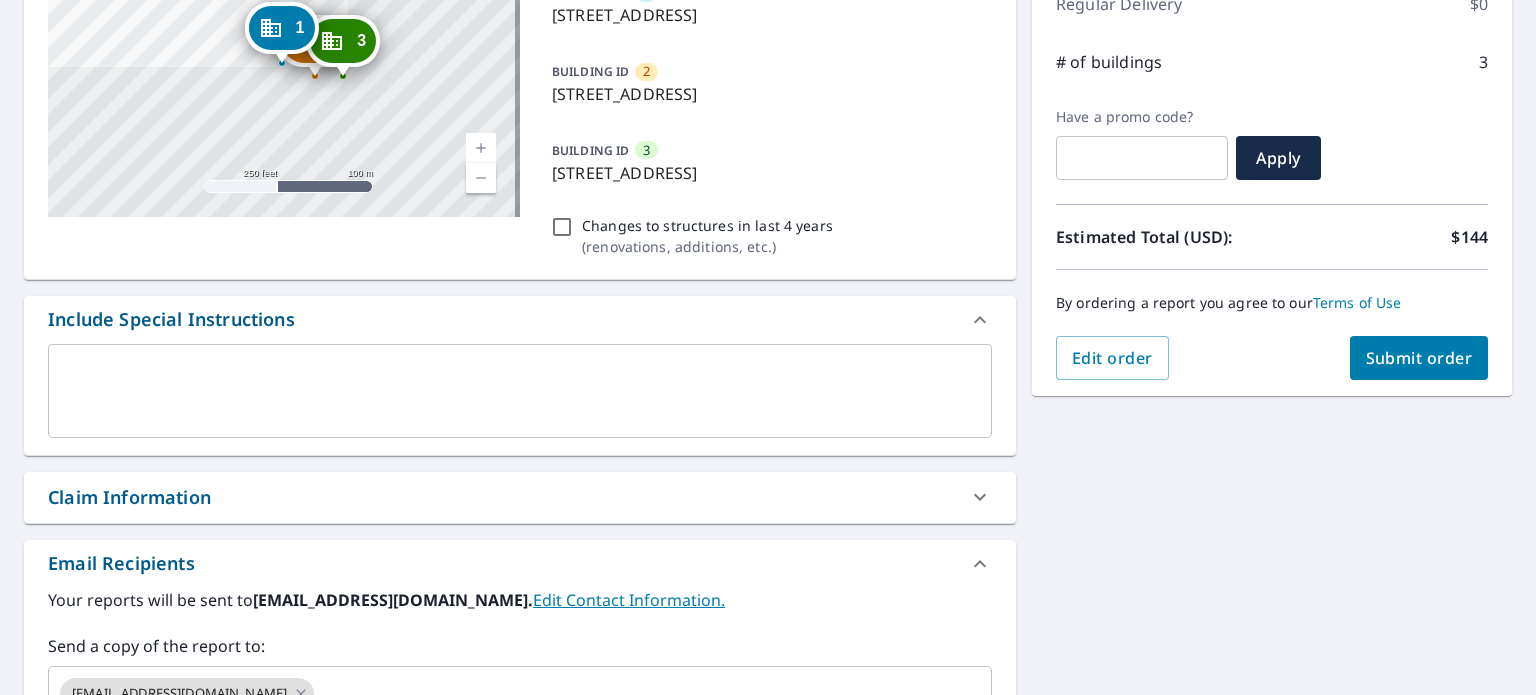 click at bounding box center (520, 390) 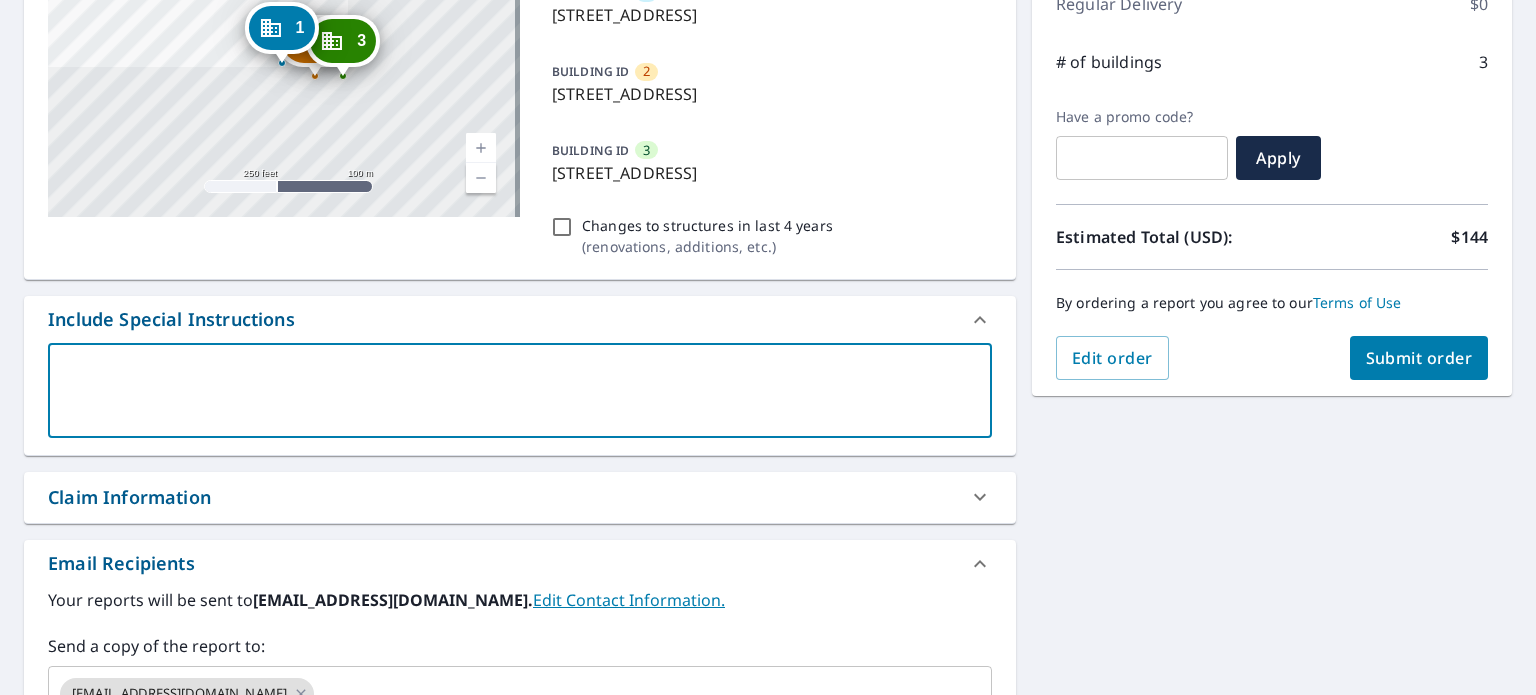 type on "2" 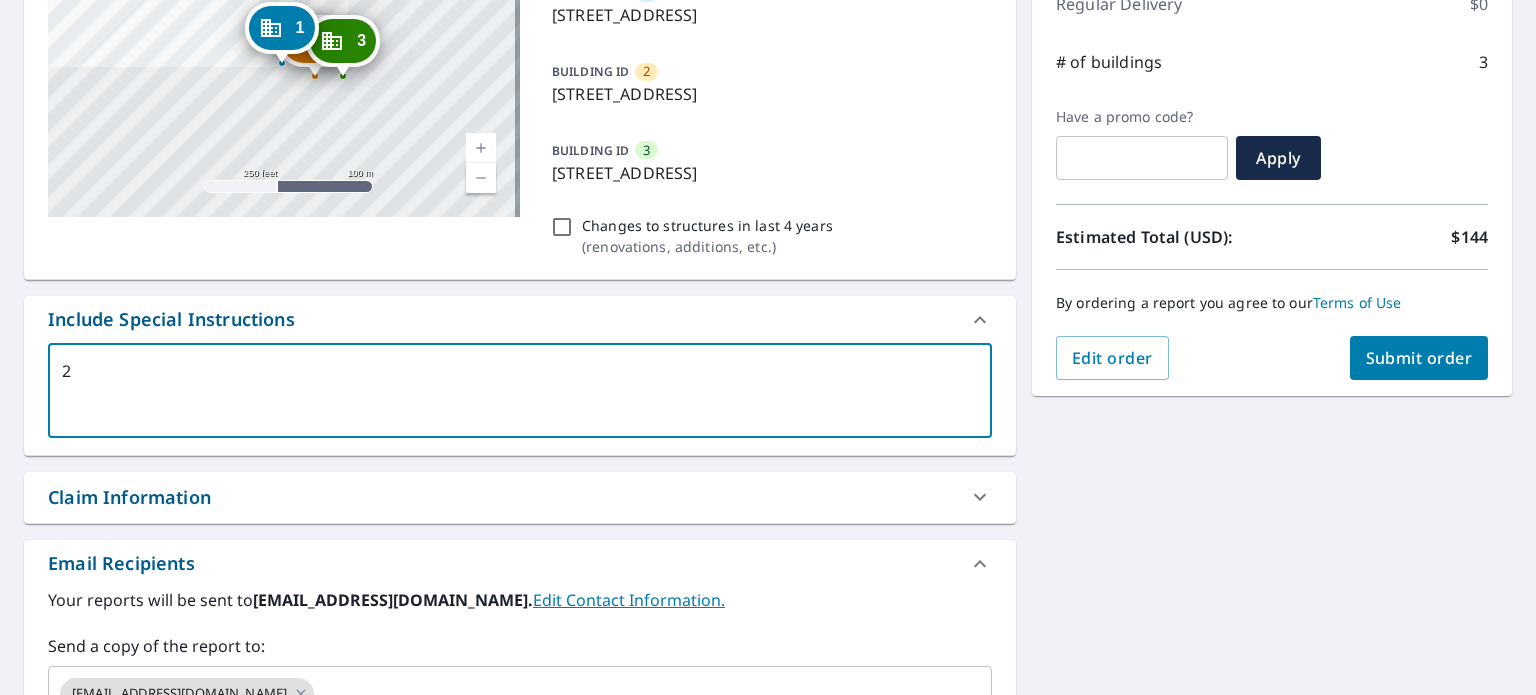 type on "2" 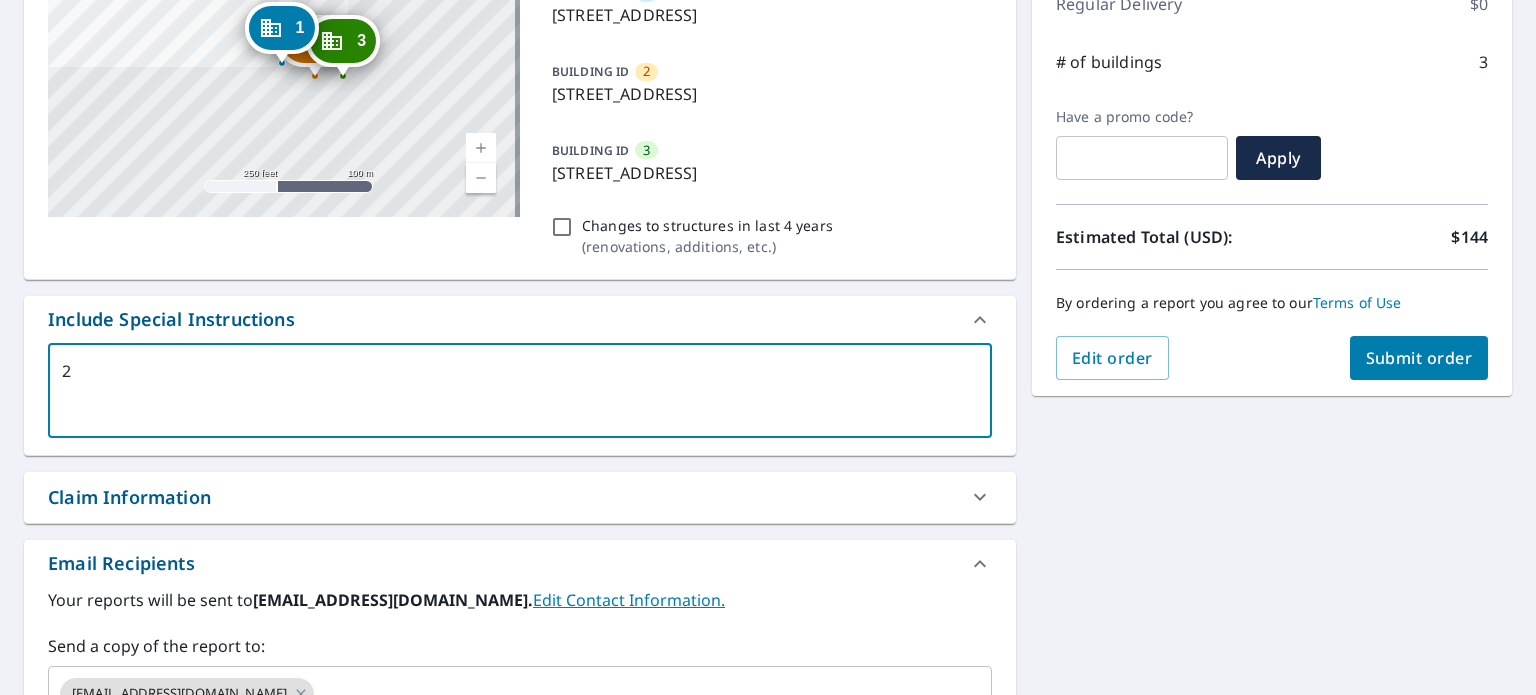 type on "x" 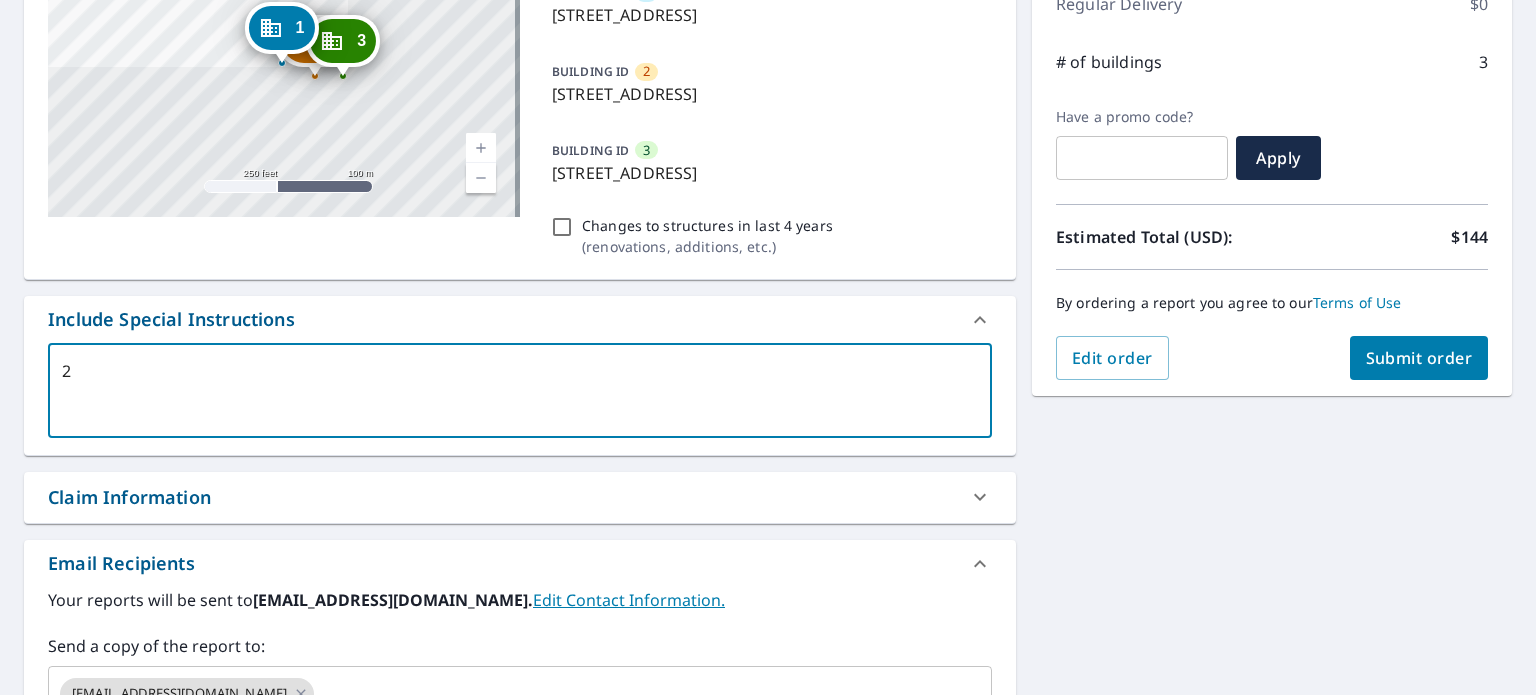 type 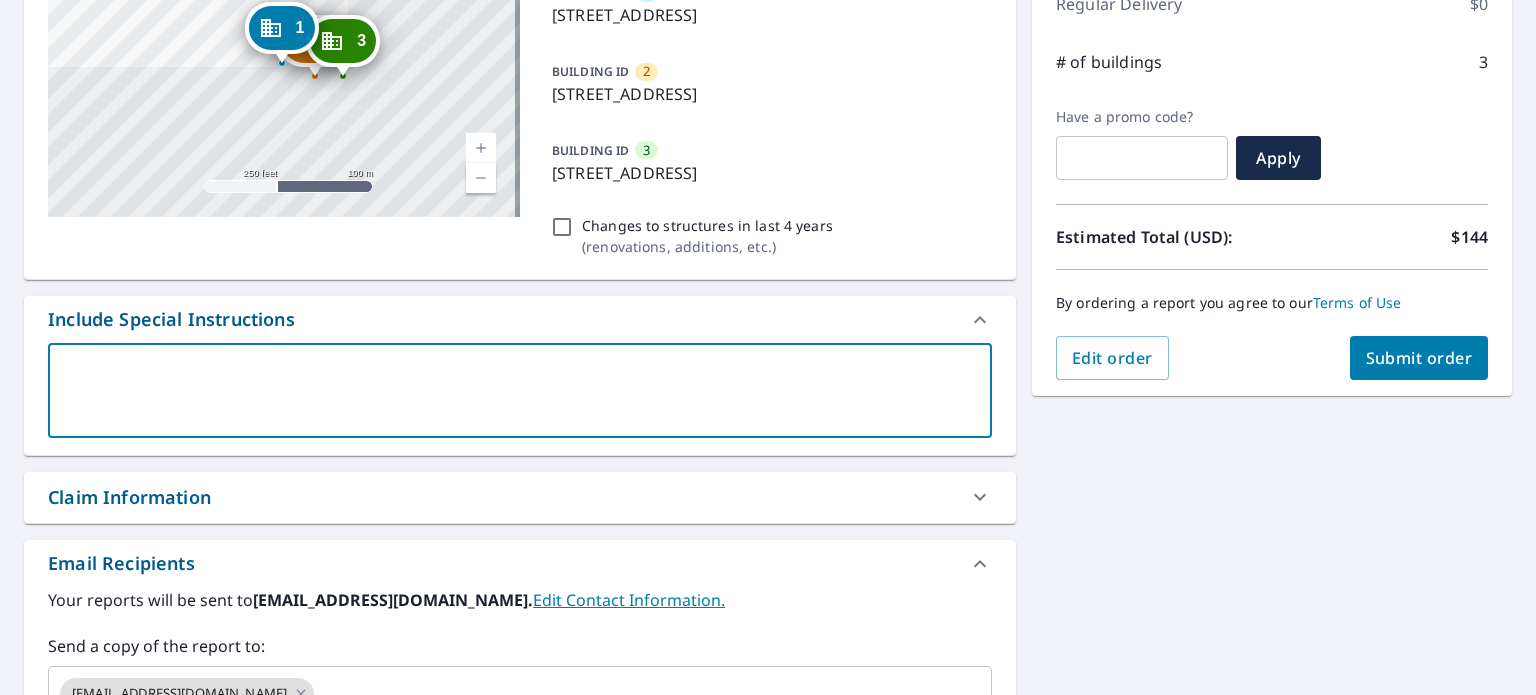 type on "3" 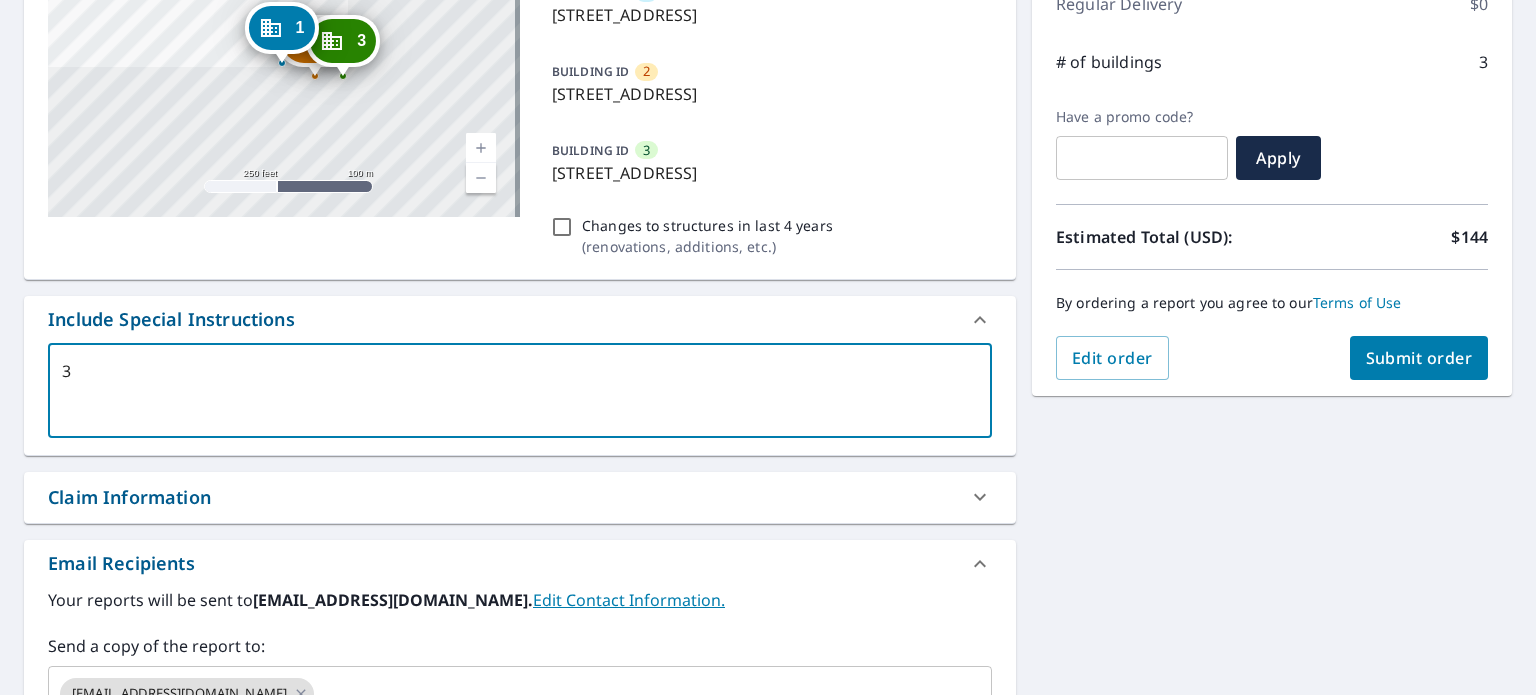 type on "3" 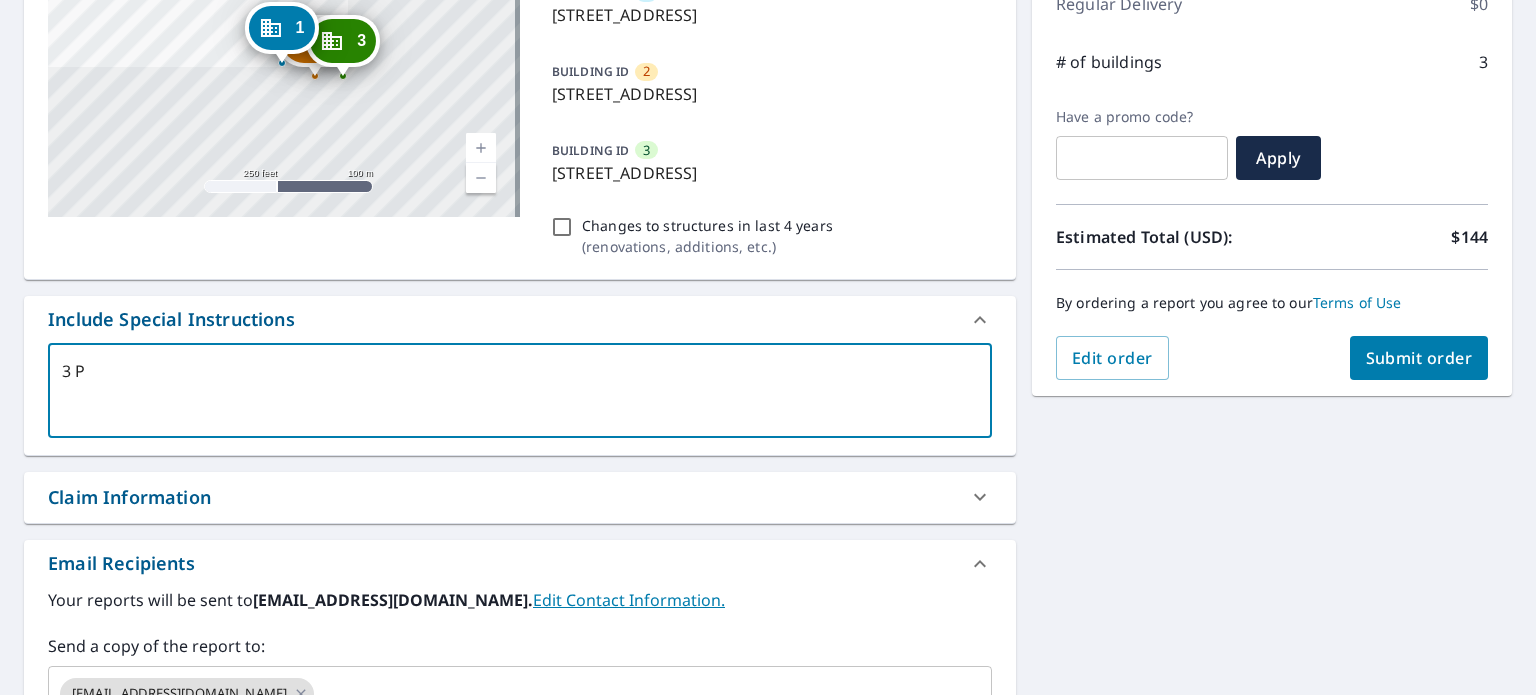 type on "3 Pi" 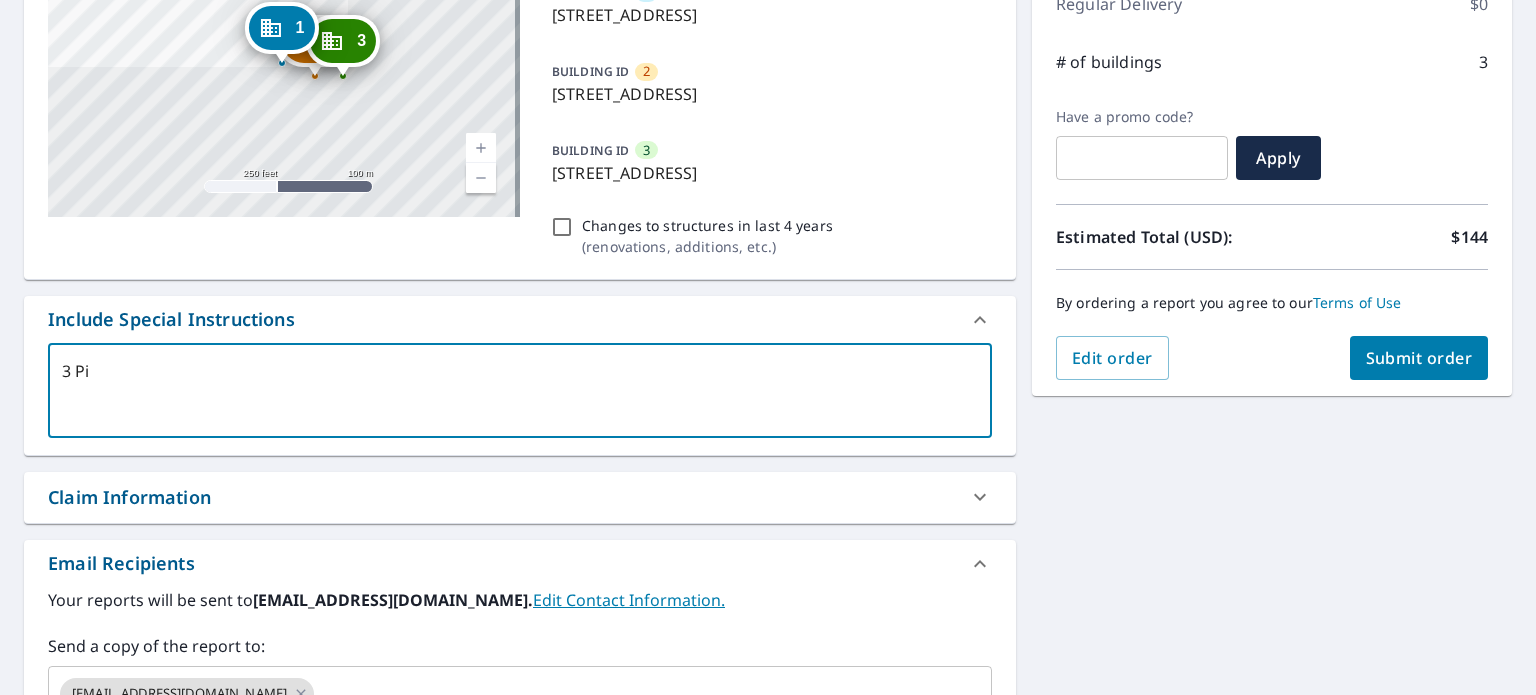 type on "3 Pin" 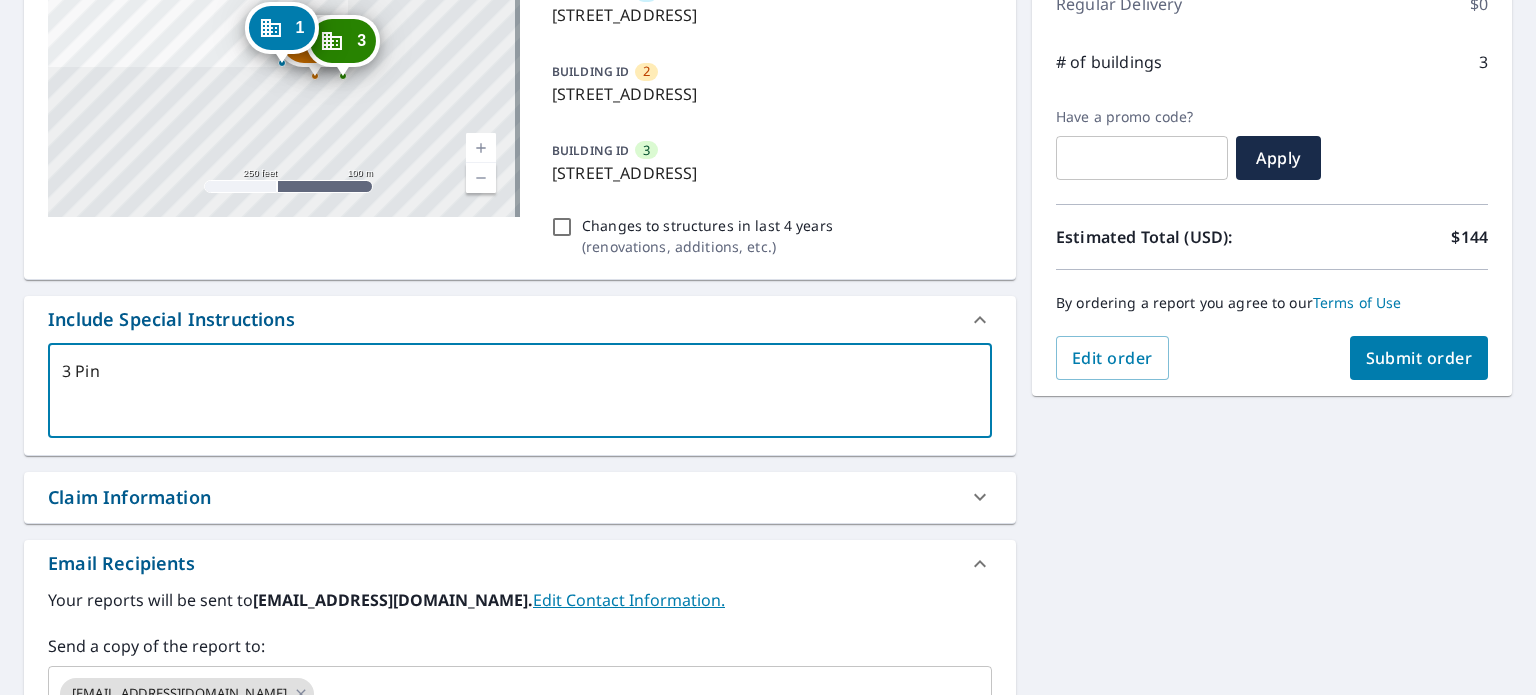 type on "3 Pinn" 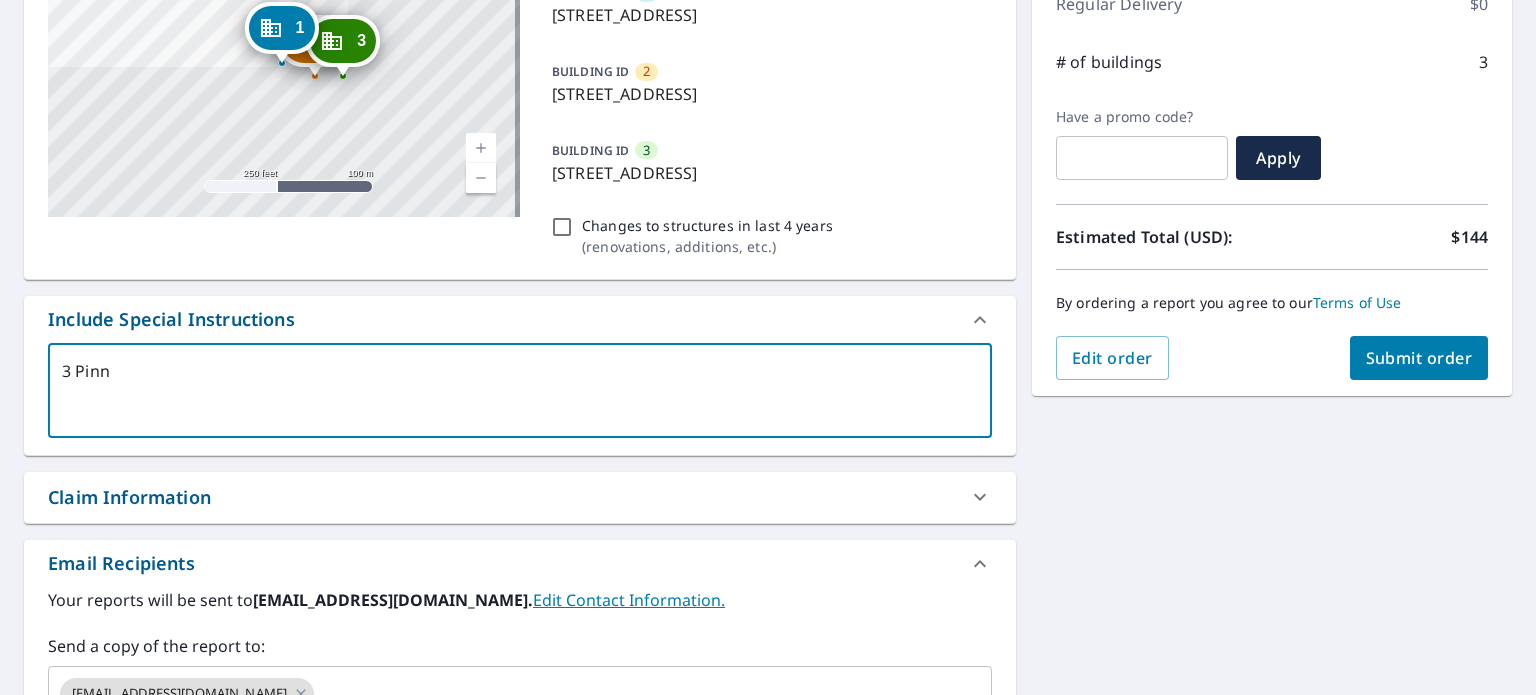 type on "3 Pinne" 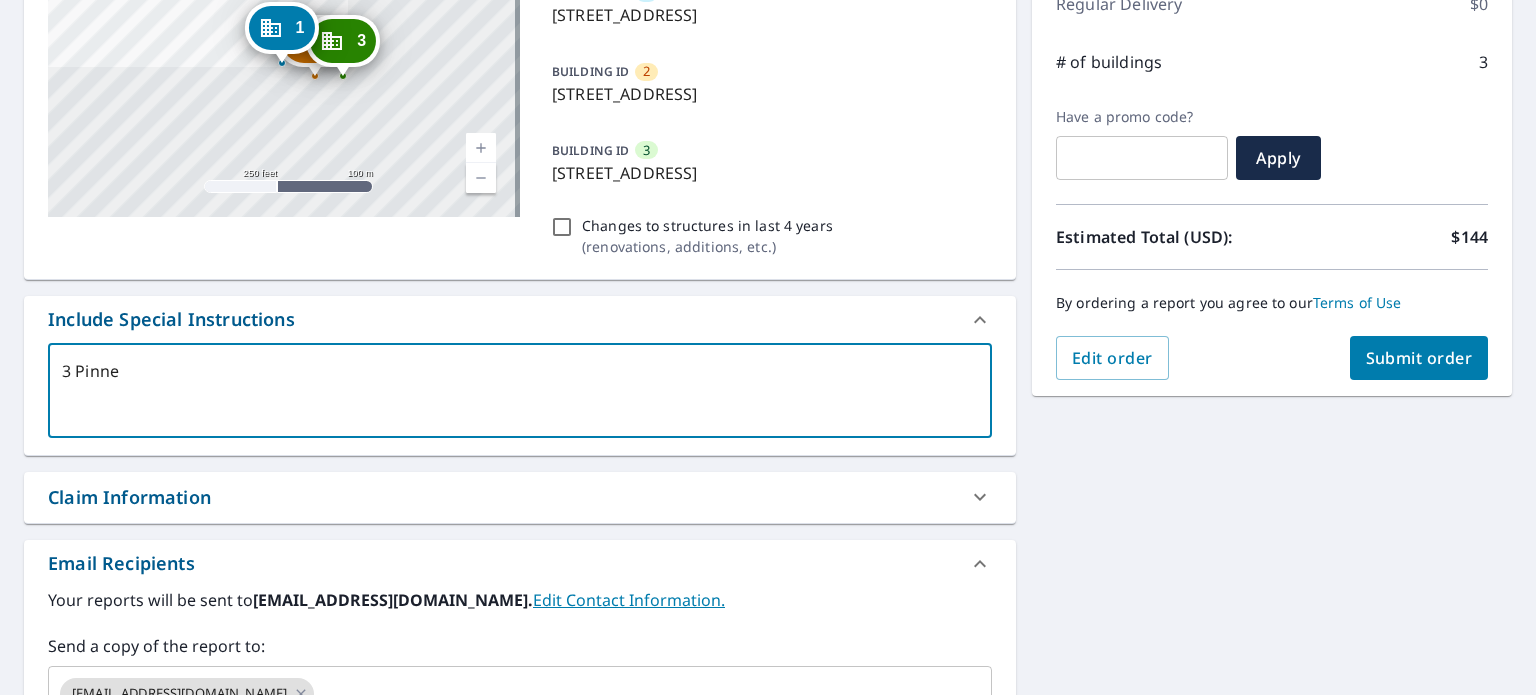 type on "3 Pinned" 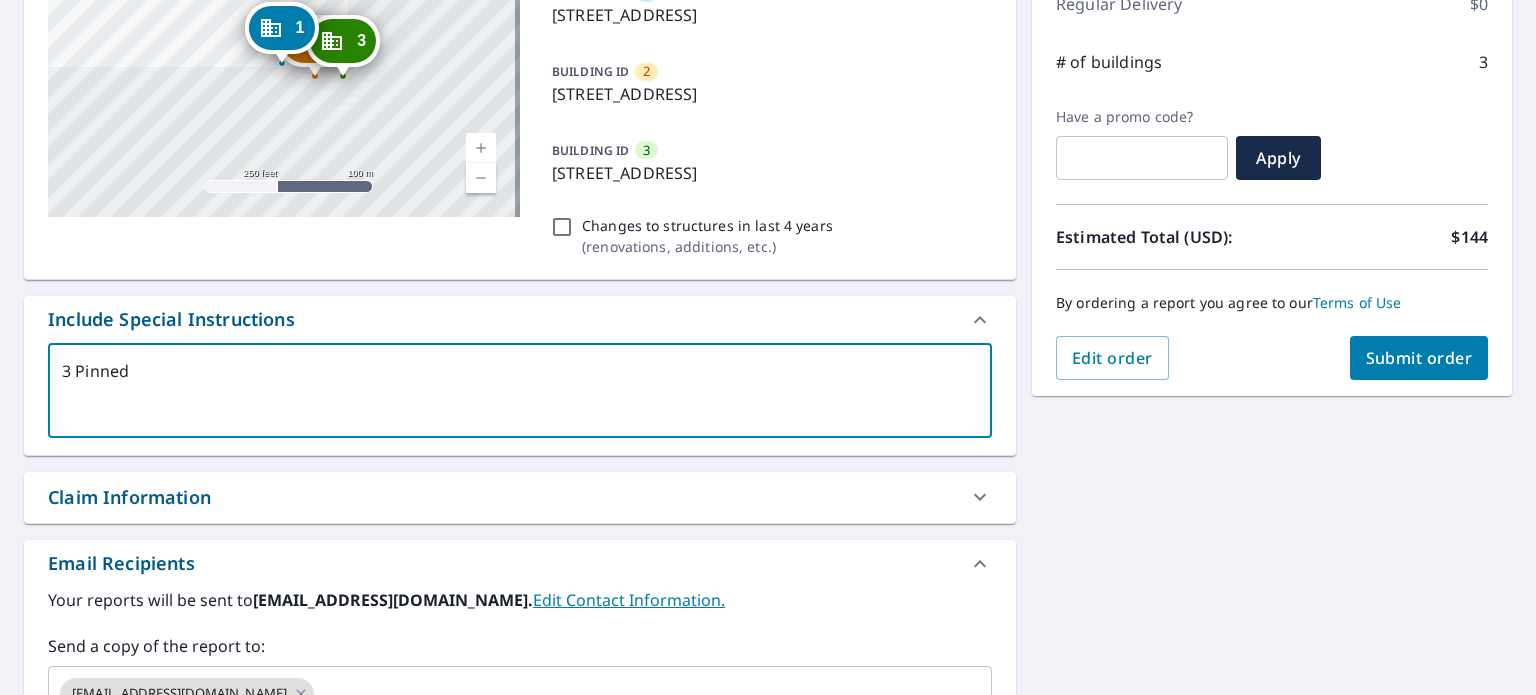 type on "3 Pinned" 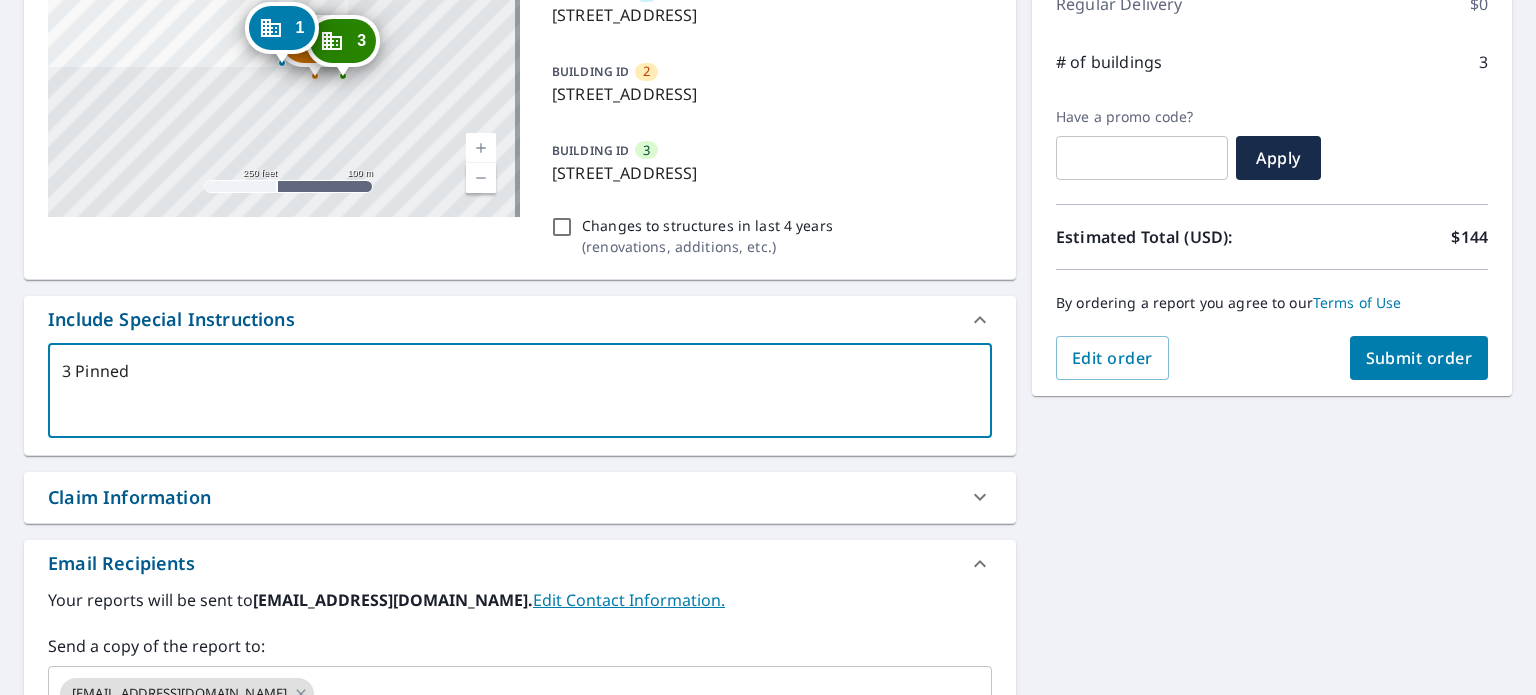 type on "3 Pinned r" 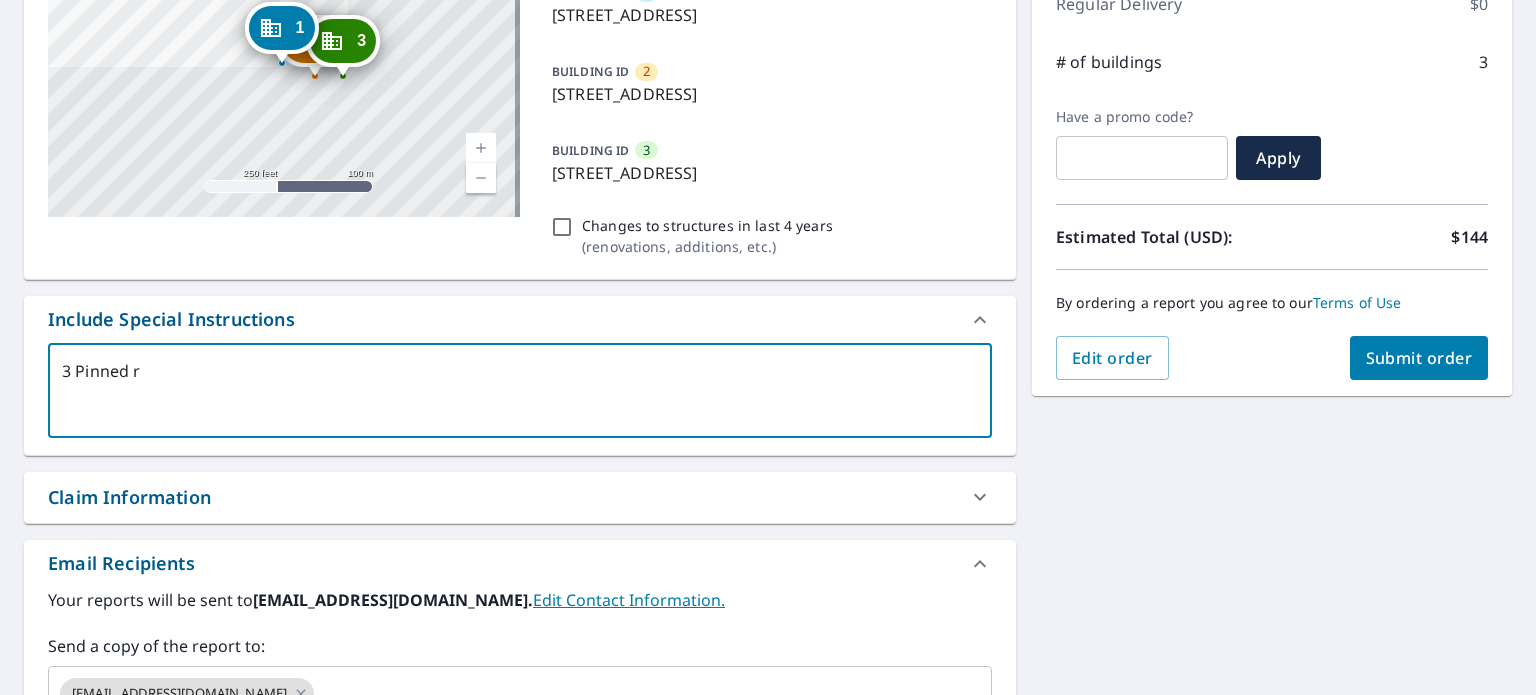 type on "3 Pinned ro" 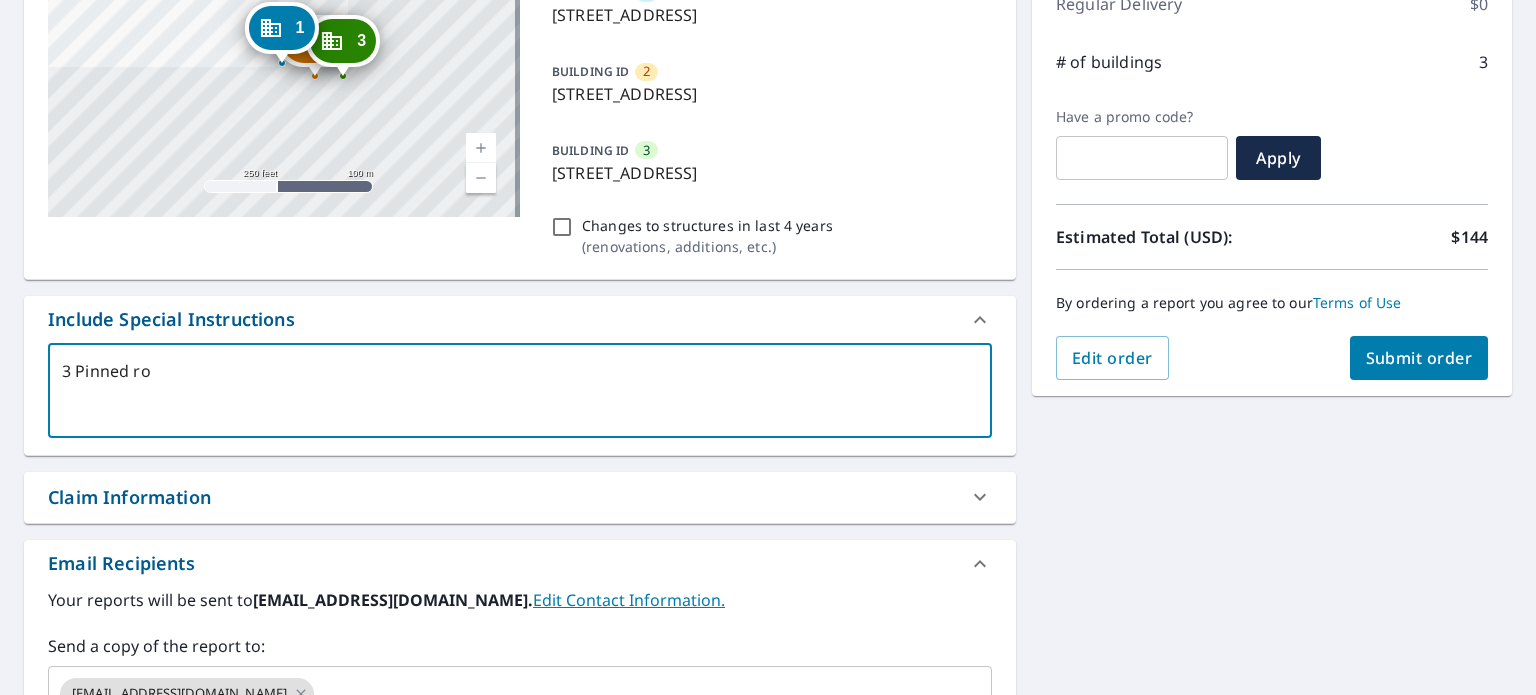 type on "3 Pinned roo" 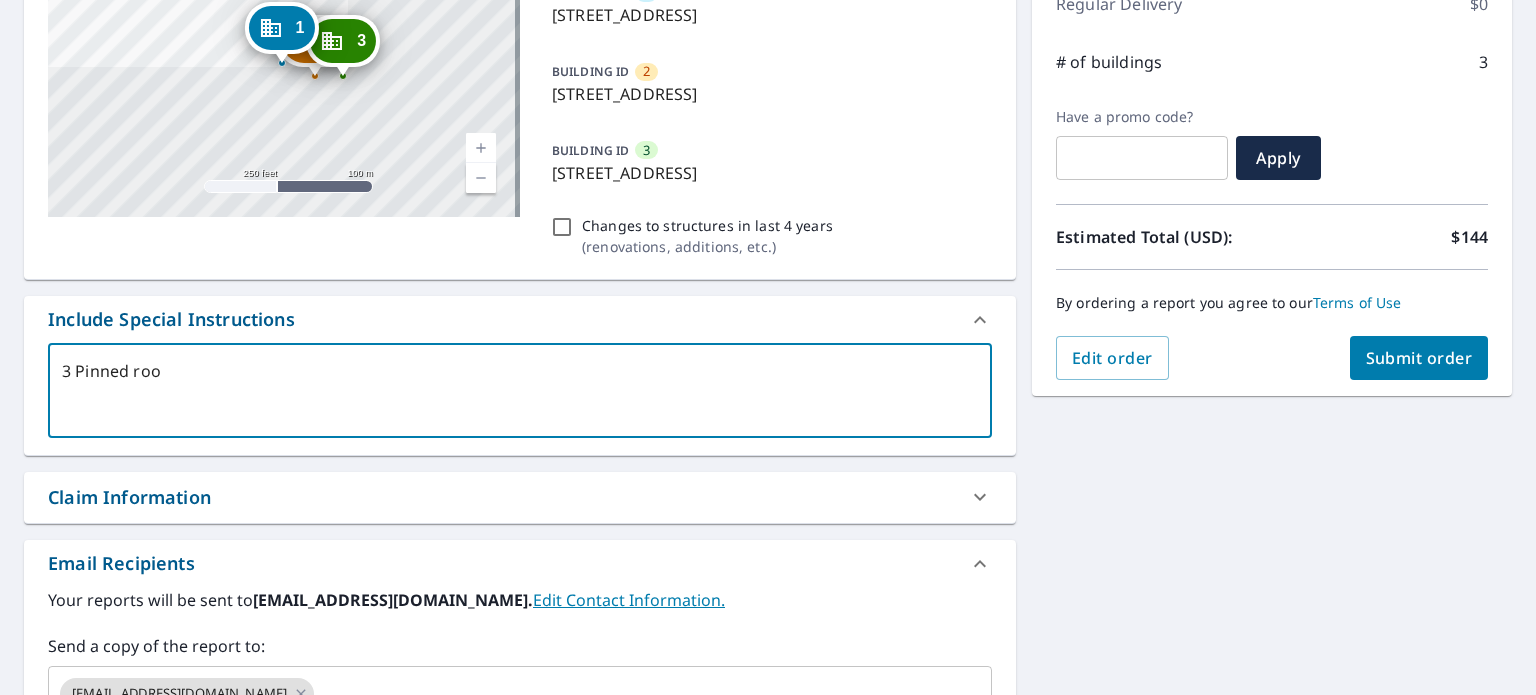 type on "3 Pinned roof" 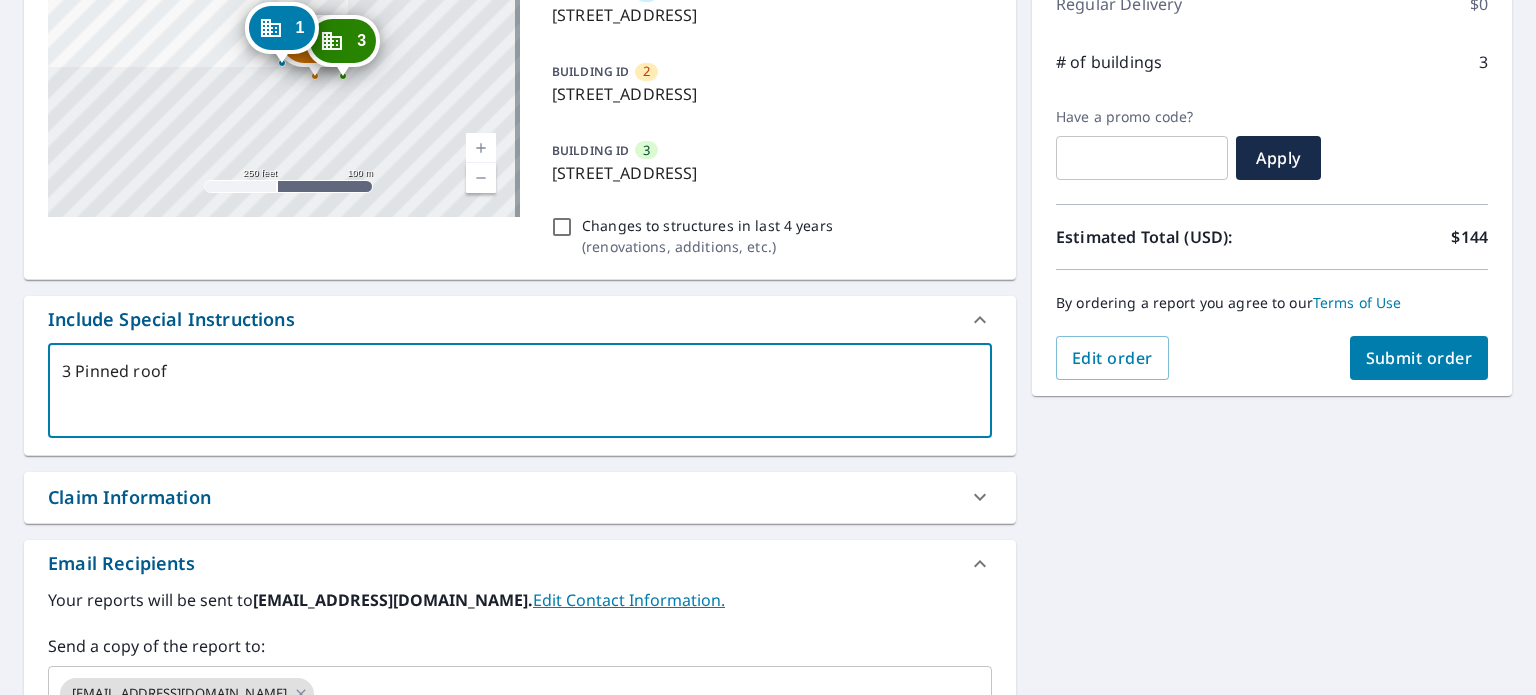 type on "3 Pinned roofs" 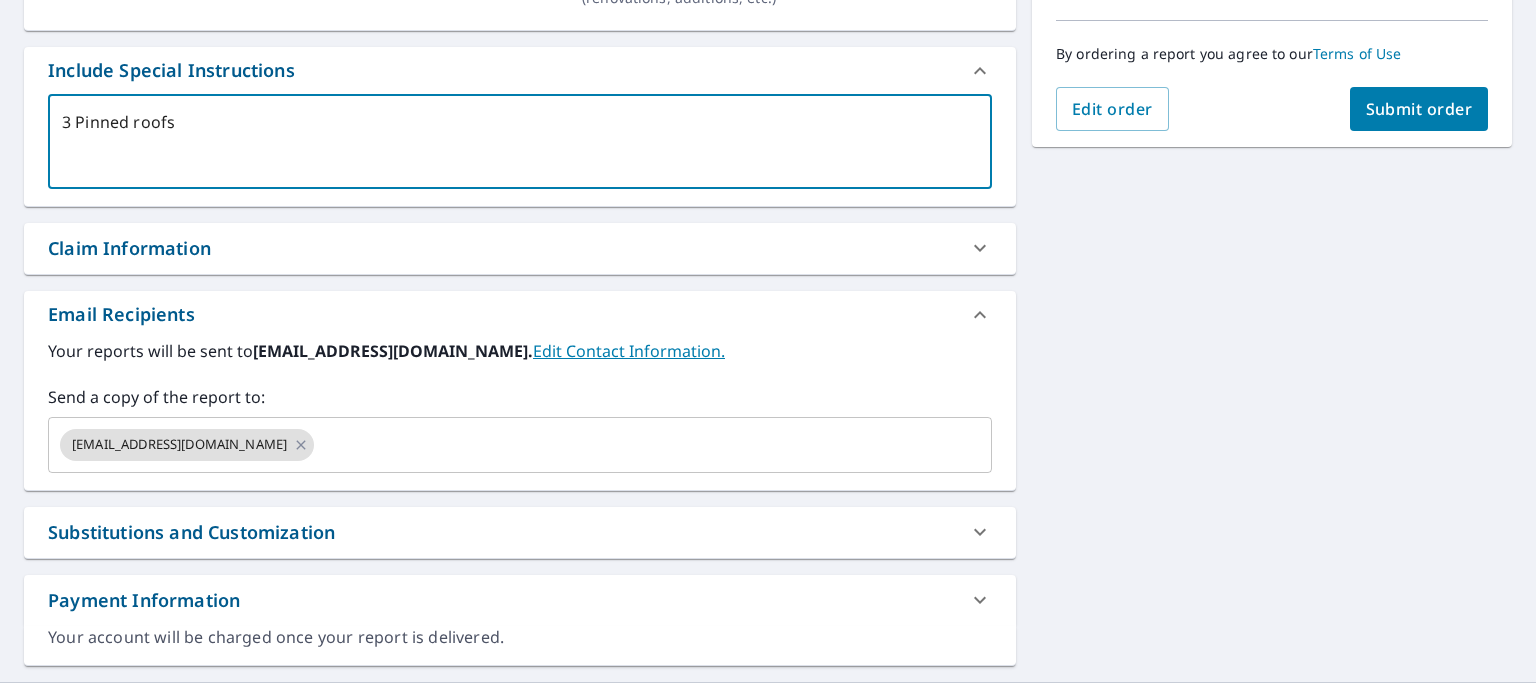 scroll, scrollTop: 584, scrollLeft: 0, axis: vertical 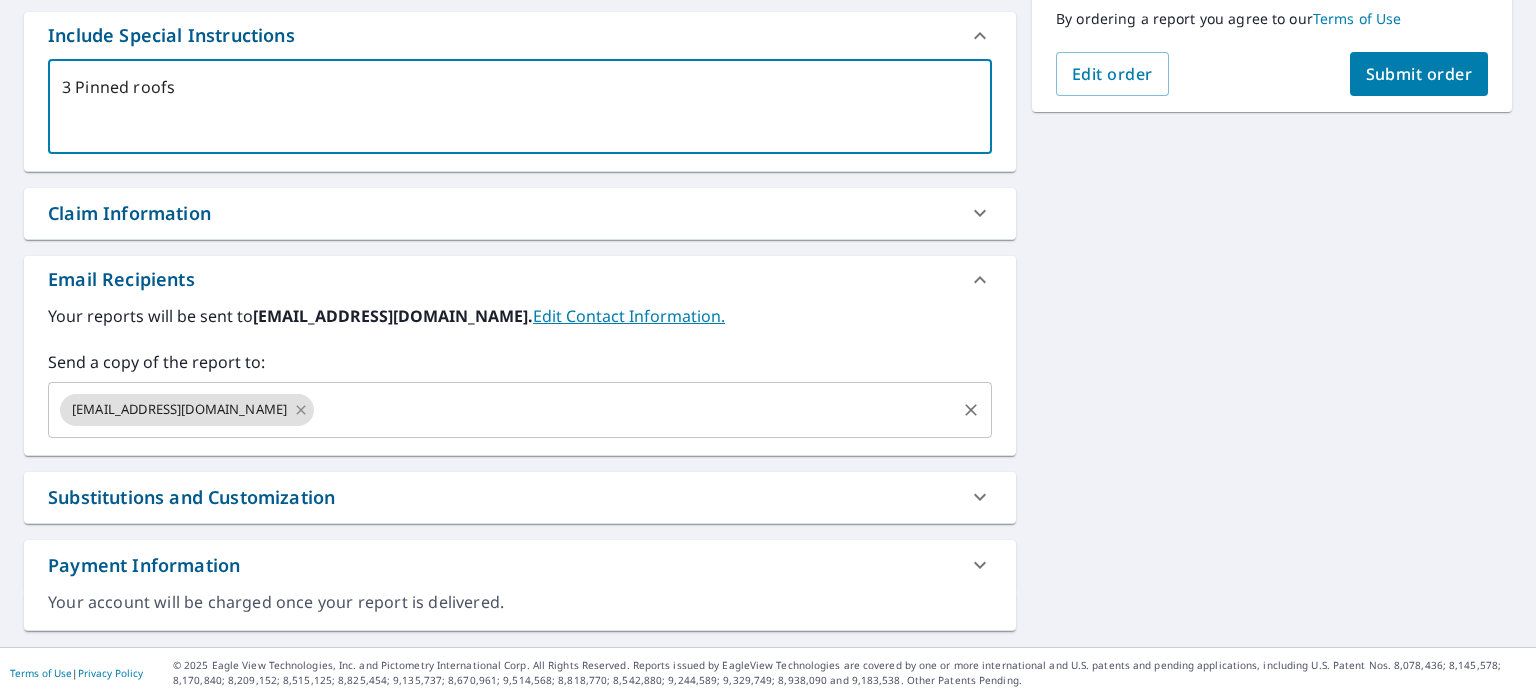 click 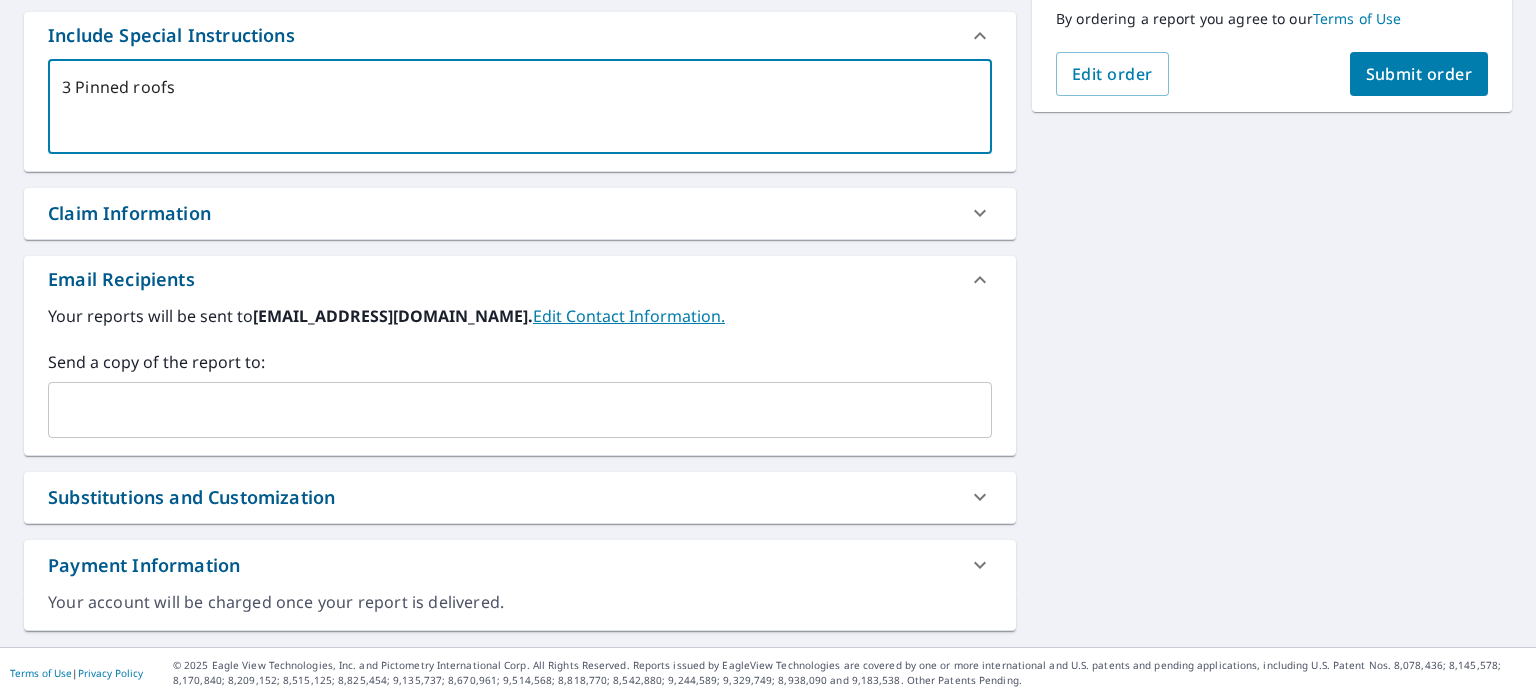 type on "3 Pinned roofs" 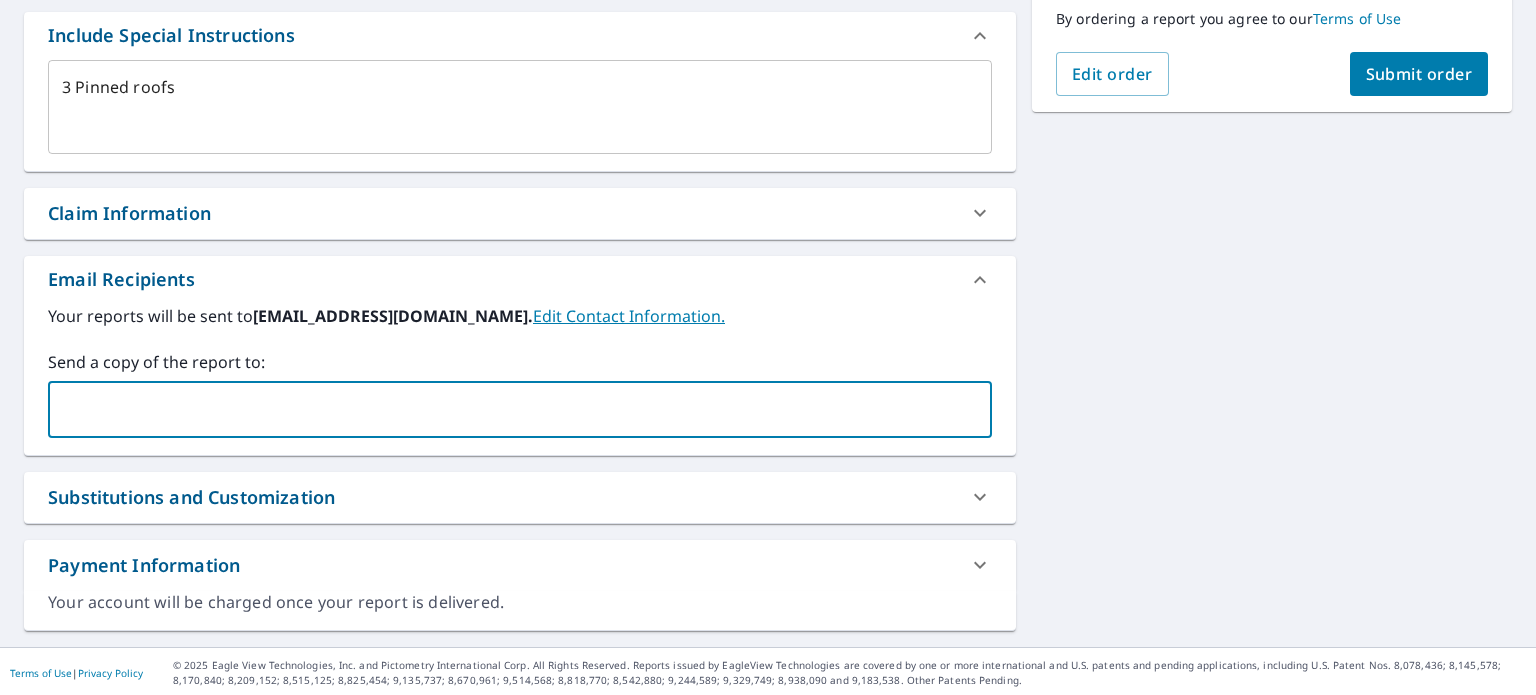 click at bounding box center (505, 410) 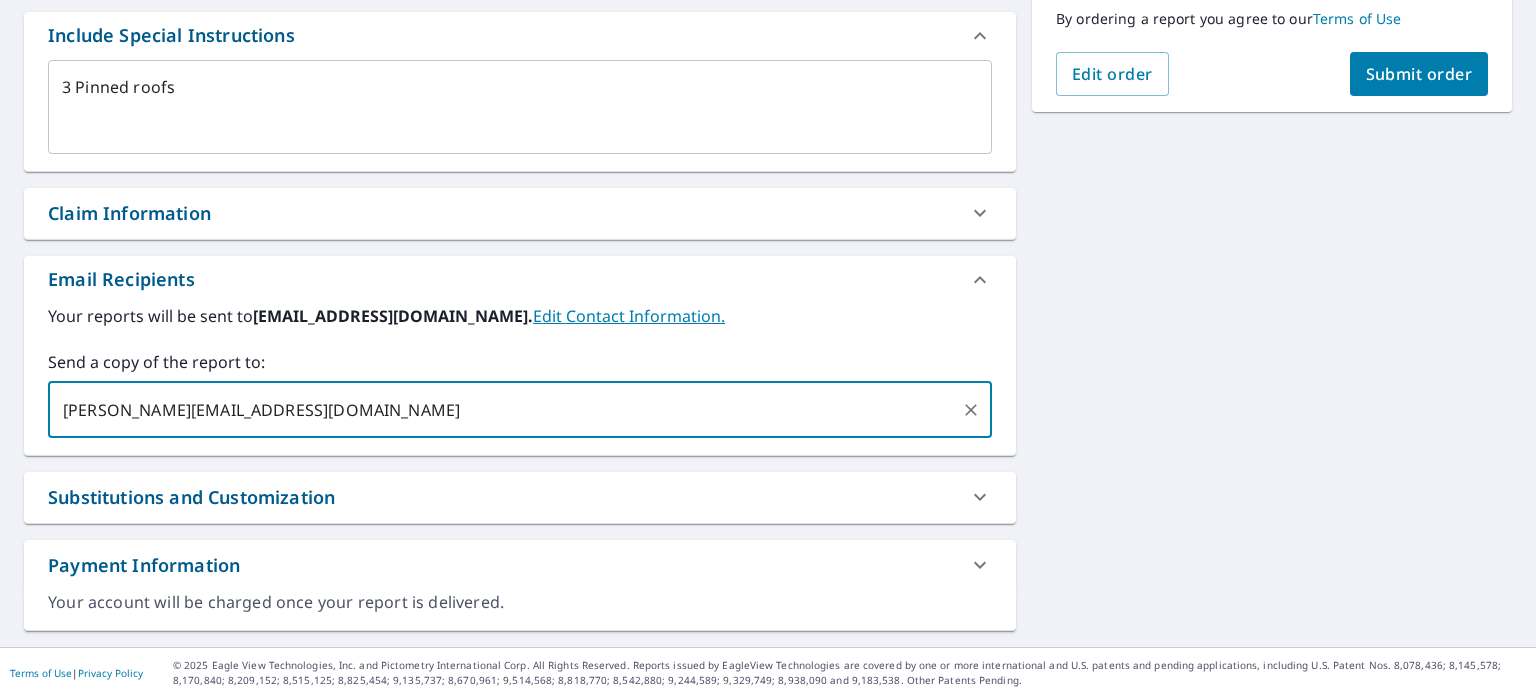 type on "jeffw@colonialroofing.com" 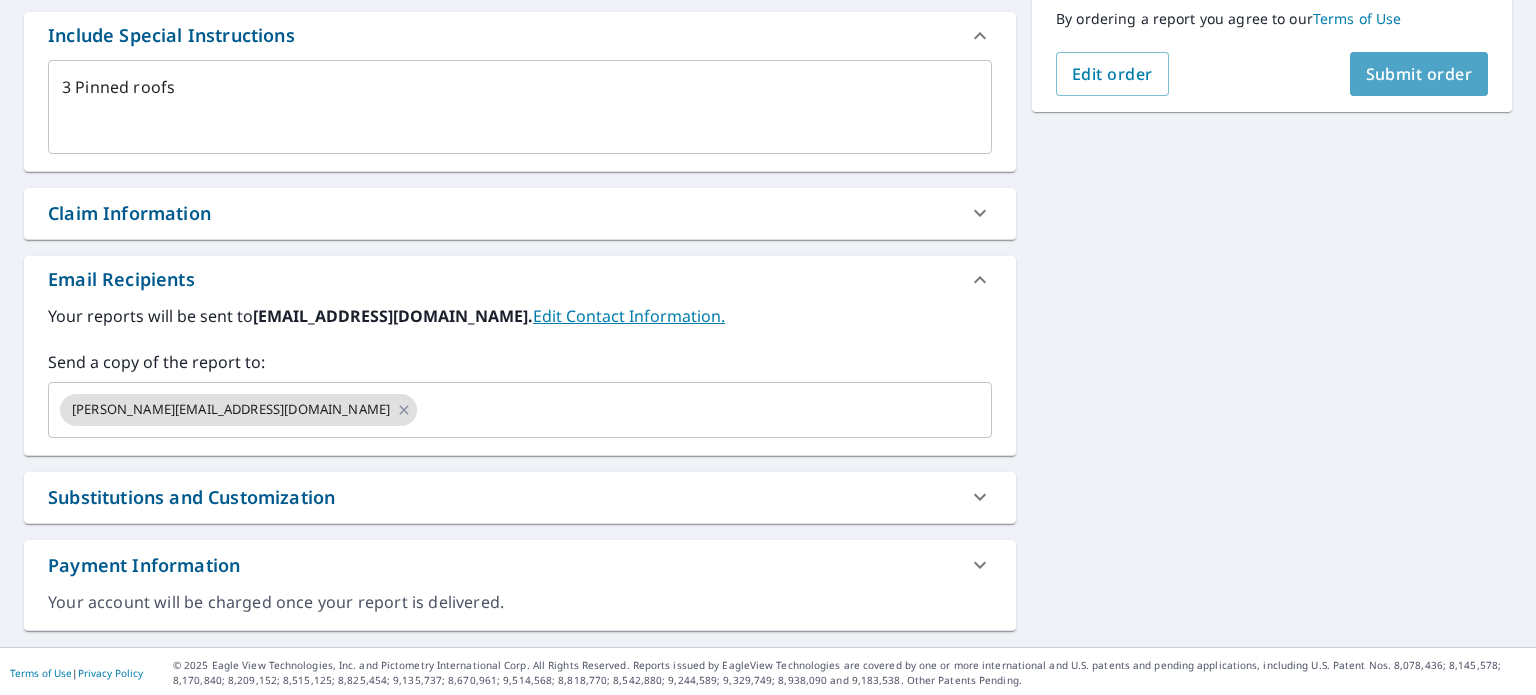 click on "Submit order" at bounding box center [1419, 74] 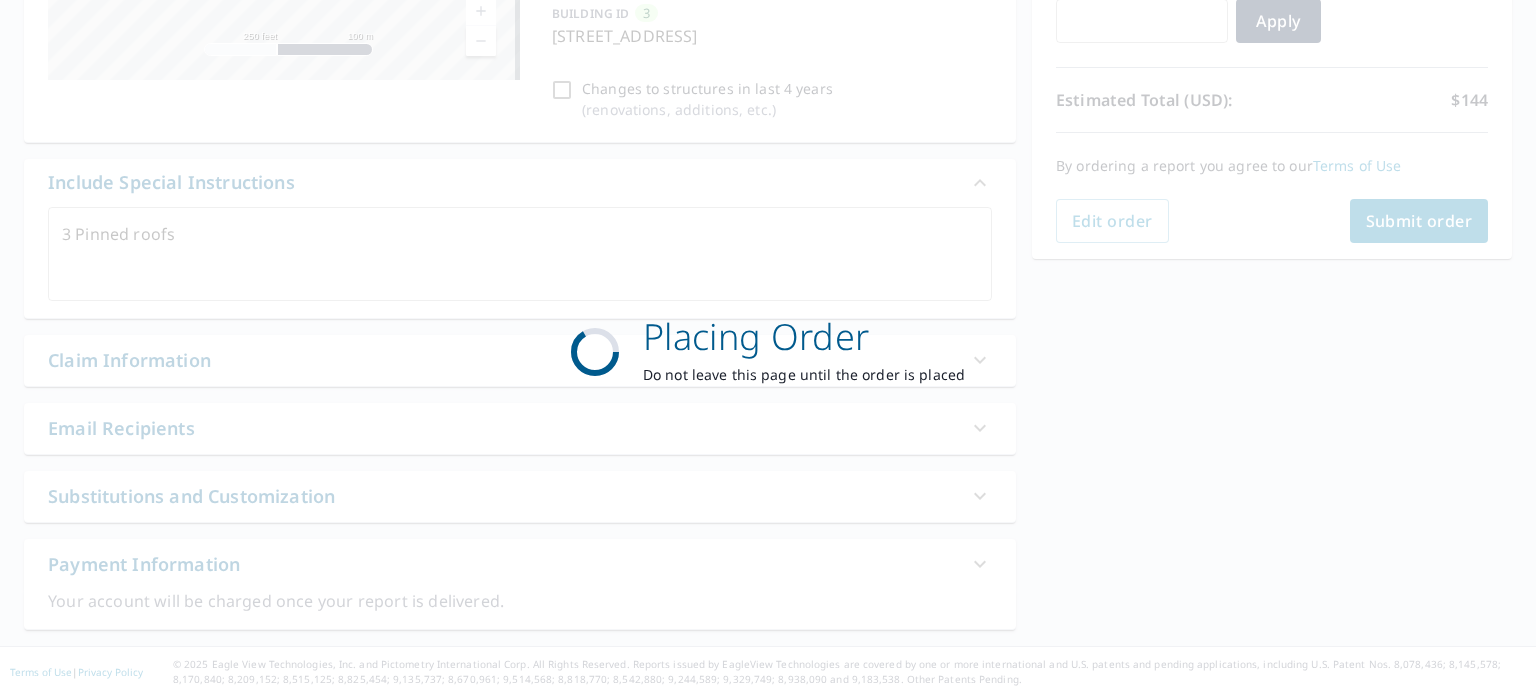 scroll, scrollTop: 436, scrollLeft: 0, axis: vertical 